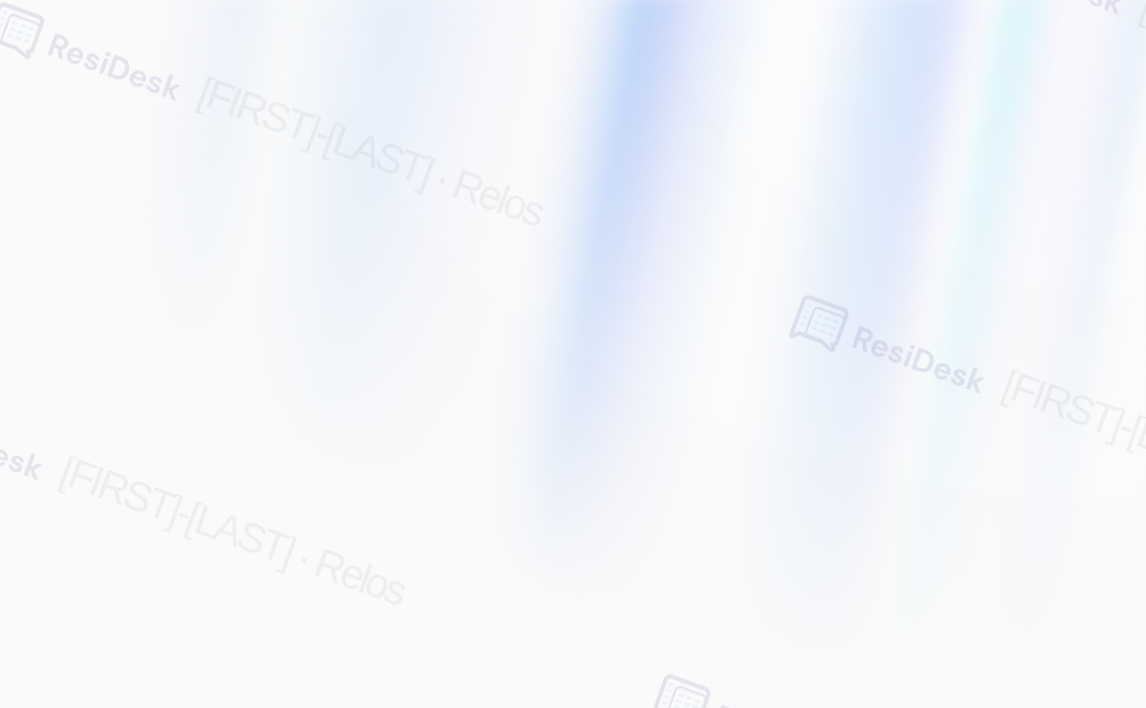 scroll, scrollTop: 0, scrollLeft: 0, axis: both 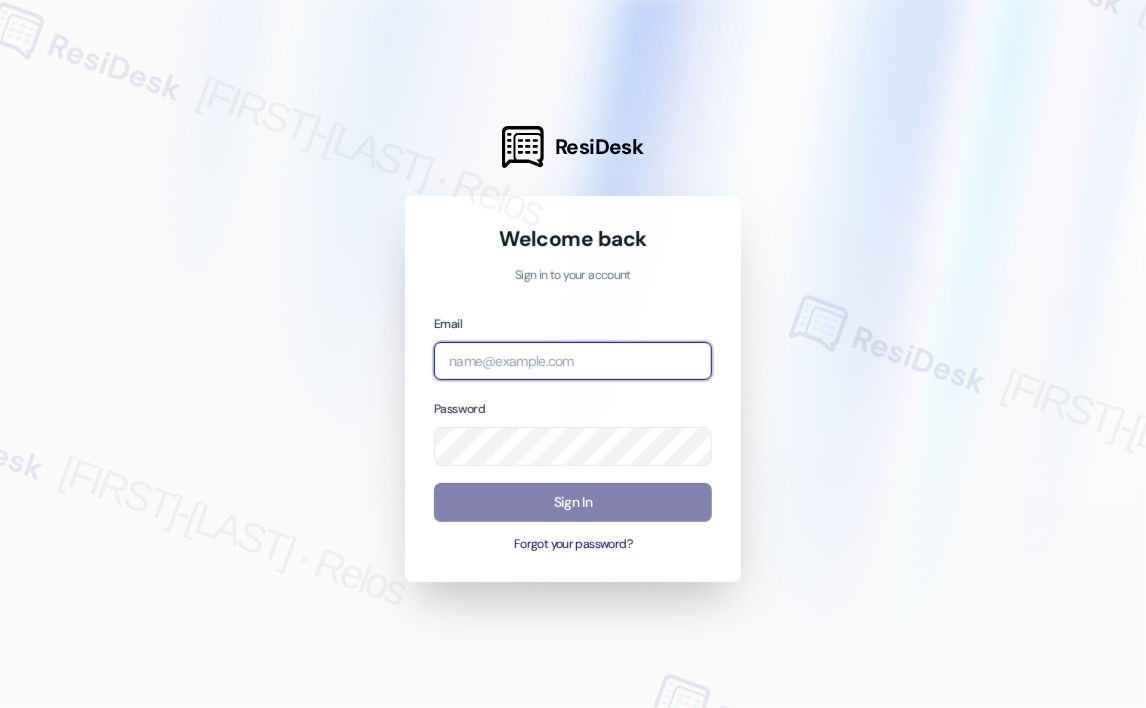click at bounding box center (573, 361) 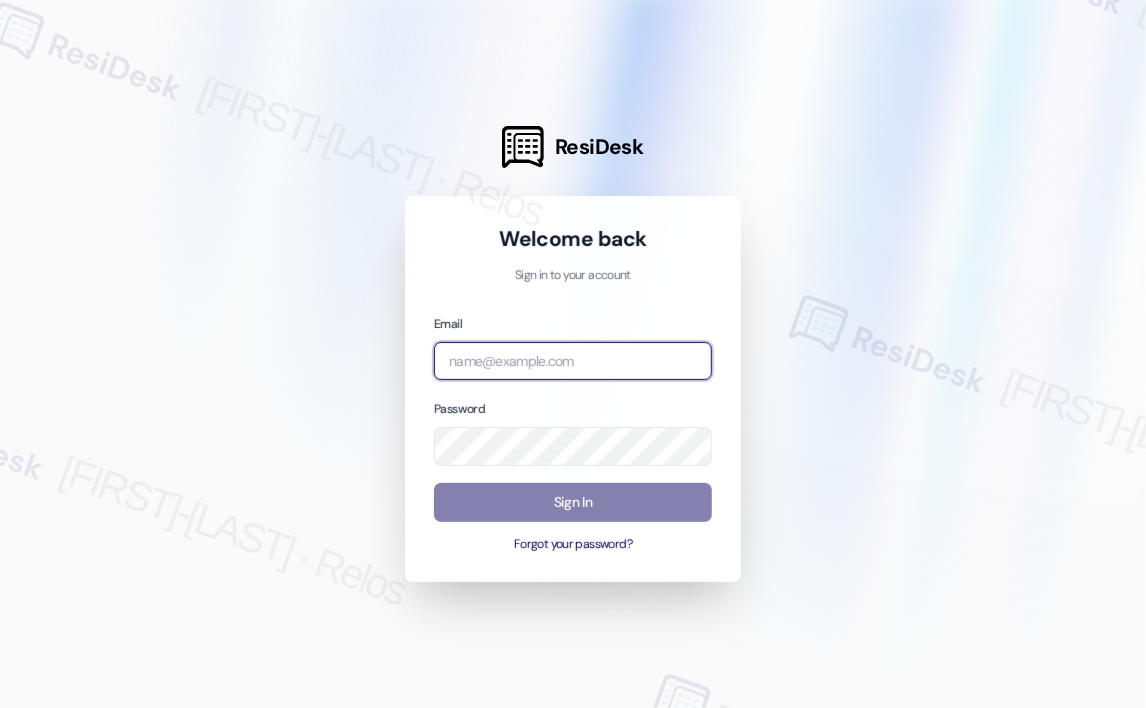 type on "[EMAIL_ADDRESS]" 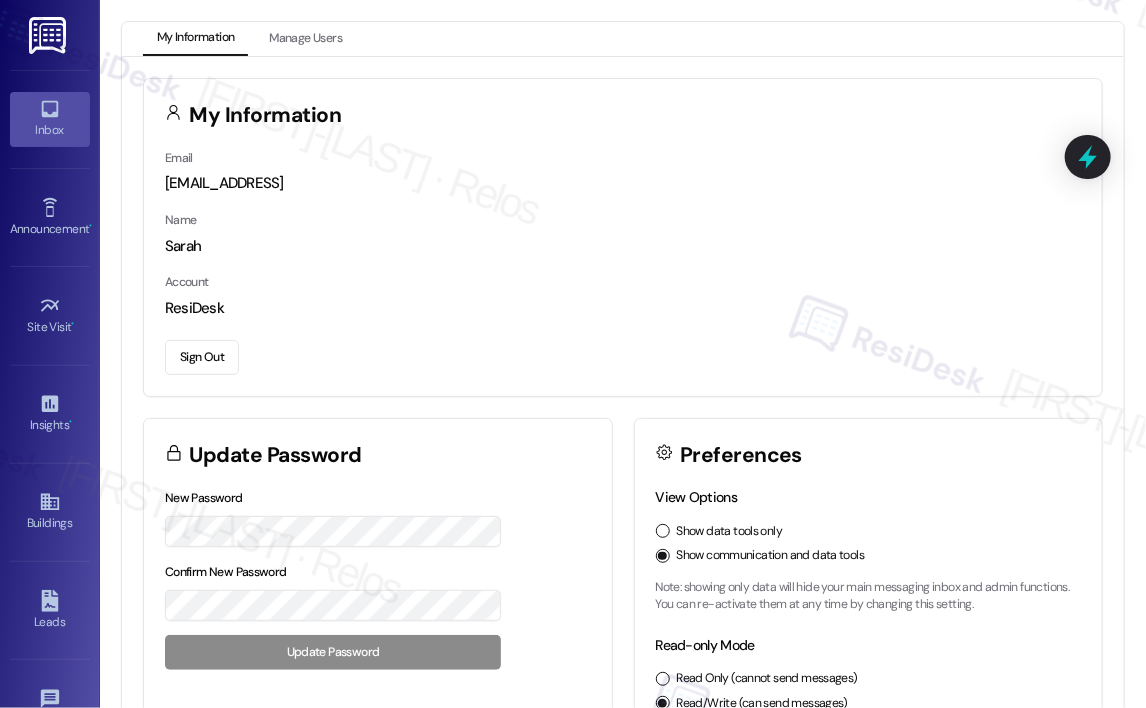 click on "Inbox" at bounding box center [50, 119] 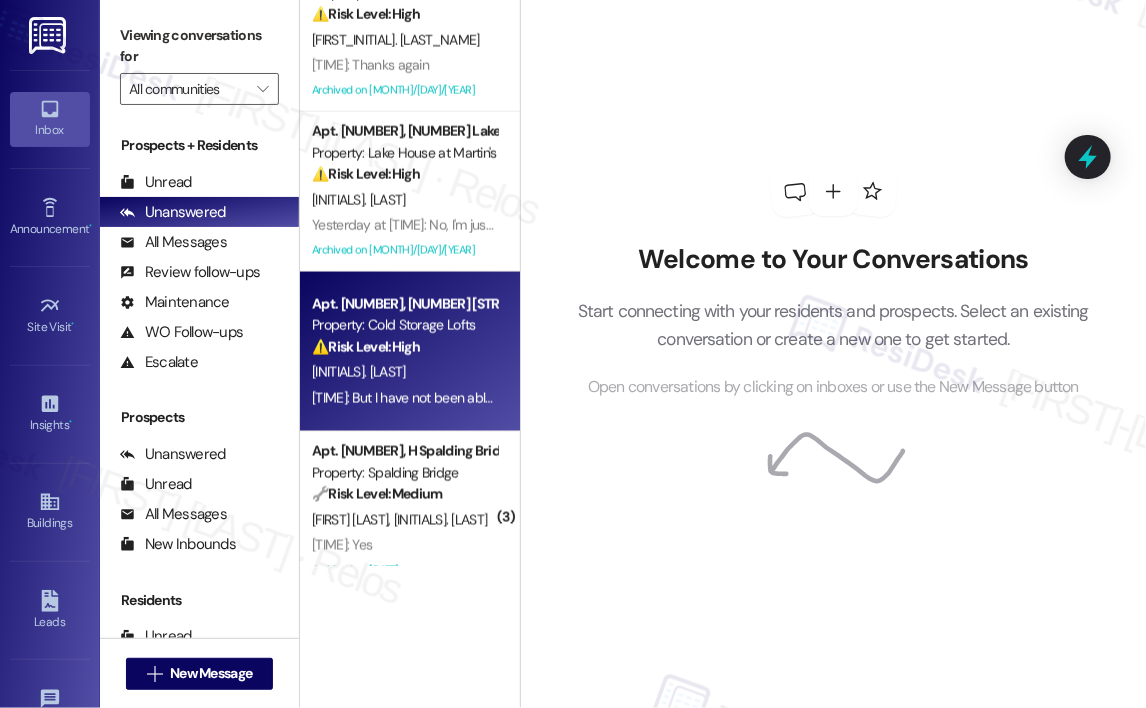 scroll, scrollTop: 1000, scrollLeft: 0, axis: vertical 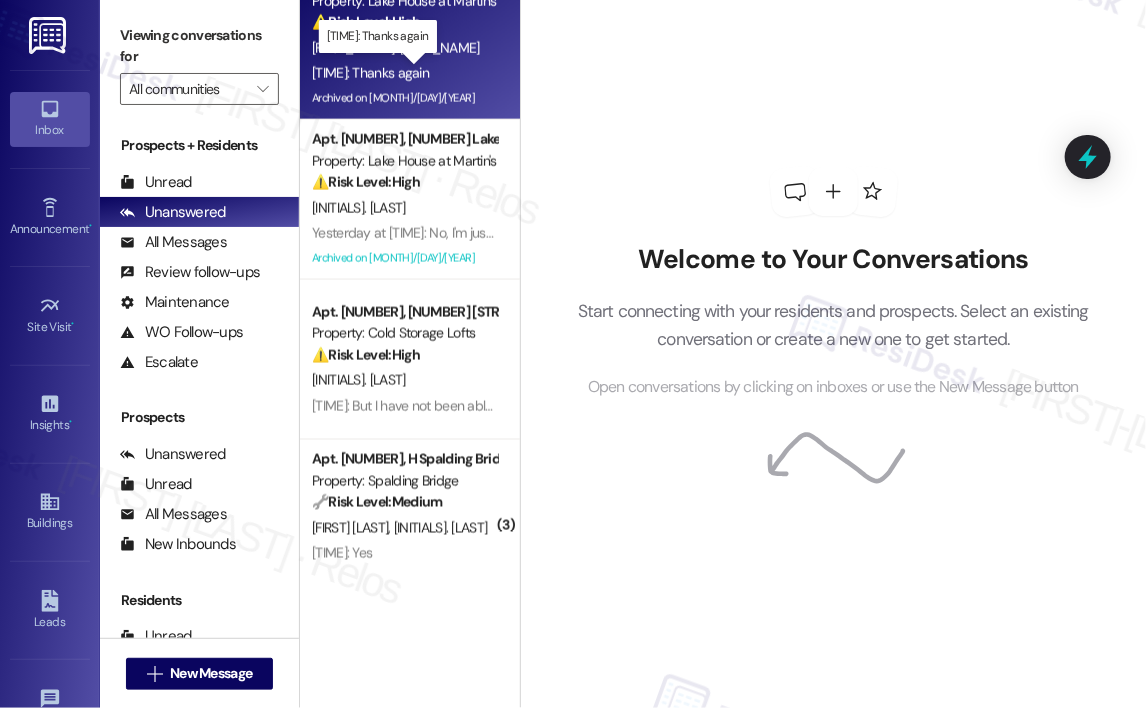 click on "Yesterday at [TIME]: Thanks again Yesterday at [TIME]: Thanks again" at bounding box center (370, 73) 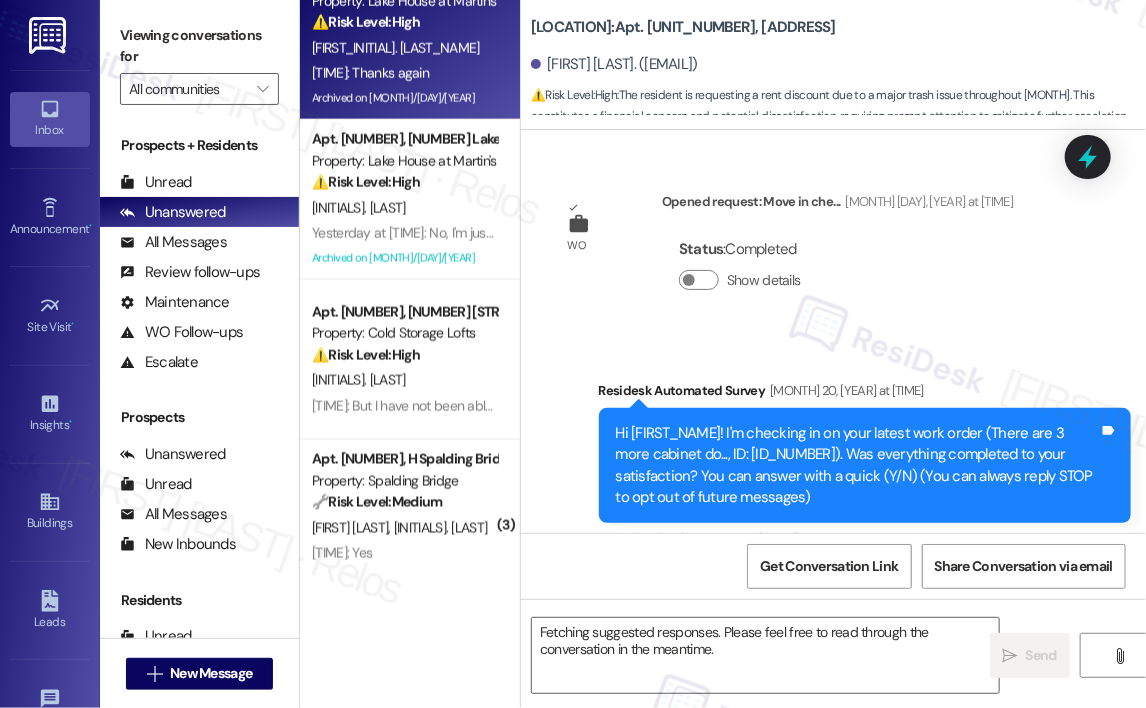 scroll, scrollTop: 32948, scrollLeft: 0, axis: vertical 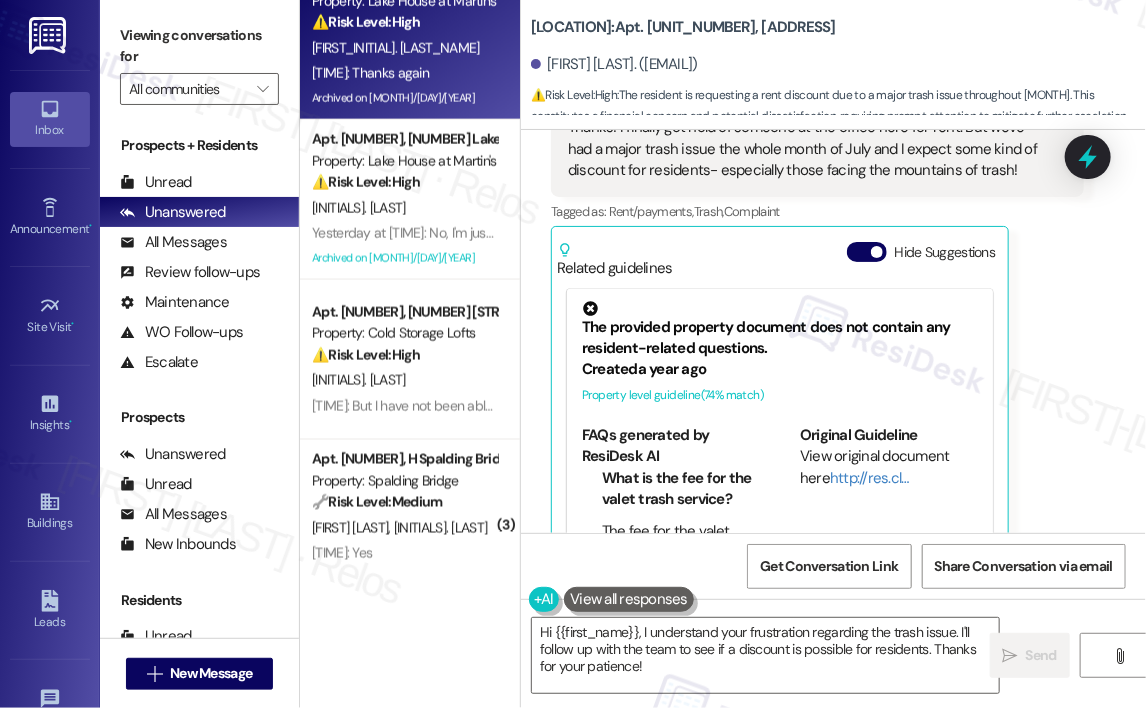 click on "[PROPERTY_NAME]: Apt. [APARTMENT_NUMBER], [PROPERTY_ADDRESS]" at bounding box center [683, 27] 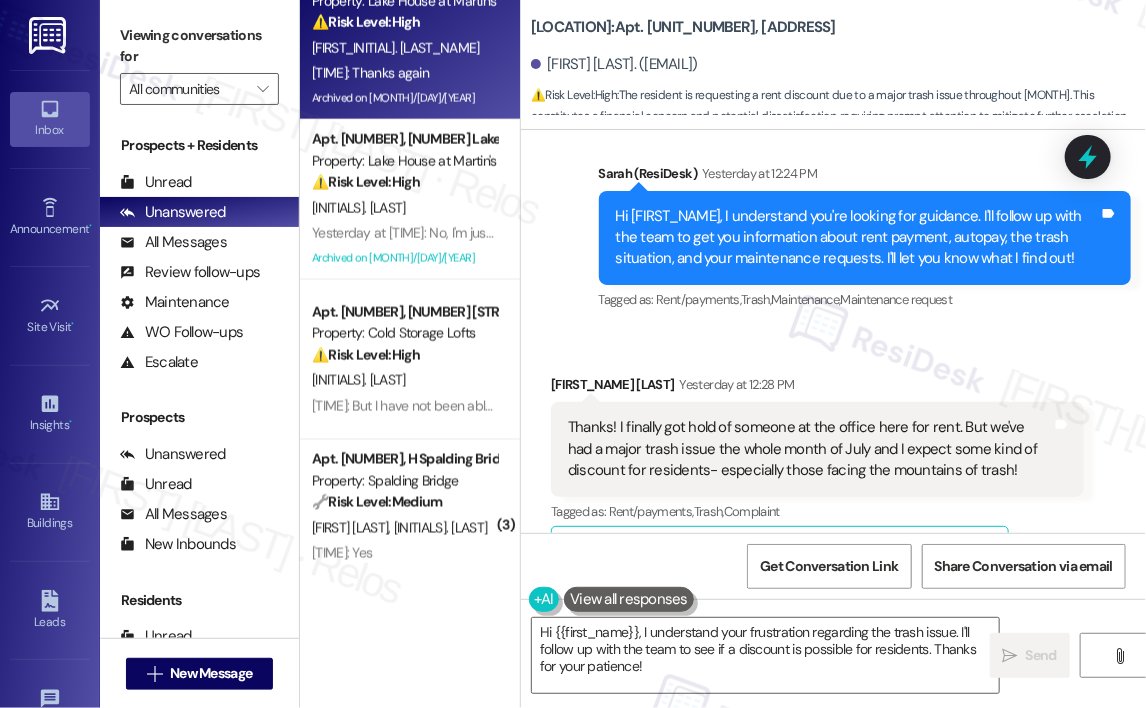 scroll, scrollTop: 32548, scrollLeft: 0, axis: vertical 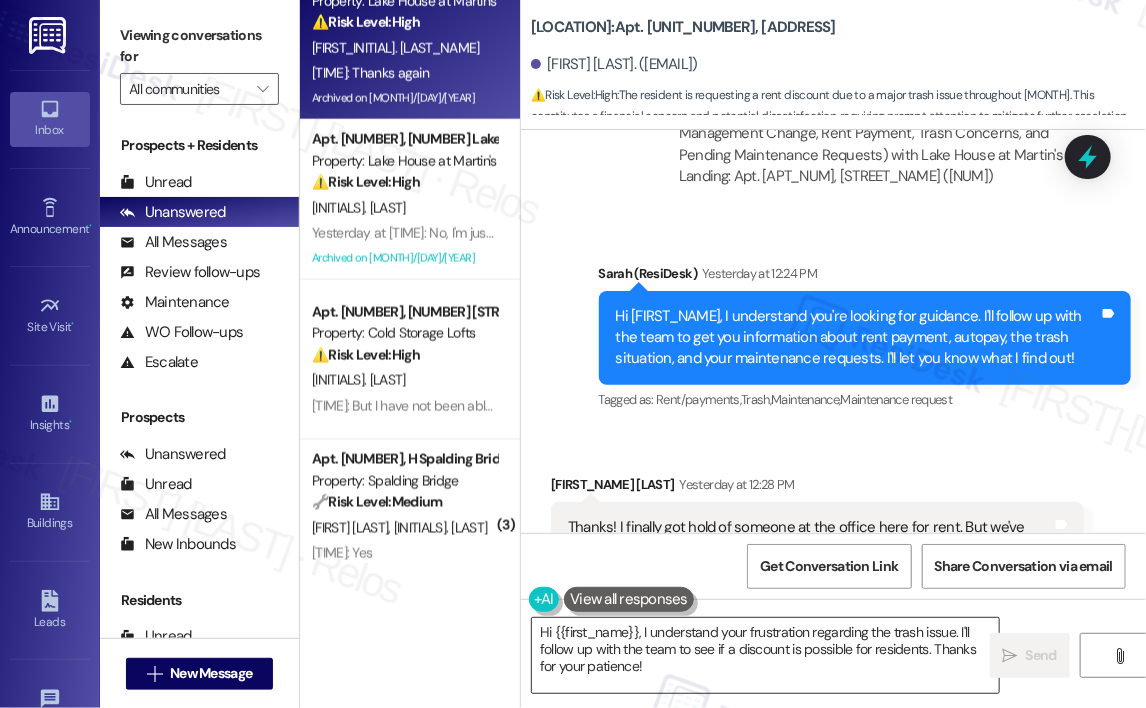click on "Hi {{first_name}}, I understand your frustration regarding the trash issue. I'll follow up with the team to see if a discount is possible for residents. Thanks for your patience!" at bounding box center [765, 655] 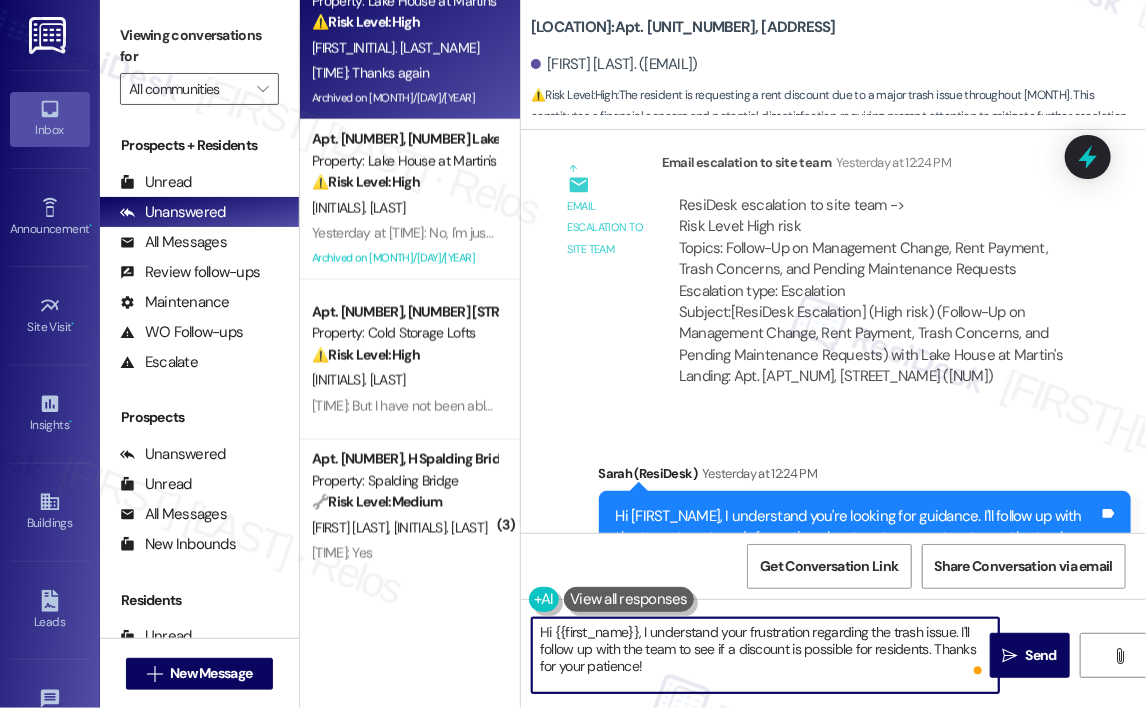 scroll, scrollTop: 32448, scrollLeft: 0, axis: vertical 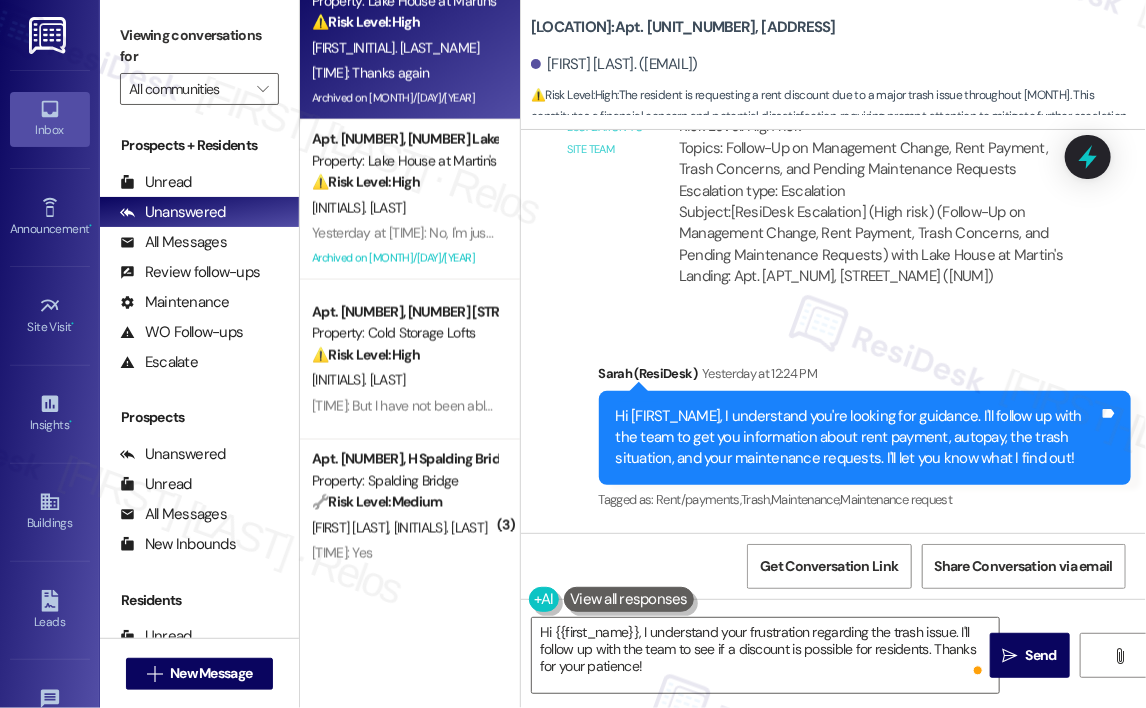 drag, startPoint x: 1024, startPoint y: 476, endPoint x: 616, endPoint y: 440, distance: 409.58514 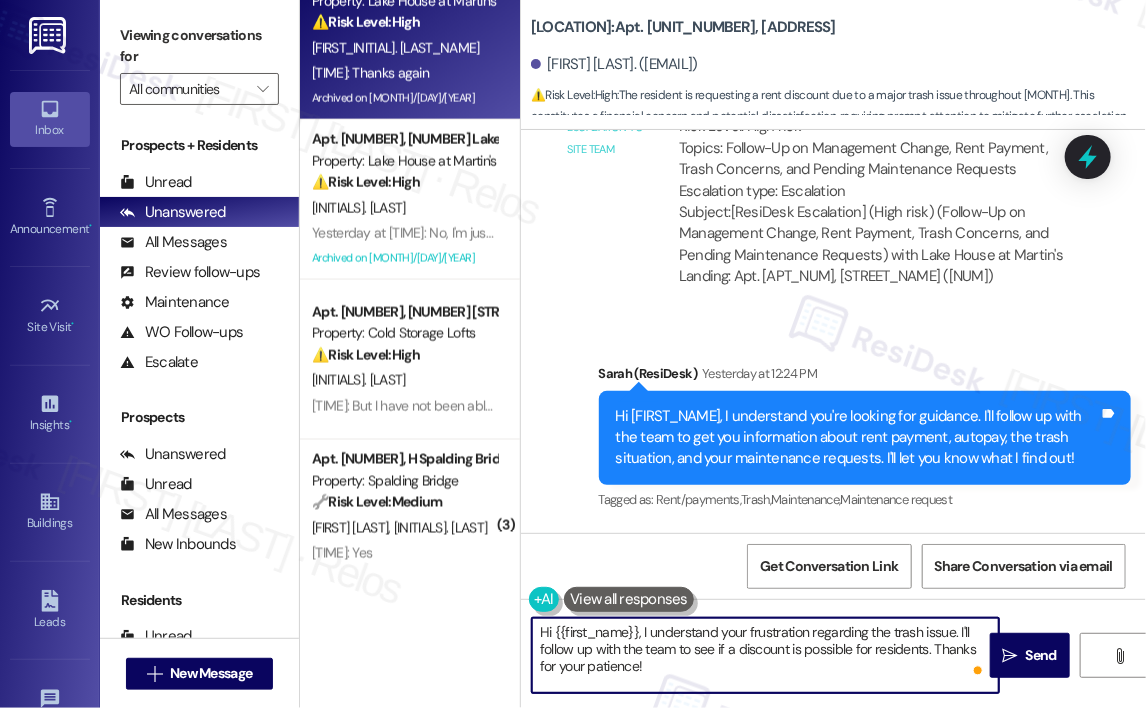 drag, startPoint x: 717, startPoint y: 667, endPoint x: 646, endPoint y: 639, distance: 76.321686 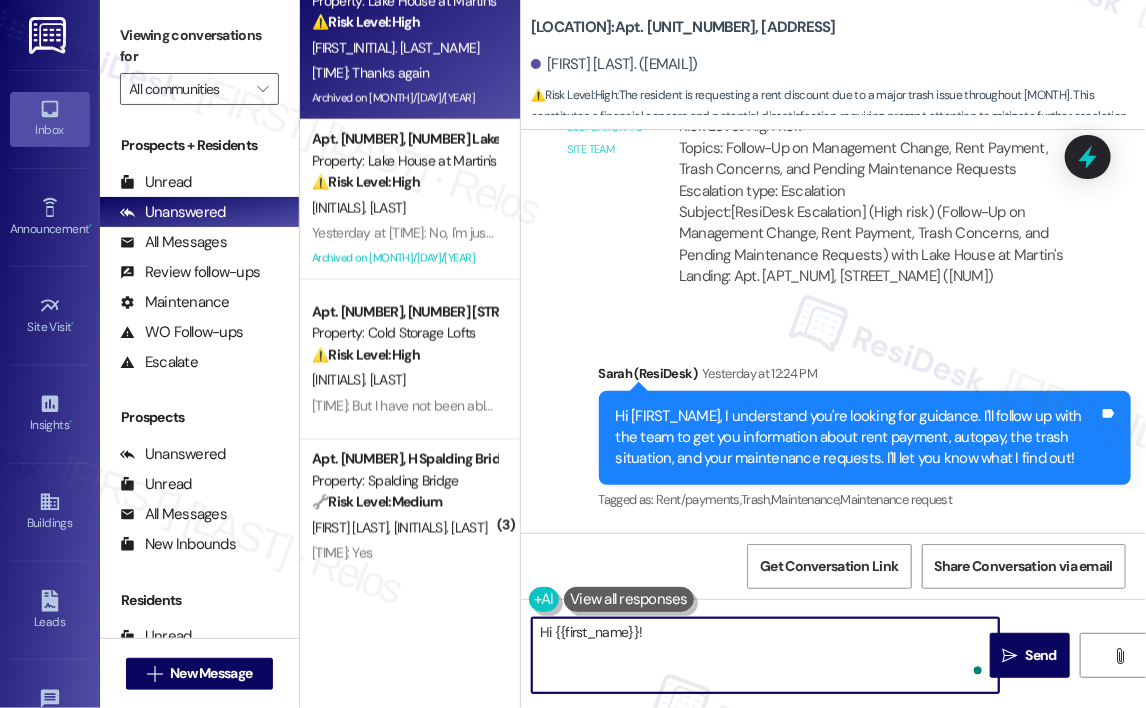 paste on "Thanks for reaching out! I’m really sorry to hear about the ongoing trash issue in your area—especially for the entire month of [MONTH]. That sounds incredibly frustrating, and I completely understand why you'd be expecting some sort of consideration given the situation.
Just to help me follow up effectively, could you let me know if you've already reported this to the site team previously, or if this is your first time bringing it up? I’ll make sure your concern gets escalated so it’s on their radar." 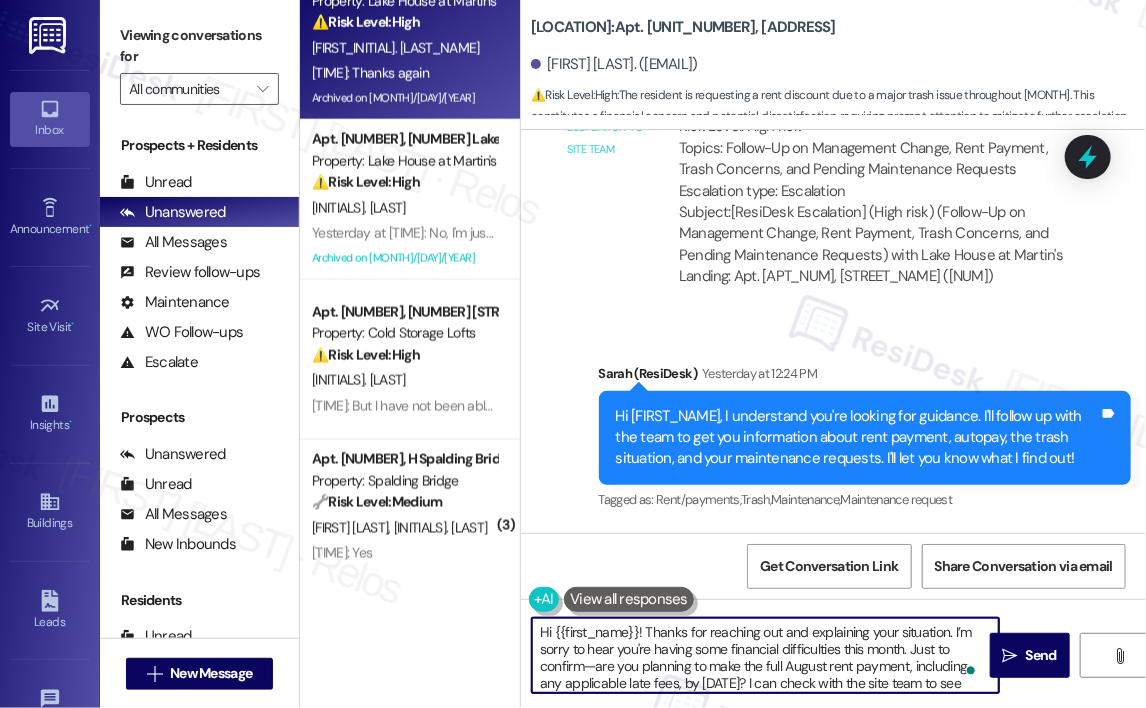 scroll, scrollTop: 67, scrollLeft: 0, axis: vertical 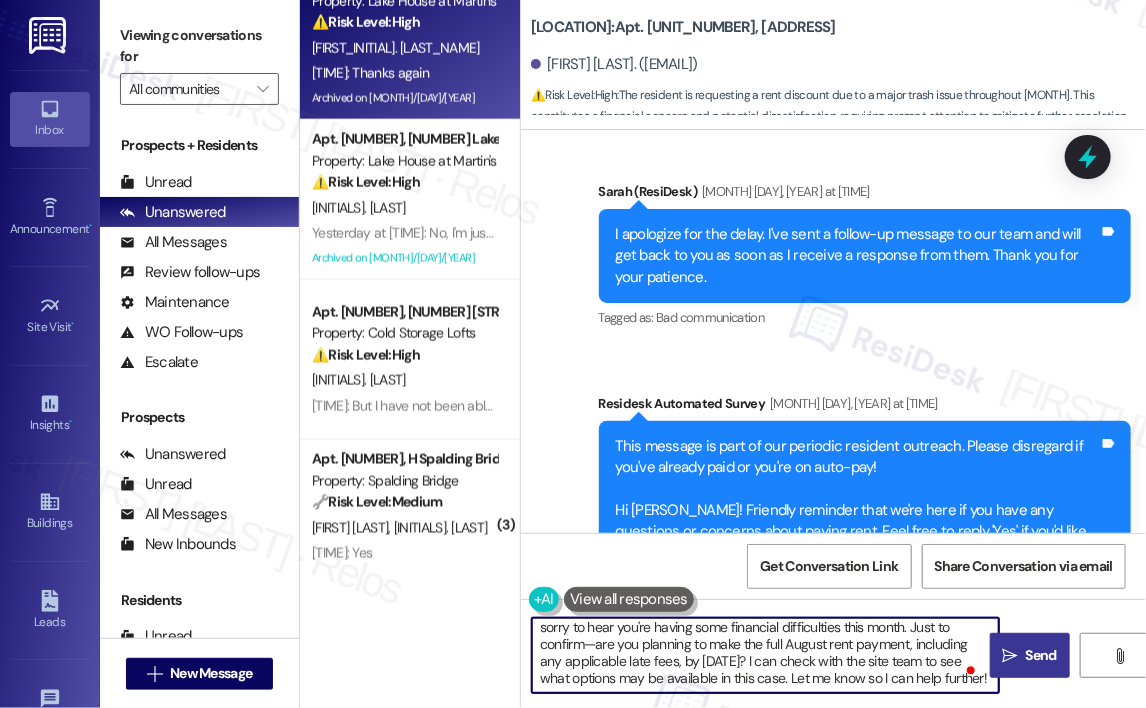 type on "Hi {{first_name}}! Thanks for reaching out and explaining your situation. I’m sorry to hear you're having some financial difficulties this month. Just to confirm—are you planning to make the full August rent payment, including any applicable late fees, by [DATE]? I can check with the site team to see what options may be available in this case. Let me know so I can help further!" 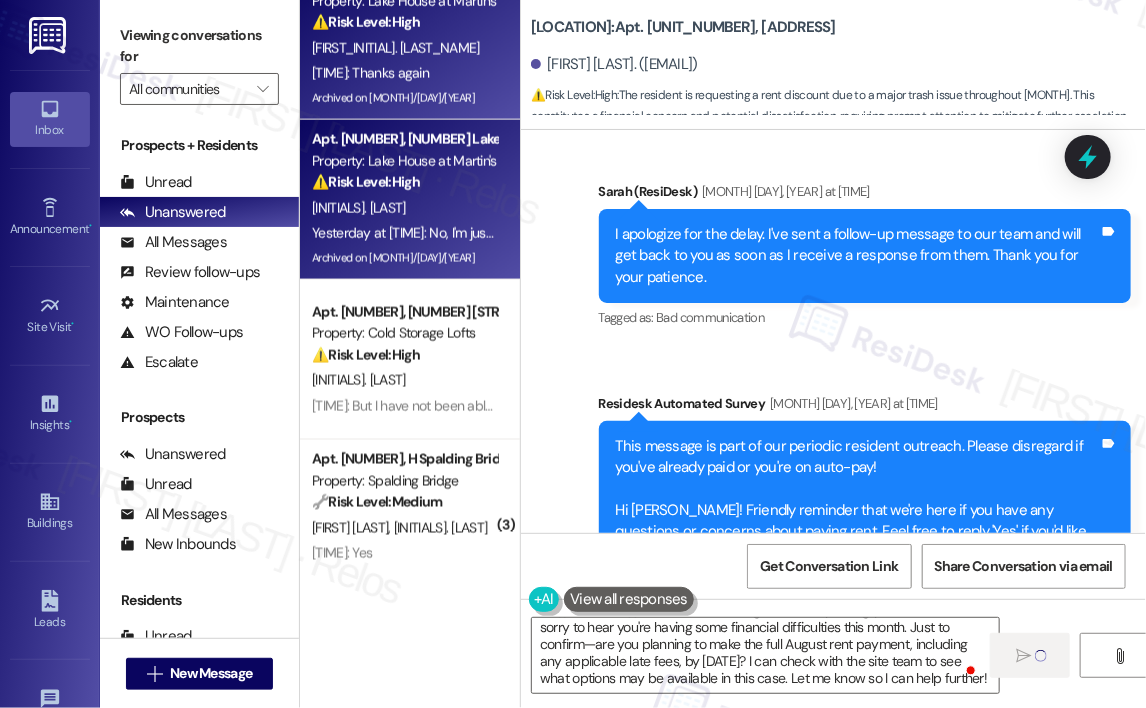 click on "Yesterday at 12:20 PM: No, I'm just curious my lease ends on August 9 so how will I be billed? Yesterday at 12:20 PM: No, I'm just curious my lease ends on August 9 so how will I be billed?" at bounding box center [570, 233] 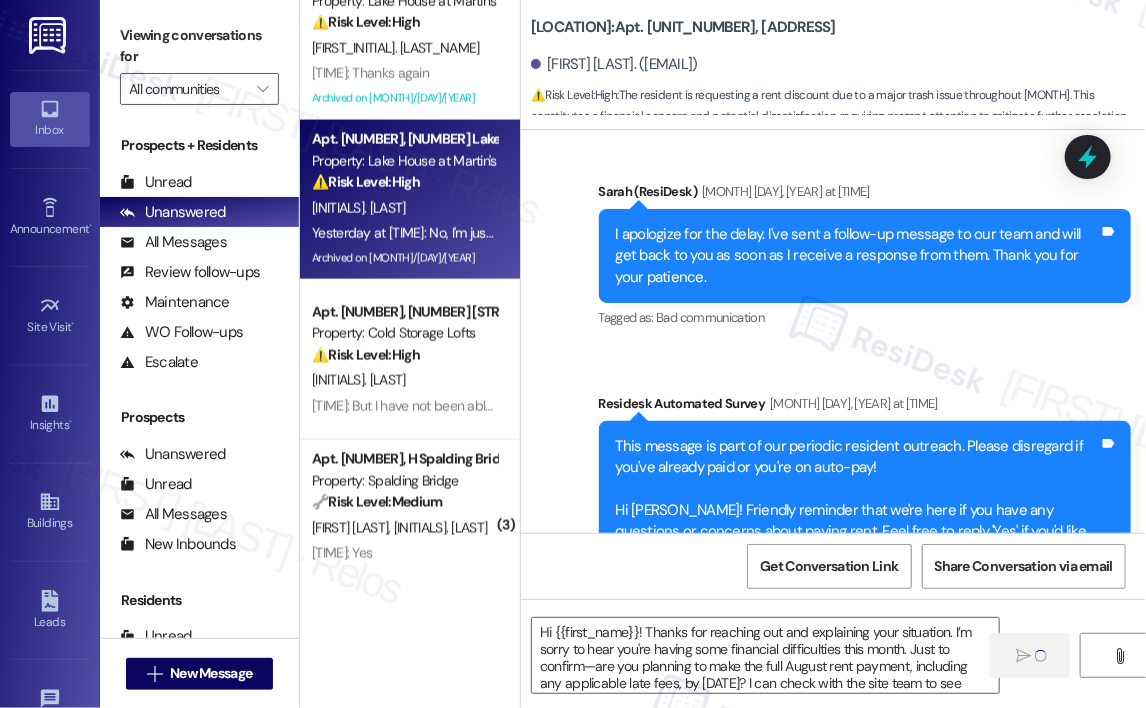 type on "Fetching suggested responses. Please feel free to read through the conversation in the meantime." 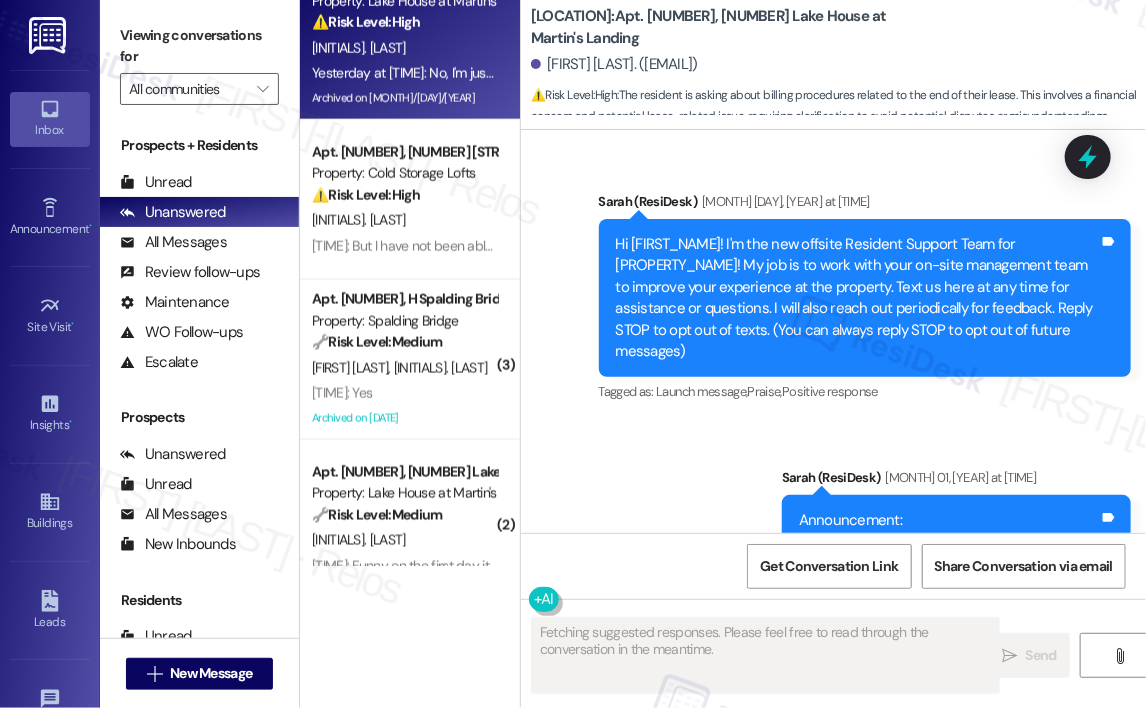 scroll, scrollTop: 22430, scrollLeft: 0, axis: vertical 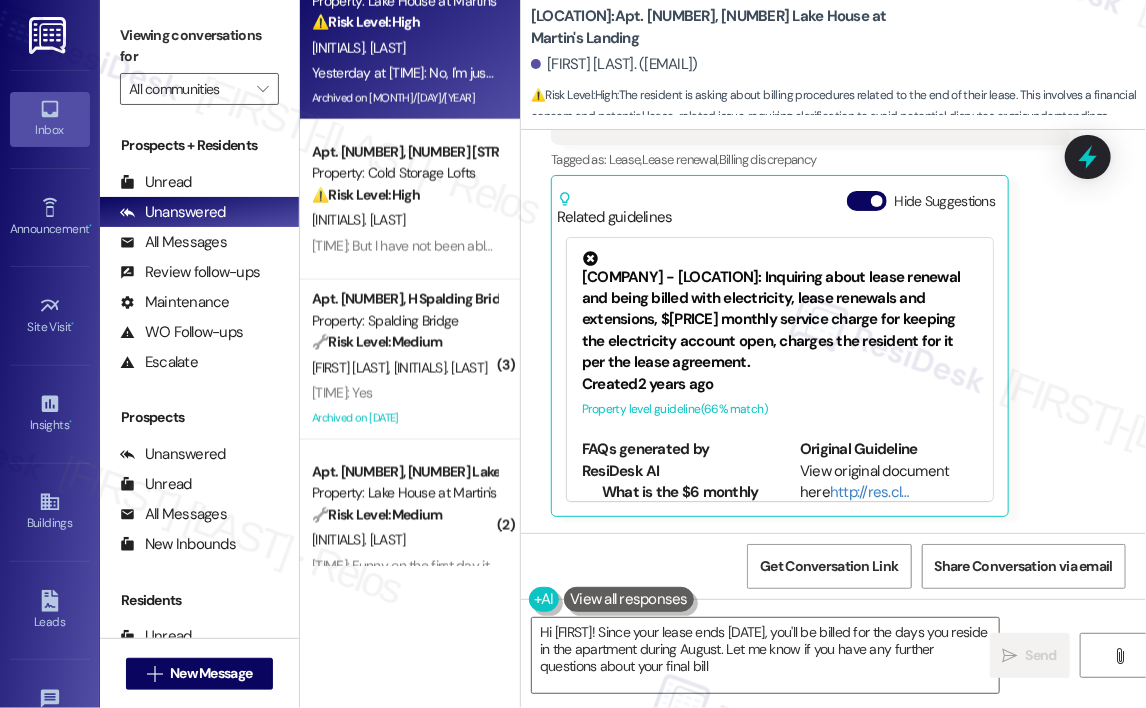 type on "Hi {{first_name}}! Since your lease ends [MONTH] [DAY]th, you'll be billed for the days you reside in the apartment during [MONTH]. Let me know if you have any further questions about your final bill!" 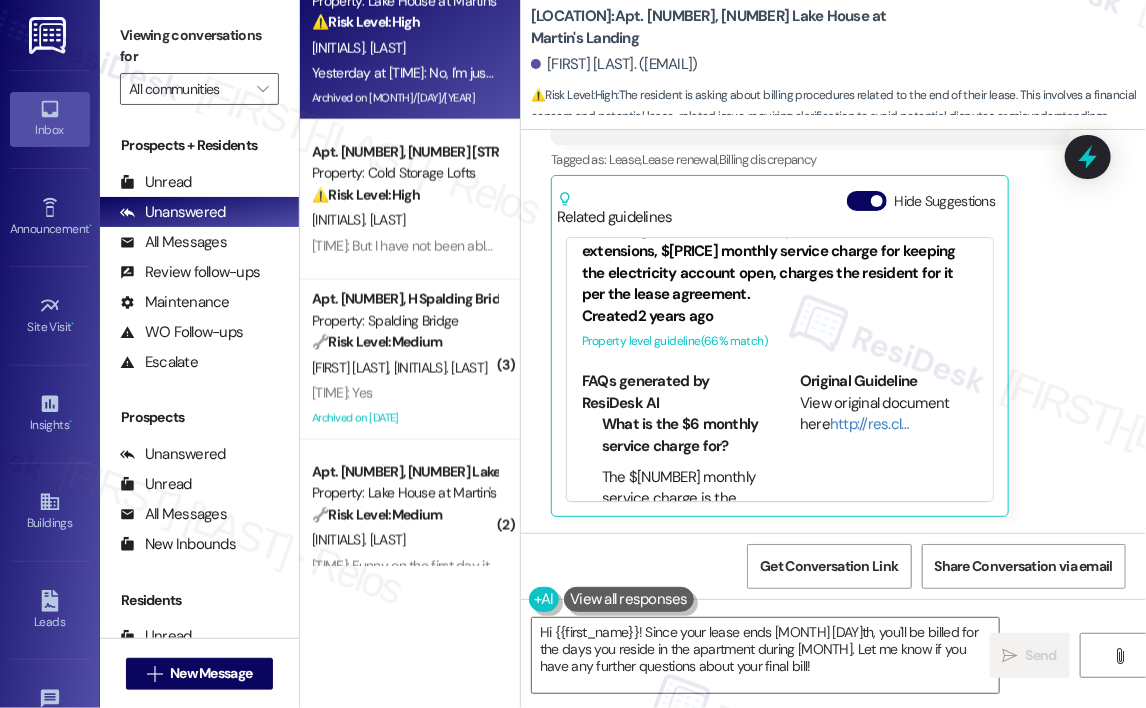 scroll, scrollTop: 101, scrollLeft: 0, axis: vertical 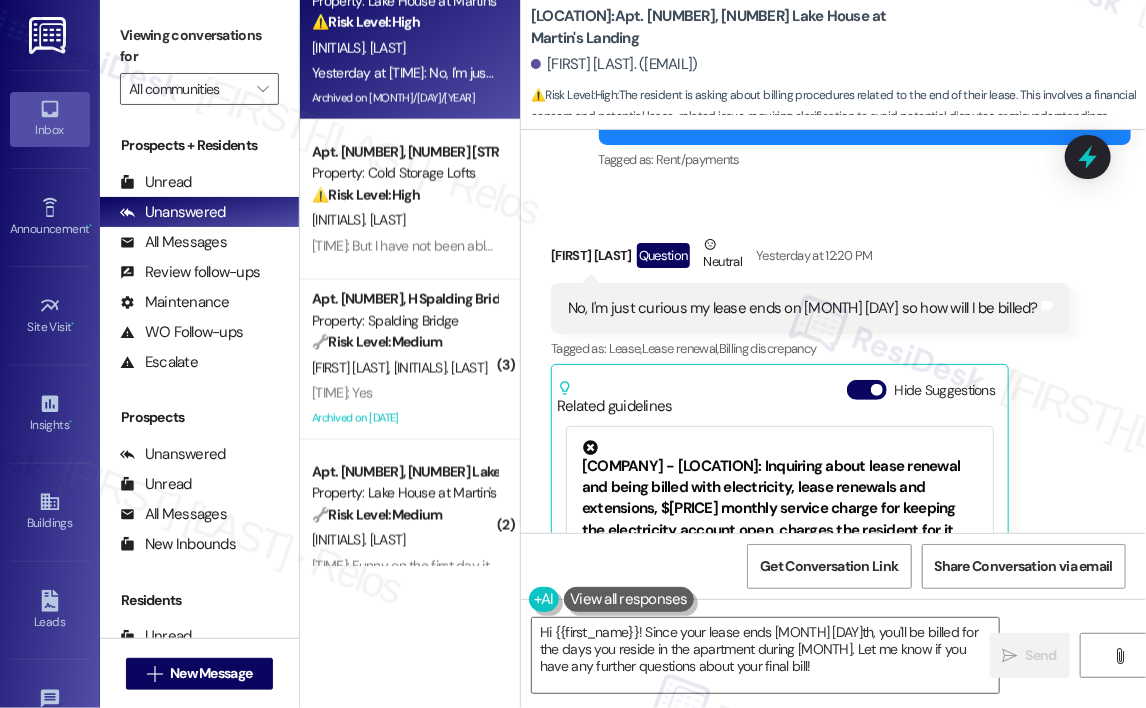 click on "No, I'm just curious my lease ends on [MONTH] [DAY] so how will I be billed?" at bounding box center [803, 308] 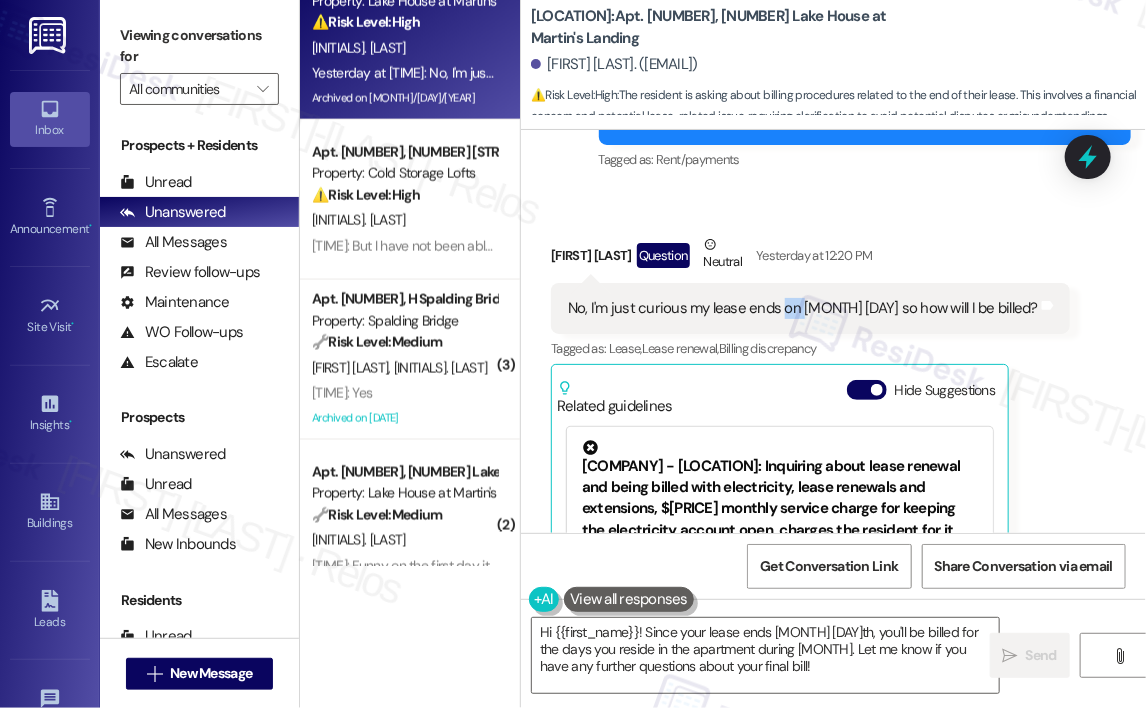 click on "No, I'm just curious my lease ends on [MONTH] [DAY] so how will I be billed?" at bounding box center [803, 308] 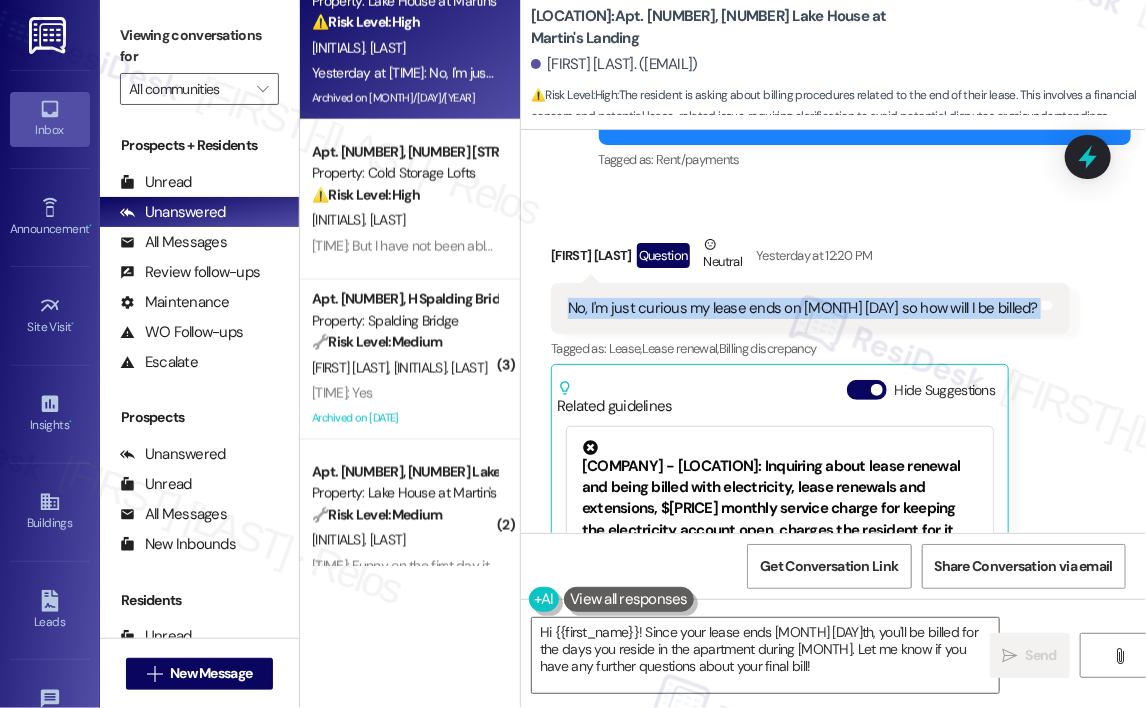 click on "No, I'm just curious my lease ends on [MONTH] [DAY] so how will I be billed?" at bounding box center [803, 308] 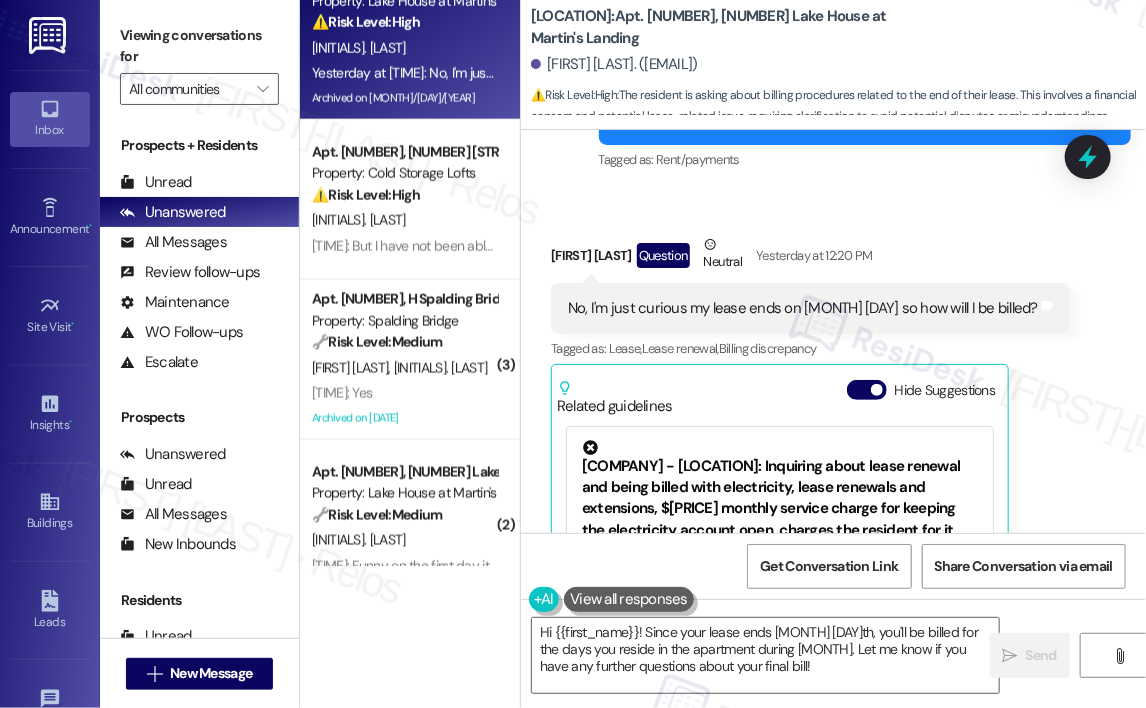 click on "Received via SMS [FULL_NAME] Question Neutral Yesterday at [TIME] No, I'm just curious my lease ends on [DATE] so how will I be billed? Tags and notes Tagged as: Lease , Click to highlight conversations about Lease Lease renewal , Click to highlight conversations about Lease renewal Billing discrepancy Click to highlight conversations about Billing discrepancy Related guidelines Hide Suggestions [PROPERTY_NAME]: Inquiring about lease renewal and being billed with electricity, lease renewals and extensions, [AMOUNT] monthly service charge for keeping the electricity account open, charges the resident for it per the lease agreement. Created 2 years ago Property level guideline ( 66 % match) FAQs generated by ResiDesk AI What is the [AMOUNT] monthly service charge for? The [AMOUNT] monthly service charge is the monthly administration fee for keeping the electricity account open. Who pays the electricity provider the admin fee? Can I discuss lease renewals and extensions?" at bounding box center [810, 470] 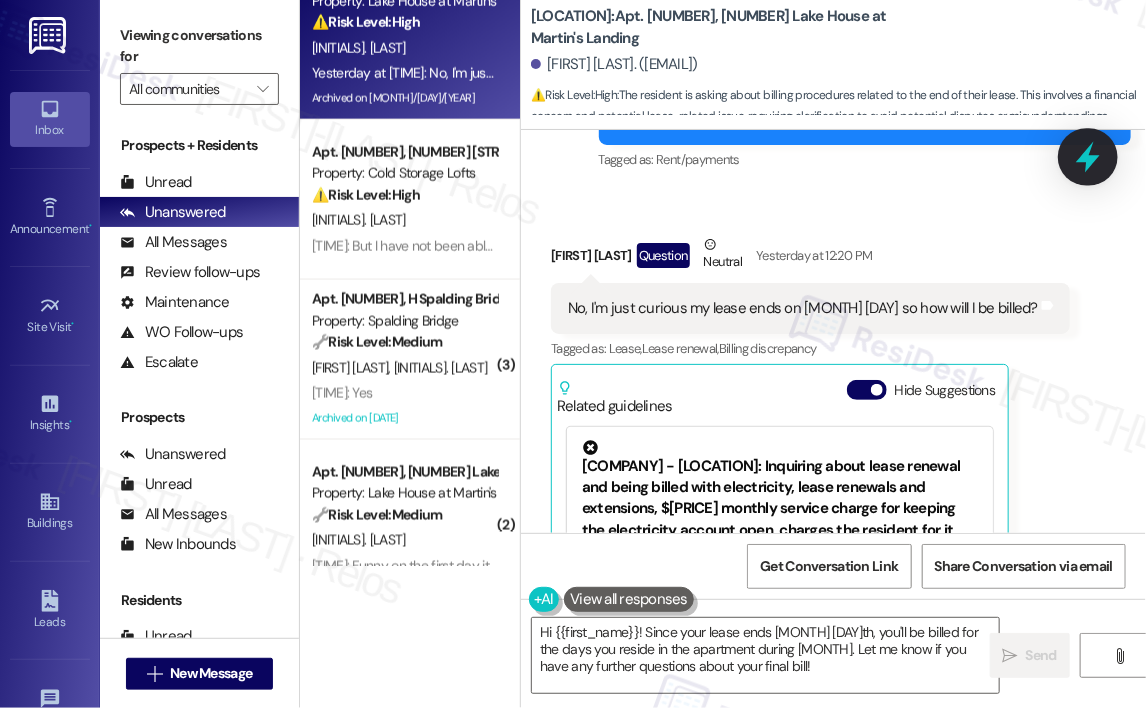 click 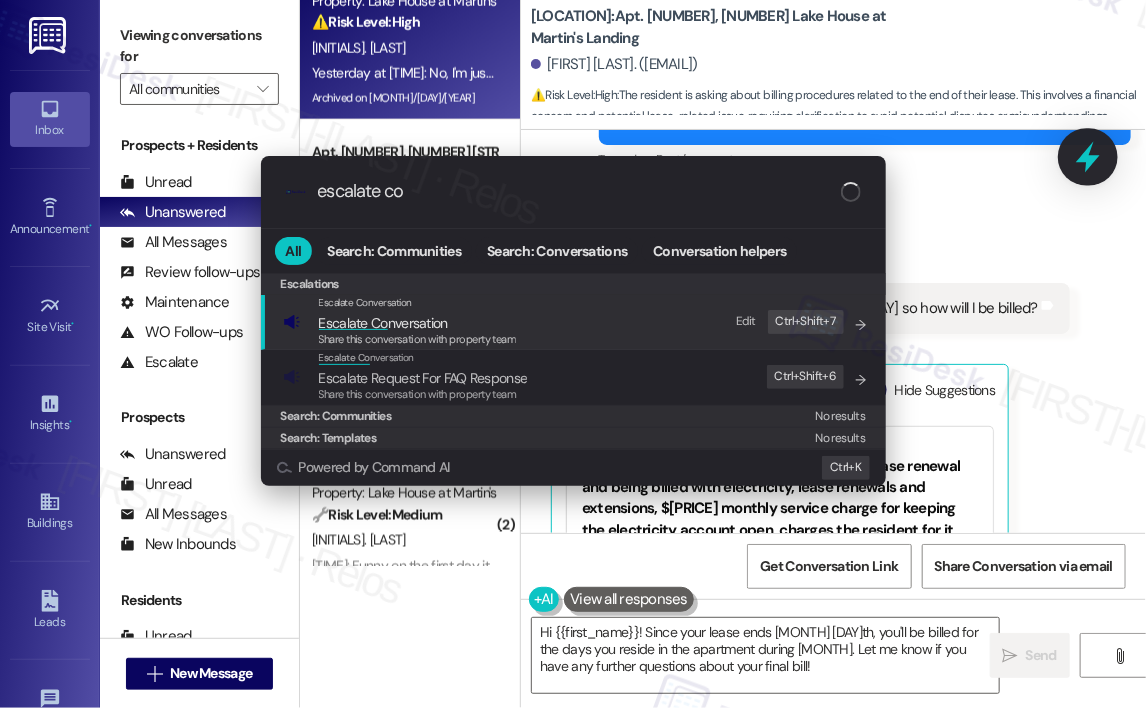 type on "escalate con" 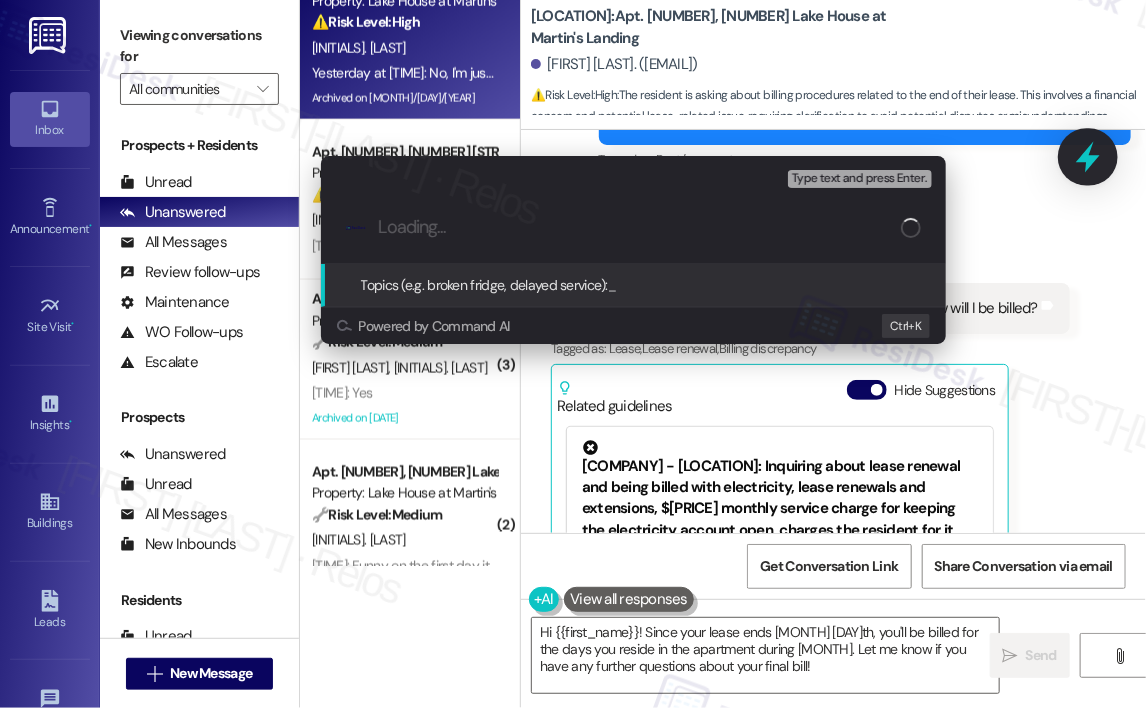type on "Clarification on Final Rent Charges for [MONTH] [DAY] Lease End" 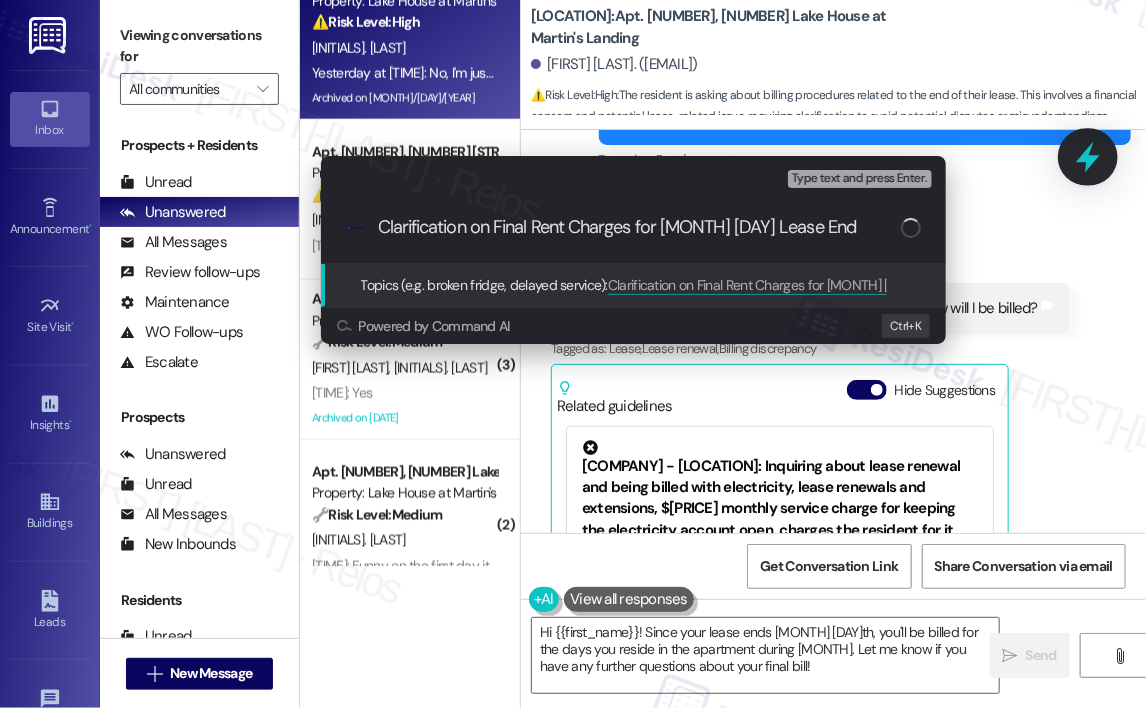 type 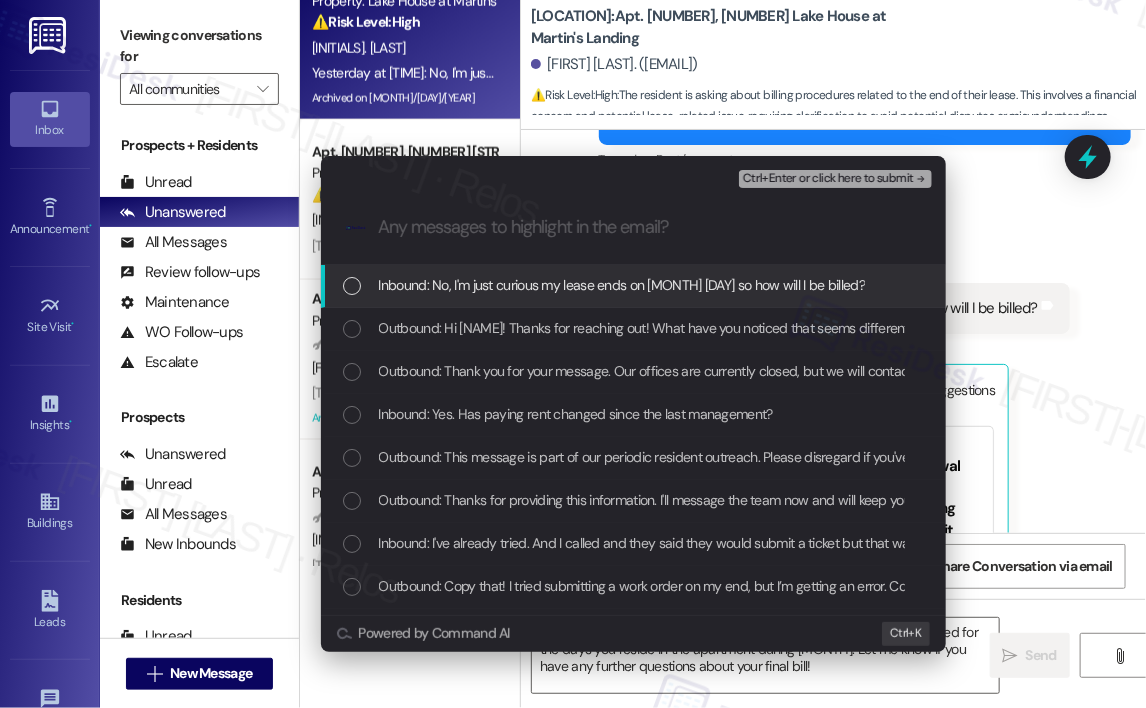 click on "Inbound: No, I'm just curious my lease ends on [MONTH] [DAY] so how will I be billed?" at bounding box center [622, 285] 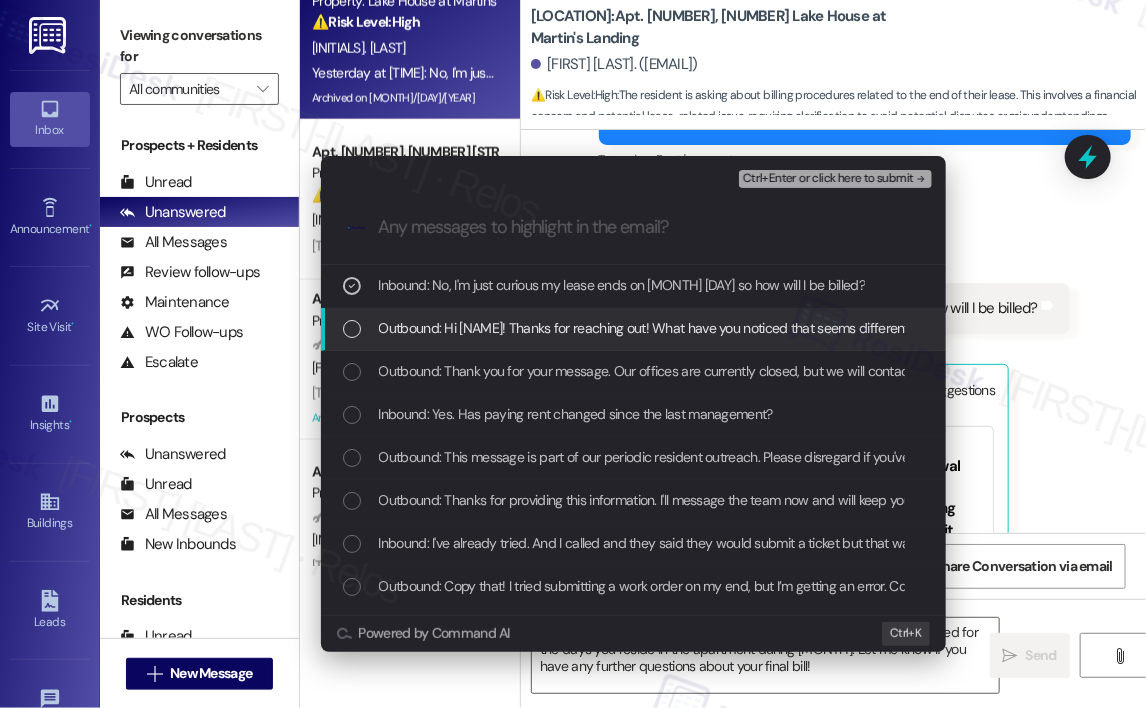 click on "Outbound: Hi [NAME]! Thanks for reaching out! What have you noticed that seems different about the rent payment process since the management change? I’d be happy to look into it and clarify anything that’s changed." at bounding box center [1017, 328] 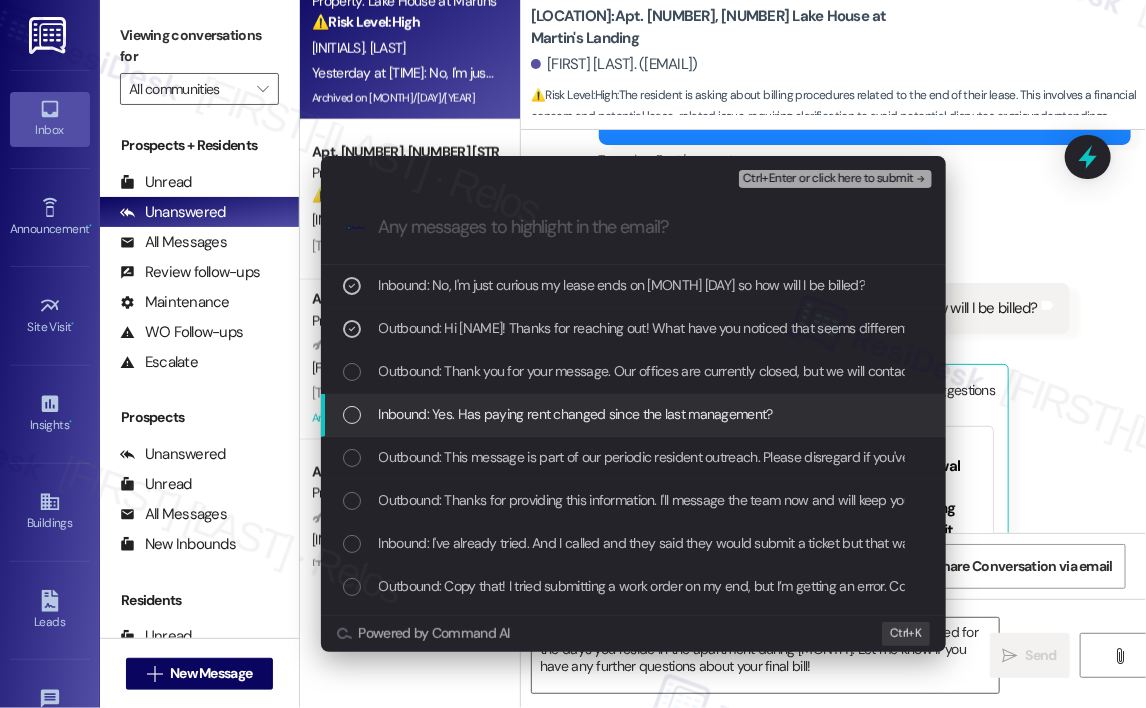 click on "Inbound: Yes. Has paying rent changed since the last management?" at bounding box center (576, 414) 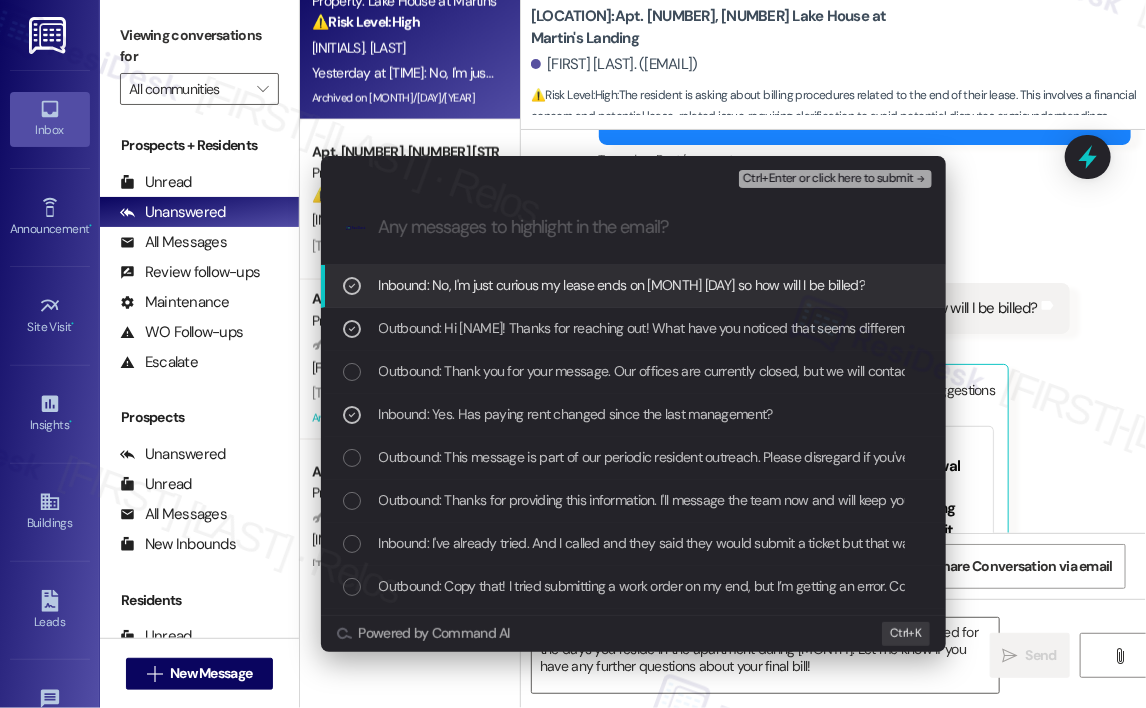 click on "Ctrl+Enter or click here to submit" at bounding box center (828, 179) 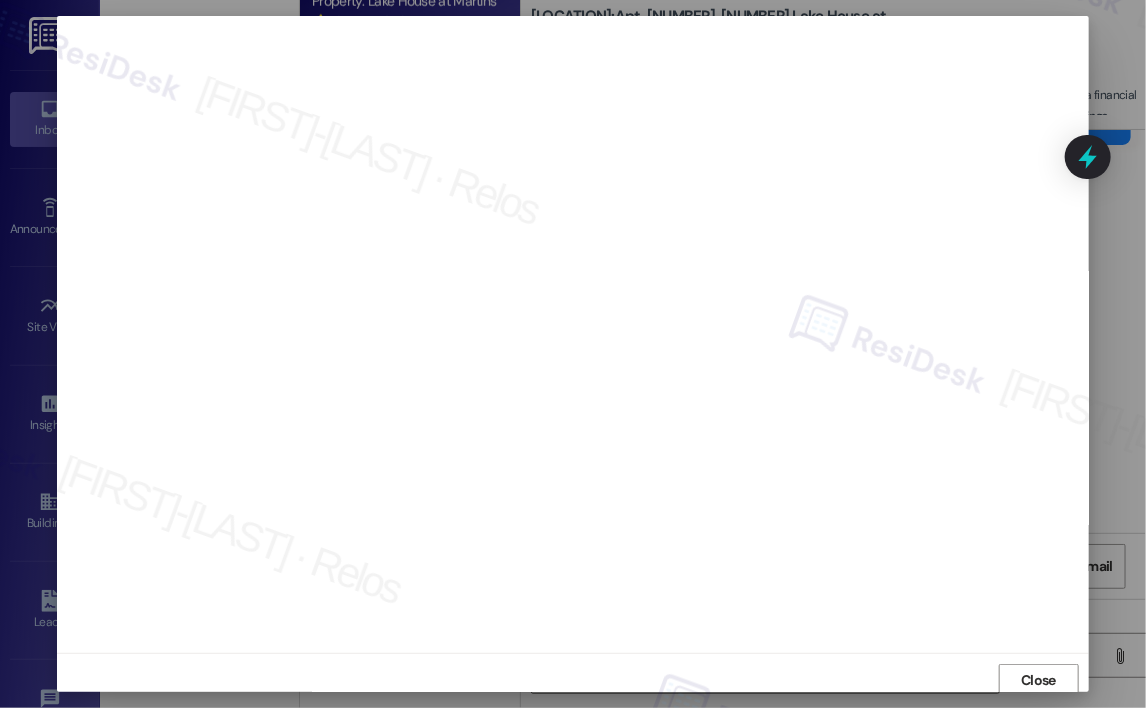 scroll, scrollTop: 4, scrollLeft: 0, axis: vertical 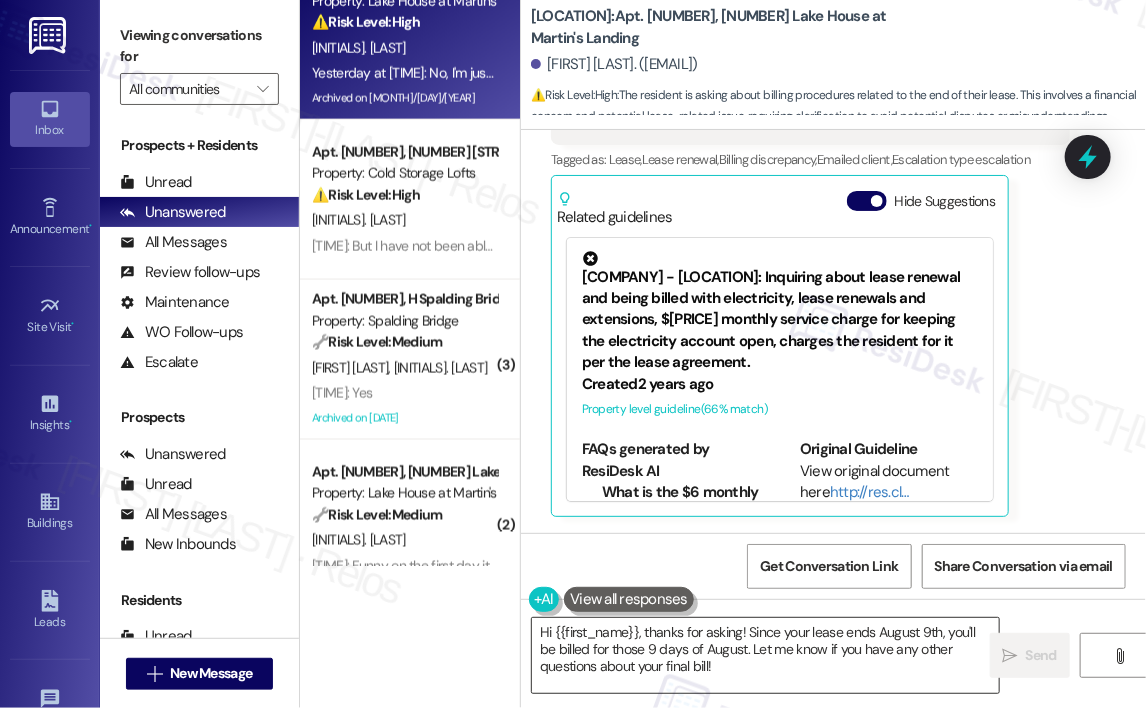 click on "Hi {{first_name}}, thanks for asking! Since your lease ends August 9th, you'll be billed for those 9 days of August. Let me know if you have any other questions about your final bill!" at bounding box center (765, 655) 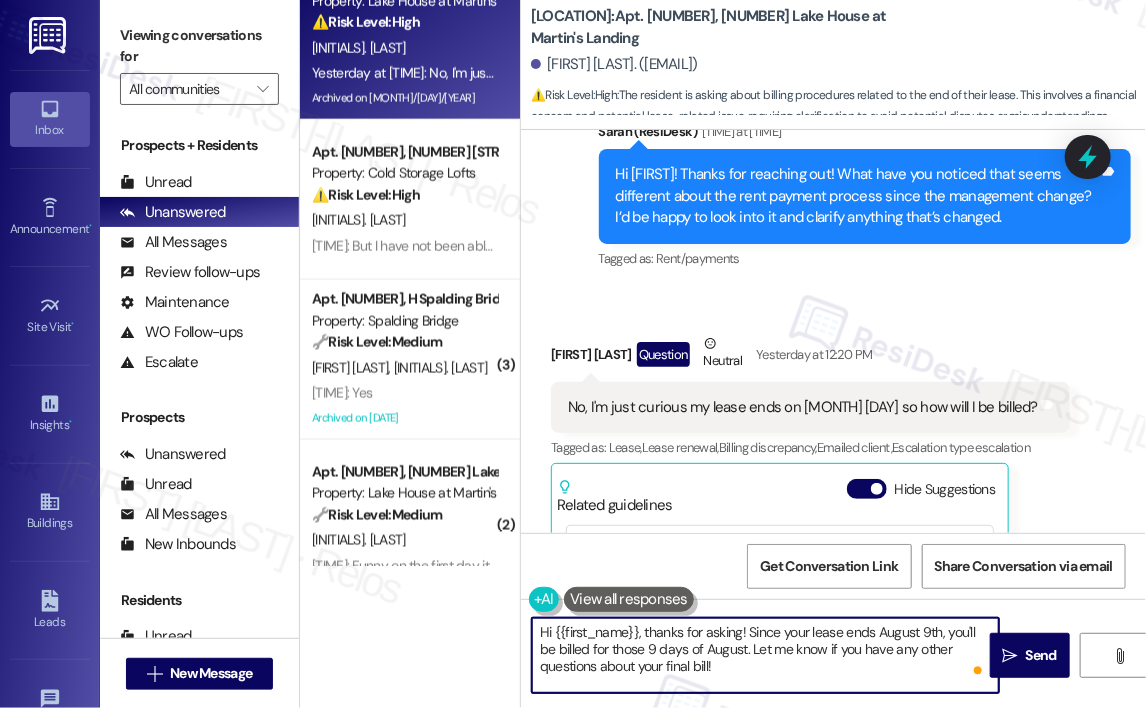 scroll, scrollTop: 22130, scrollLeft: 0, axis: vertical 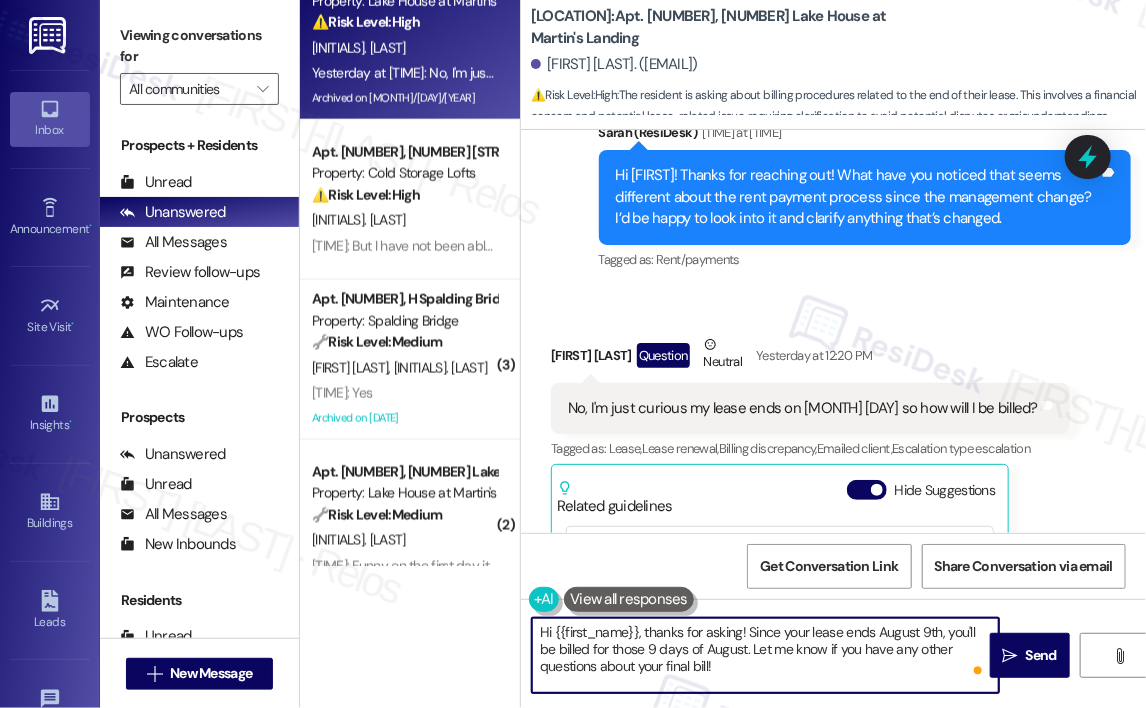 drag, startPoint x: 695, startPoint y: 672, endPoint x: 640, endPoint y: 630, distance: 69.2026 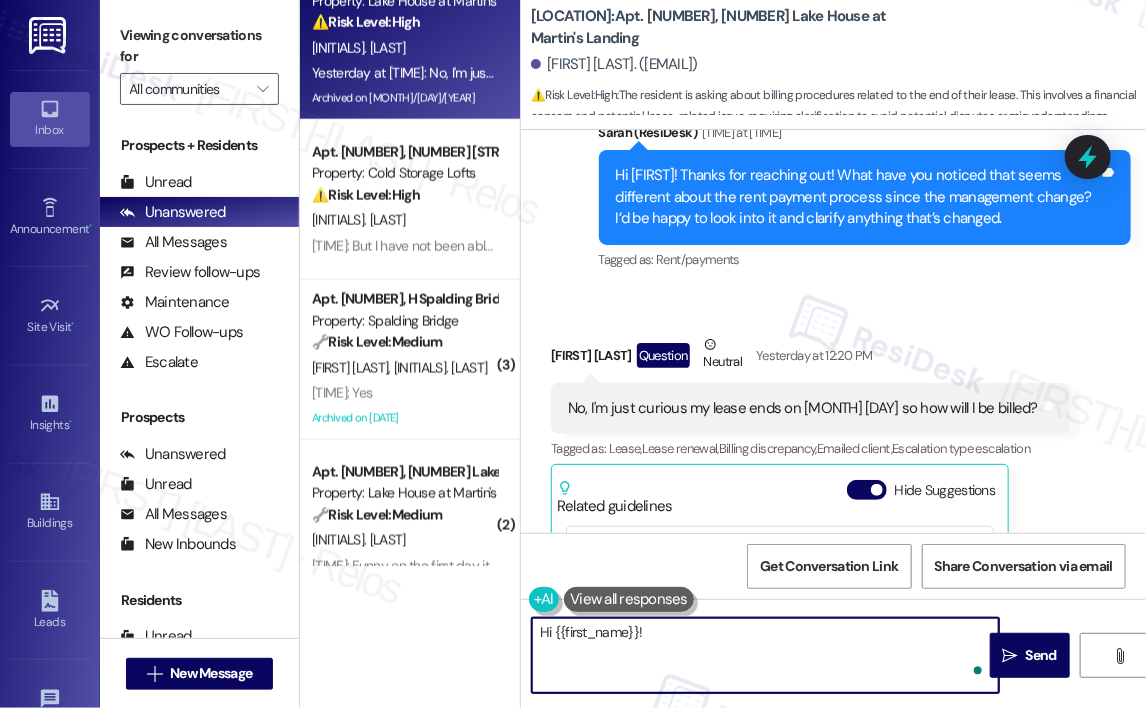 paste on "Thanks for your message! I’ll go ahead and check with the team to confirm how your rent will be billed with your lease ending on [MONTH] [DAY]. I’ll follow up as soon as I have an answer for you." 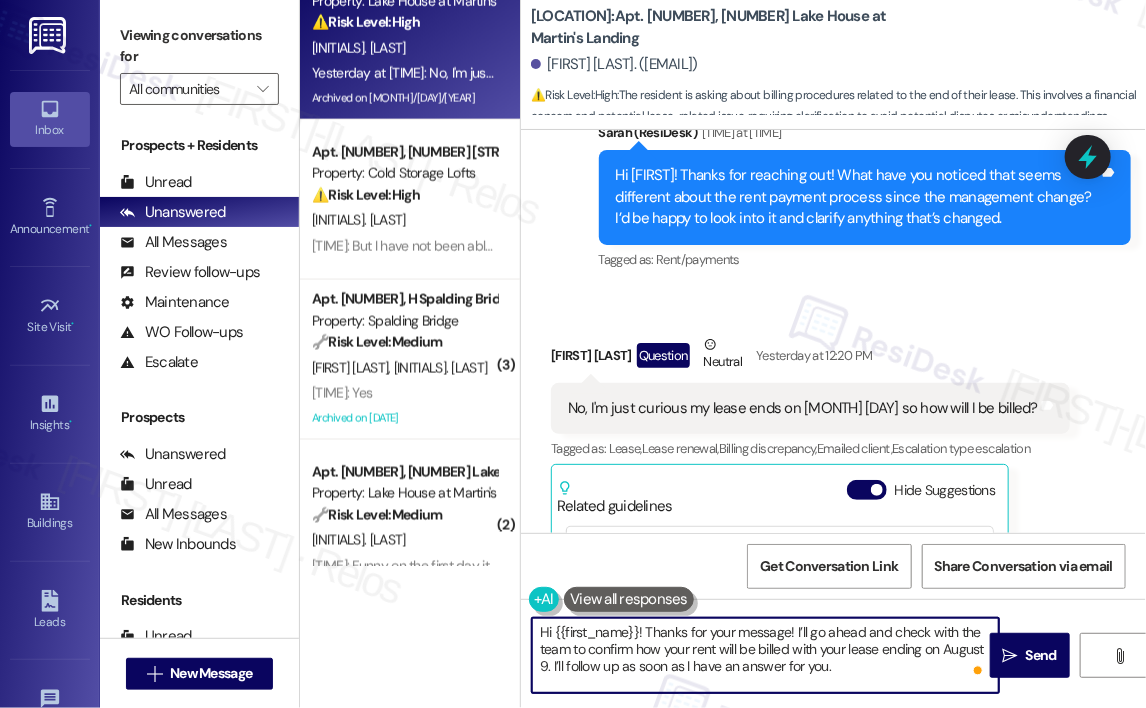 click on "Hi {{first_name}}! Thanks for your message! I’ll go ahead and check with the team to confirm how your rent will be billed with your lease ending on August 9. I’ll follow up as soon as I have an answer for you." at bounding box center (765, 655) 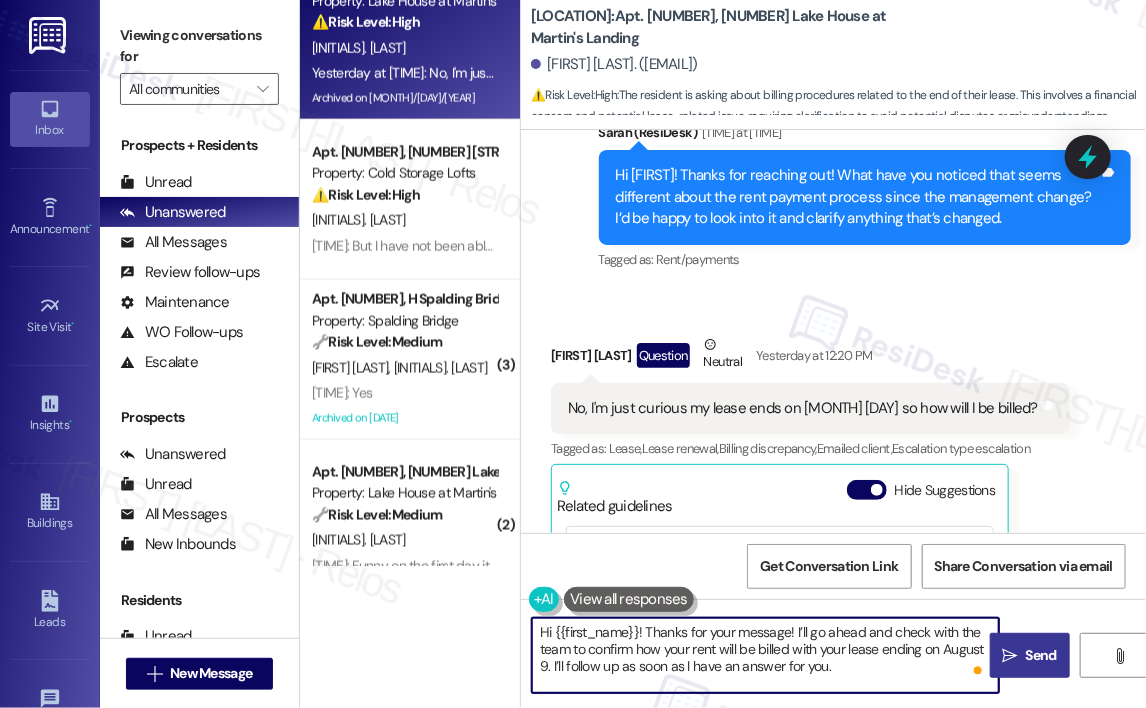 type on "Hi {{first_name}}! Thanks for your message! I’ll go ahead and check with the team to confirm how your rent will be billed with your lease ending on August 9. I’ll follow up as soon as I have an answer for you." 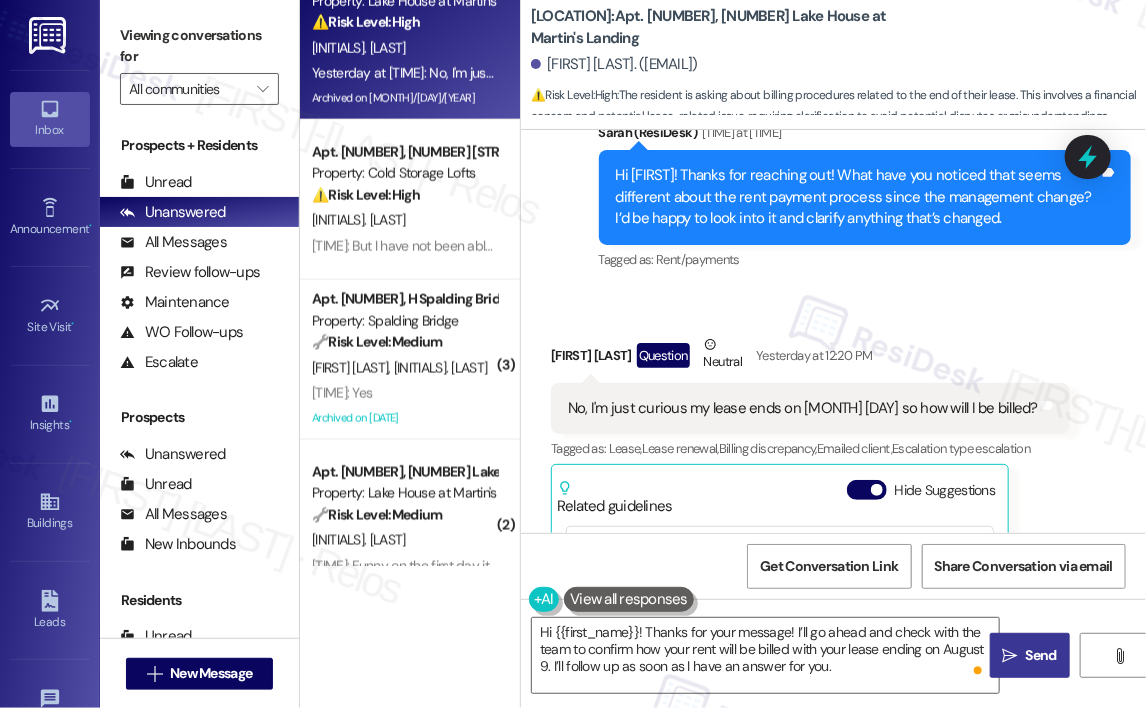 click on "Send" at bounding box center (1041, 655) 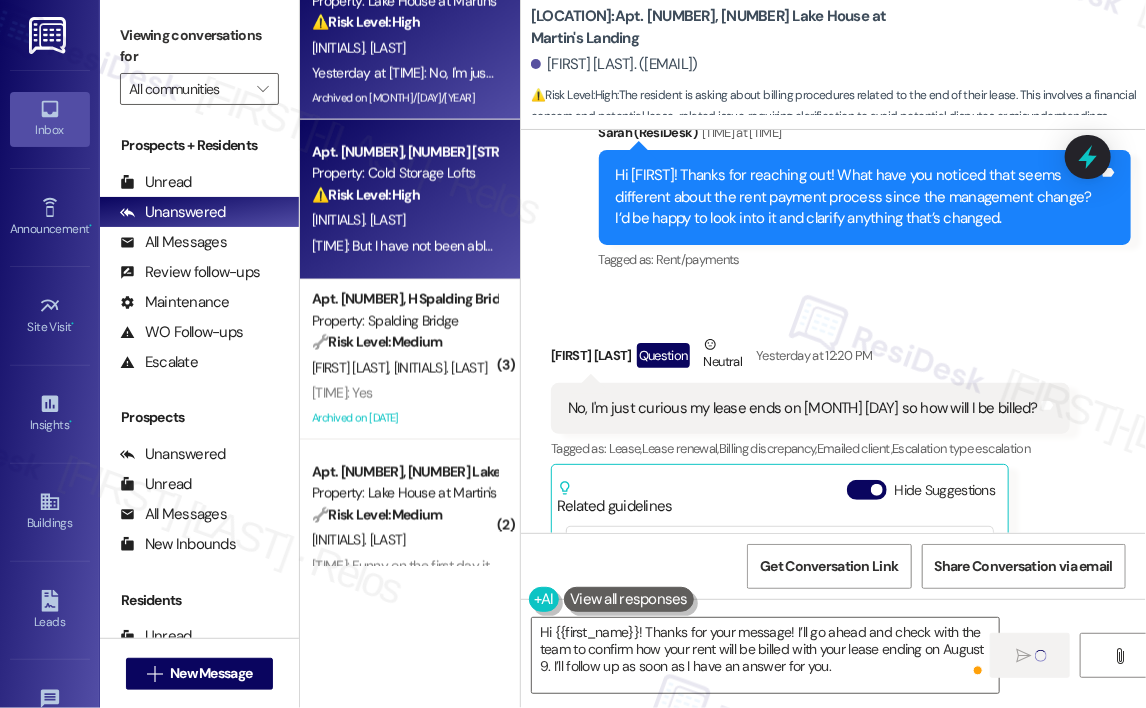 click on "Yesterday at [TIME]: But I have not been able to contact anyone in the offices for a few weeks and have been trying to make sure my account is clear and no unexpected charges are in my account Yesterday at [TIME]: But I have not been able to contact anyone in the offices for a few weeks and have been trying to make sure my account is clear and no unexpected charges are in my account" at bounding box center (843, 246) 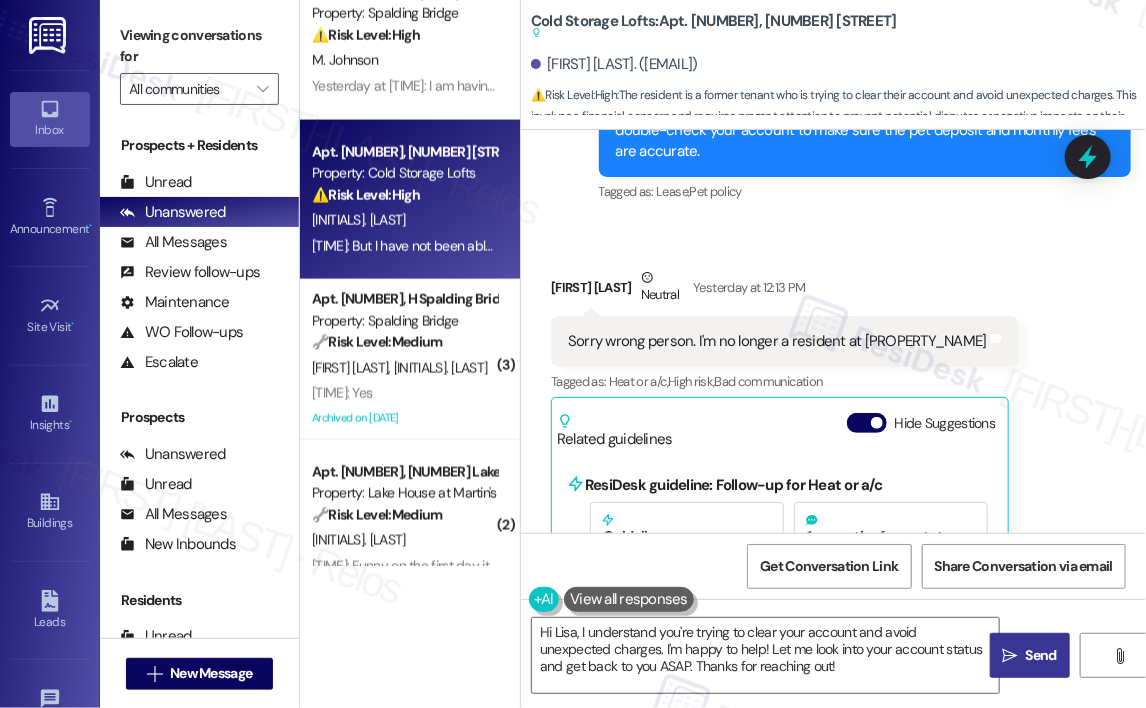 scroll, scrollTop: 3828, scrollLeft: 0, axis: vertical 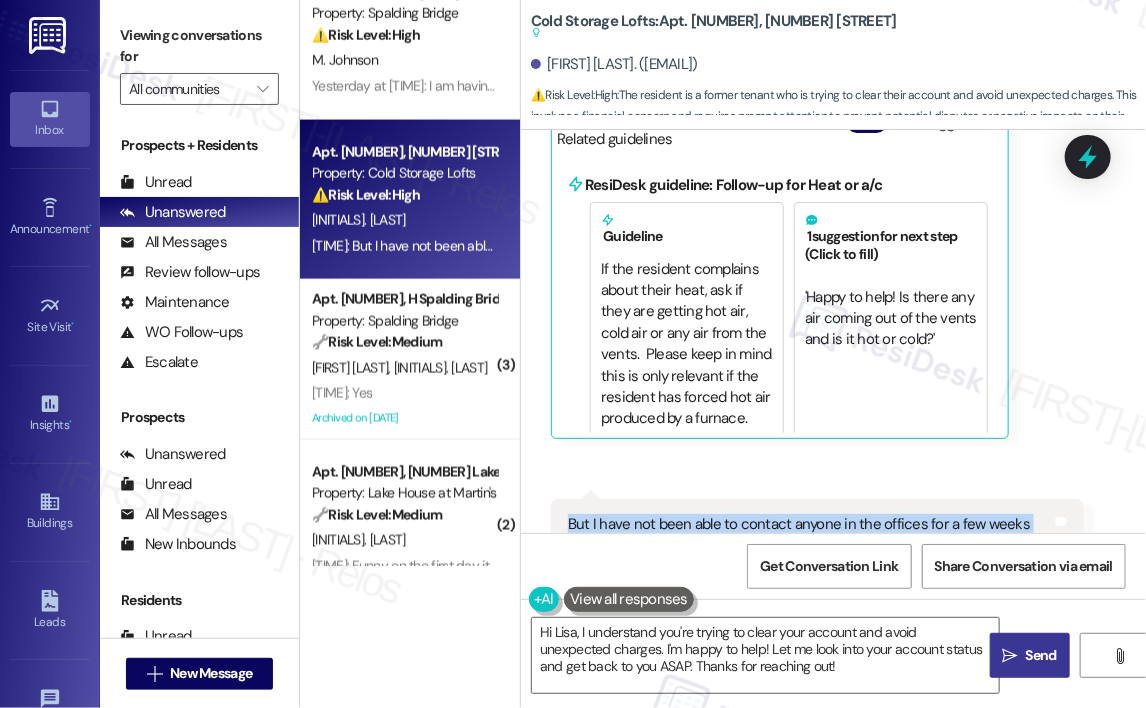 drag, startPoint x: 784, startPoint y: 503, endPoint x: 559, endPoint y: 458, distance: 229.45587 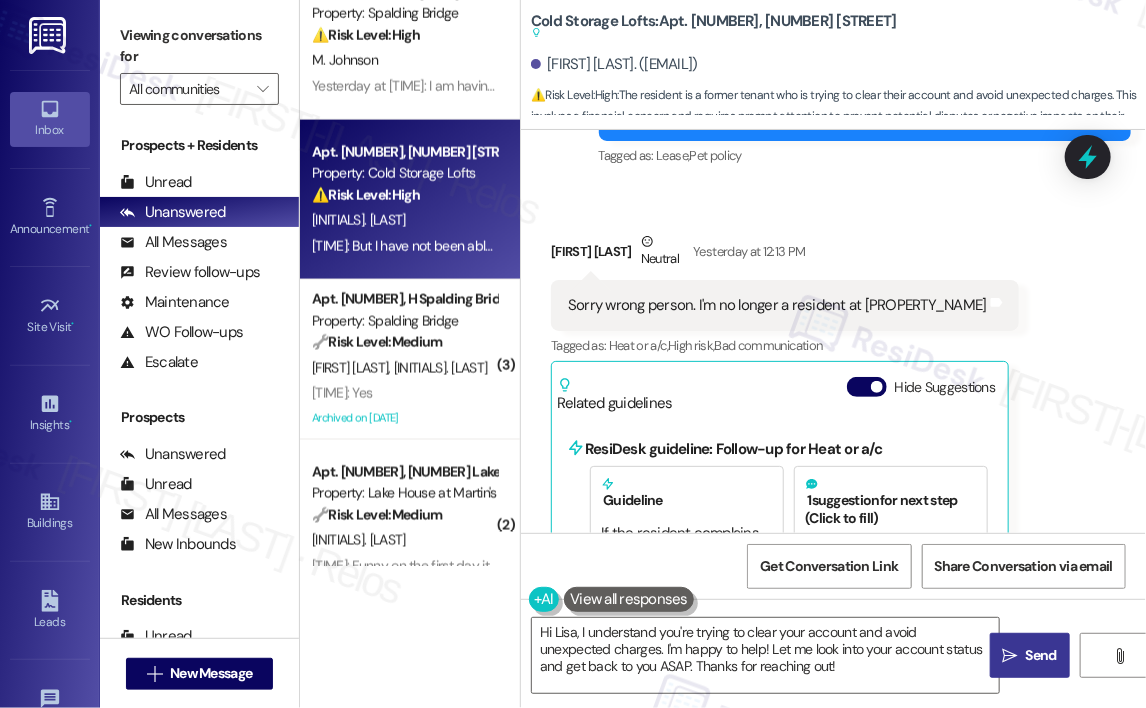 scroll, scrollTop: 3528, scrollLeft: 0, axis: vertical 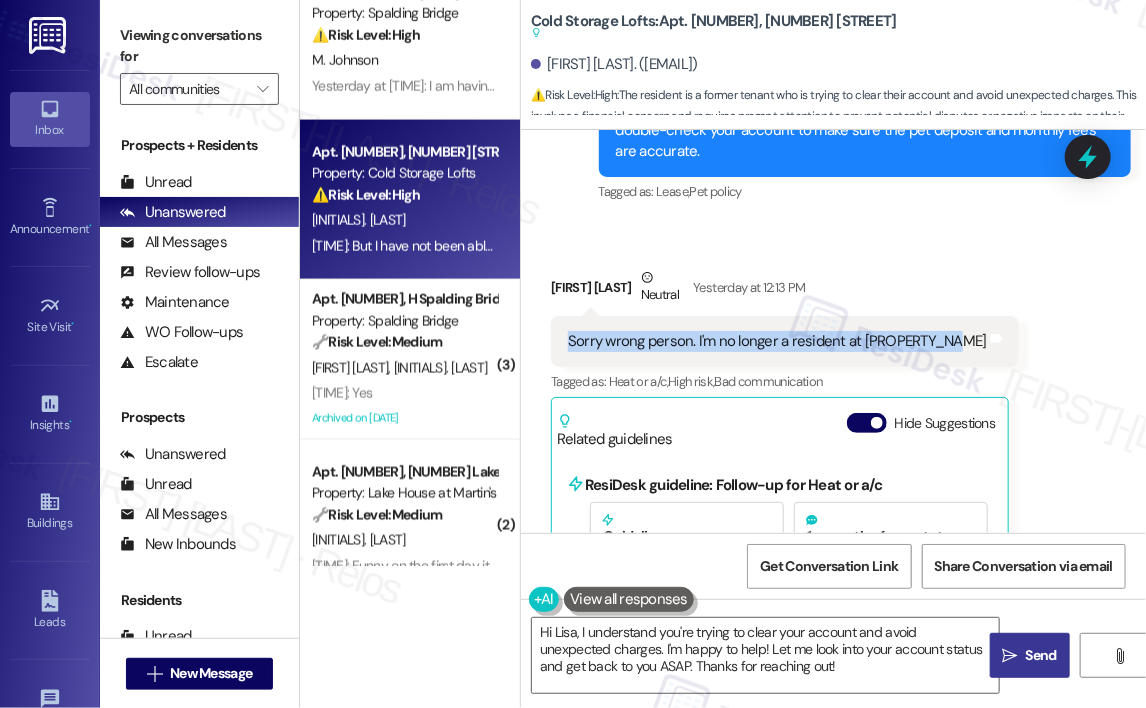 drag, startPoint x: 948, startPoint y: 276, endPoint x: 556, endPoint y: 282, distance: 392.04593 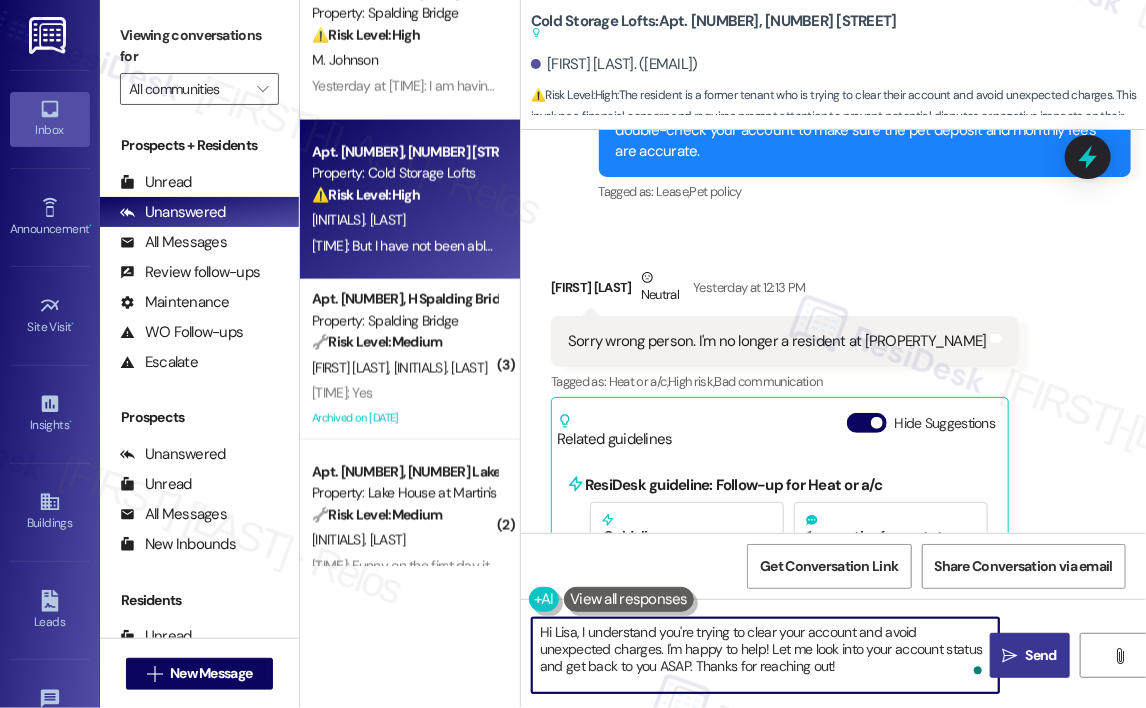 drag, startPoint x: 804, startPoint y: 666, endPoint x: 579, endPoint y: 635, distance: 227.12552 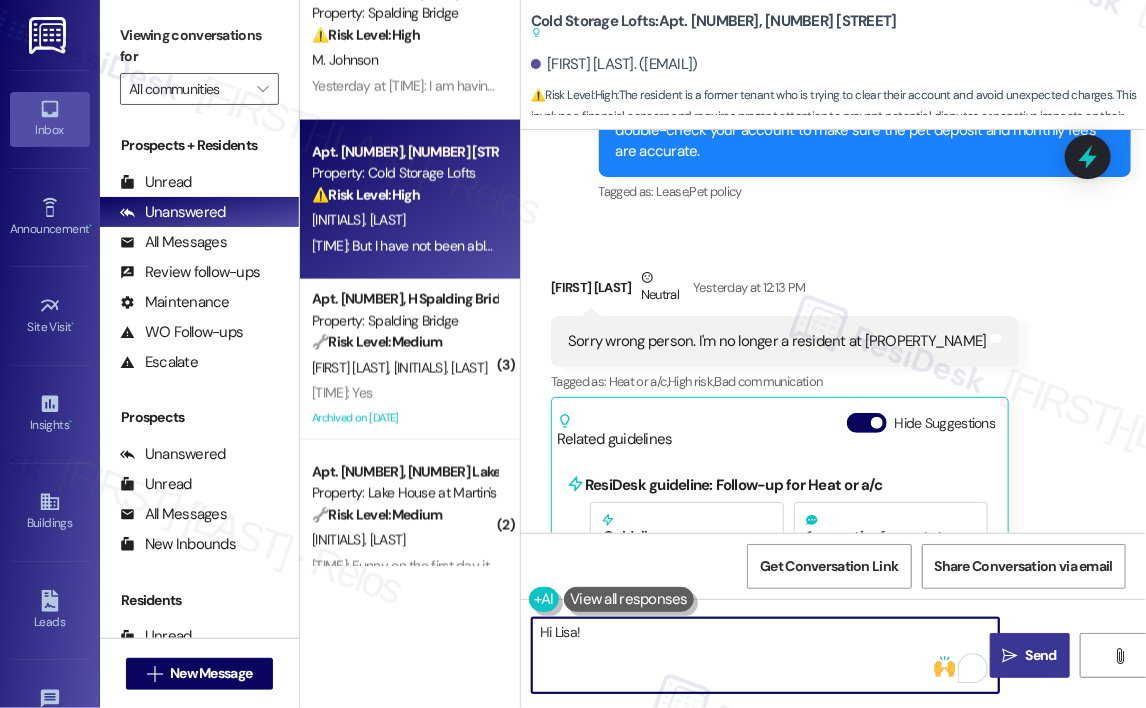 paste on "Thanks for the clarification! Just to confirm—have you already moved out and are simply trying to verify that your account was closed properly with no remaining charges? I can check in with the site team to make sure everything is squared away. Let me know if you'd like me to do that!" 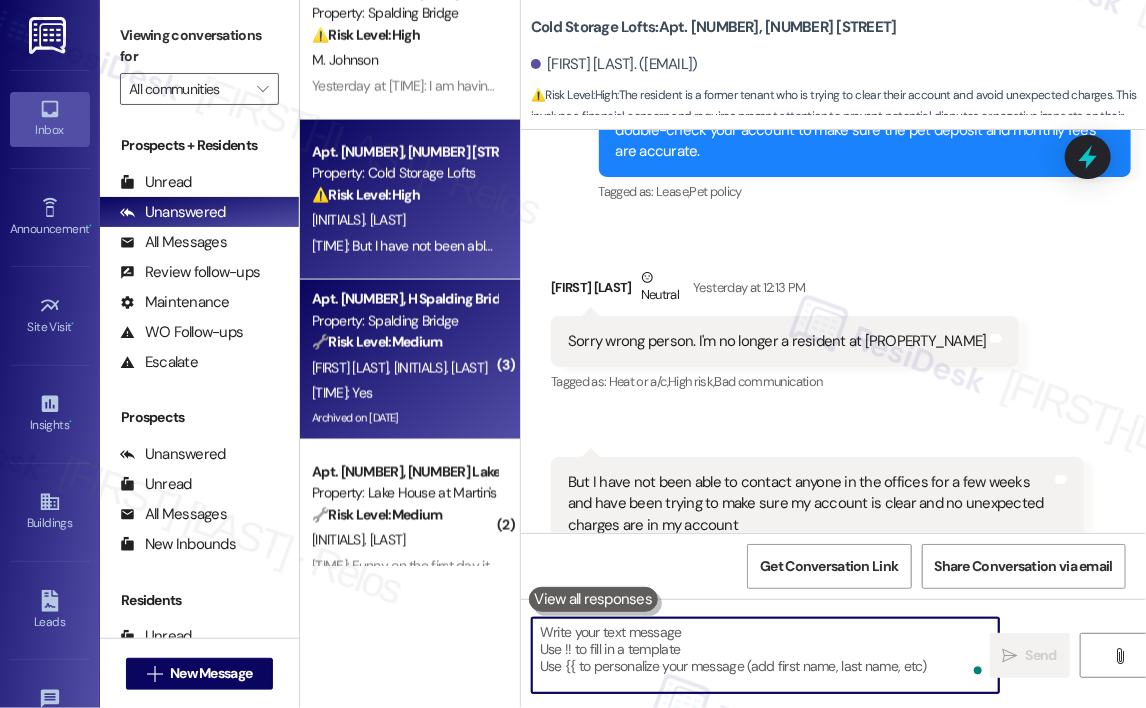 type 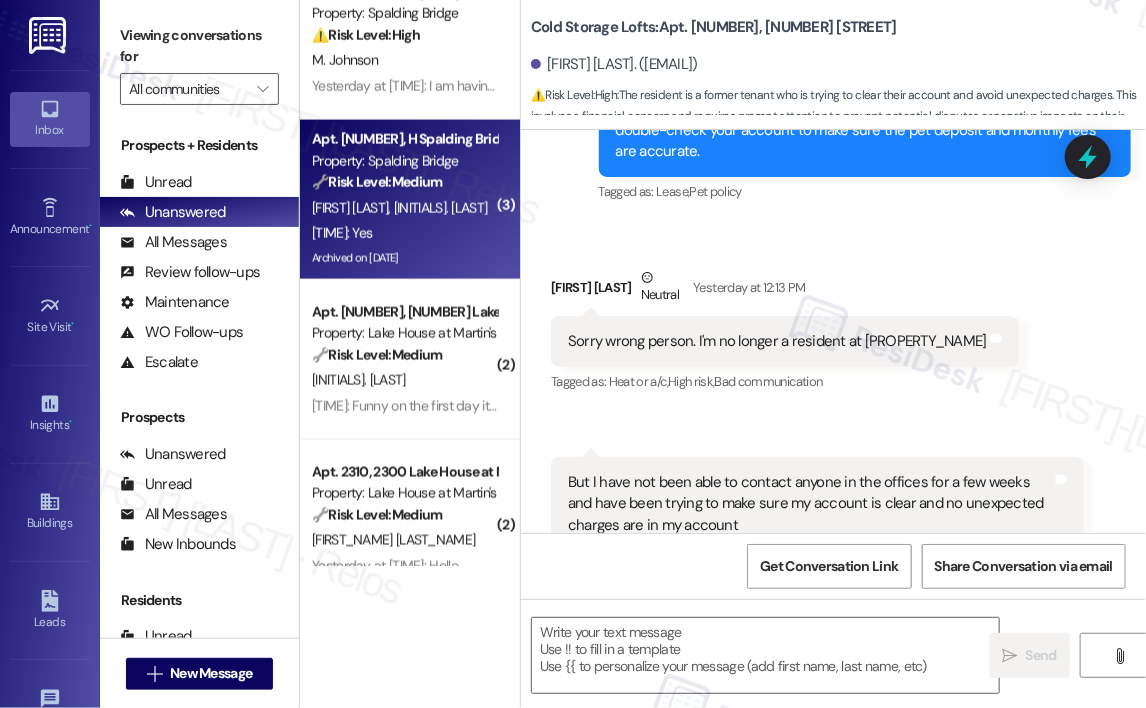 type on "Fetching suggested responses. Please feel free to read through the conversation in the meantime." 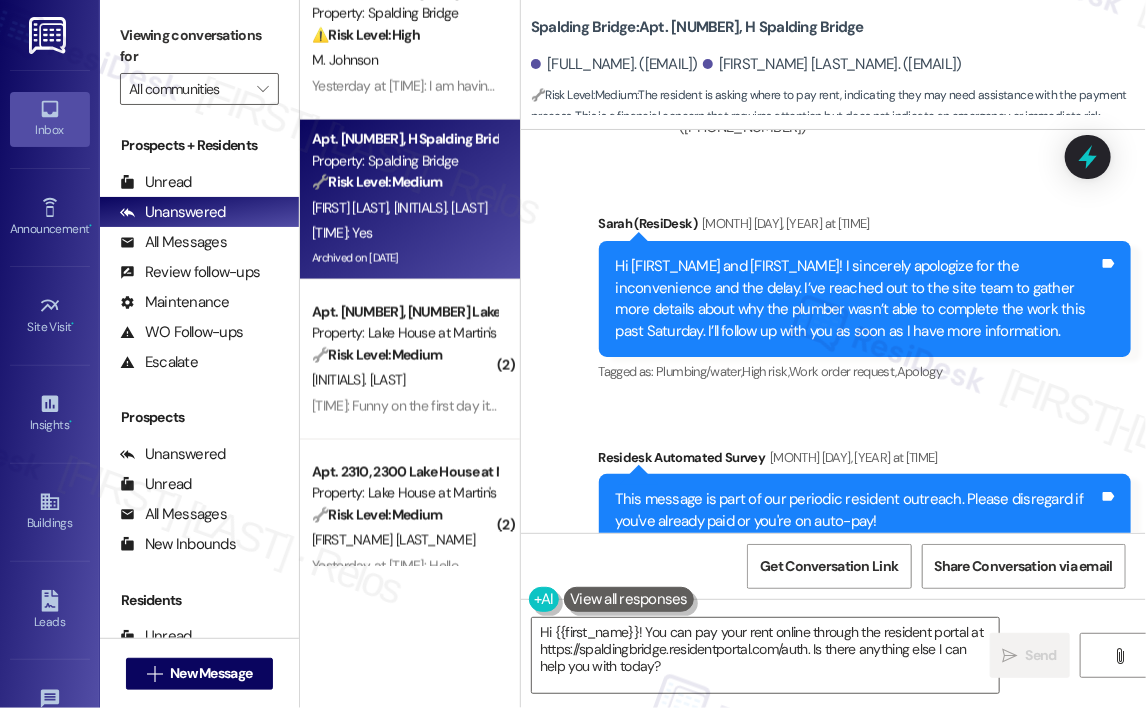 scroll, scrollTop: 27931, scrollLeft: 0, axis: vertical 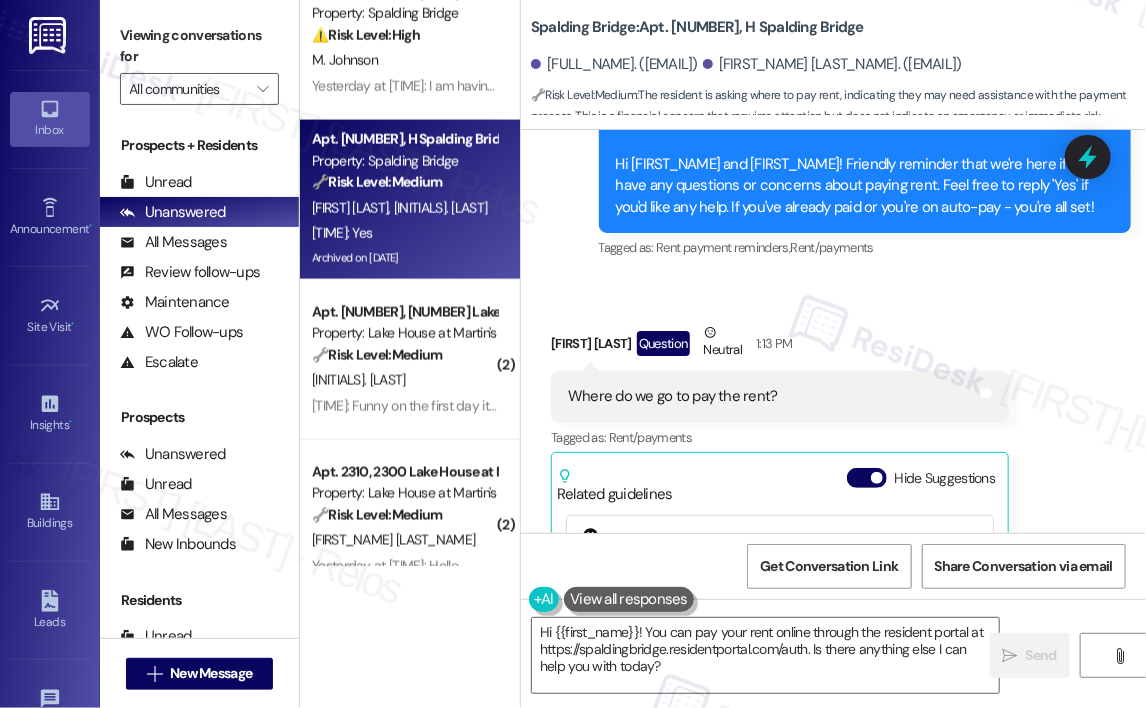 click on "Where do we go to pay the rent?" at bounding box center (673, 396) 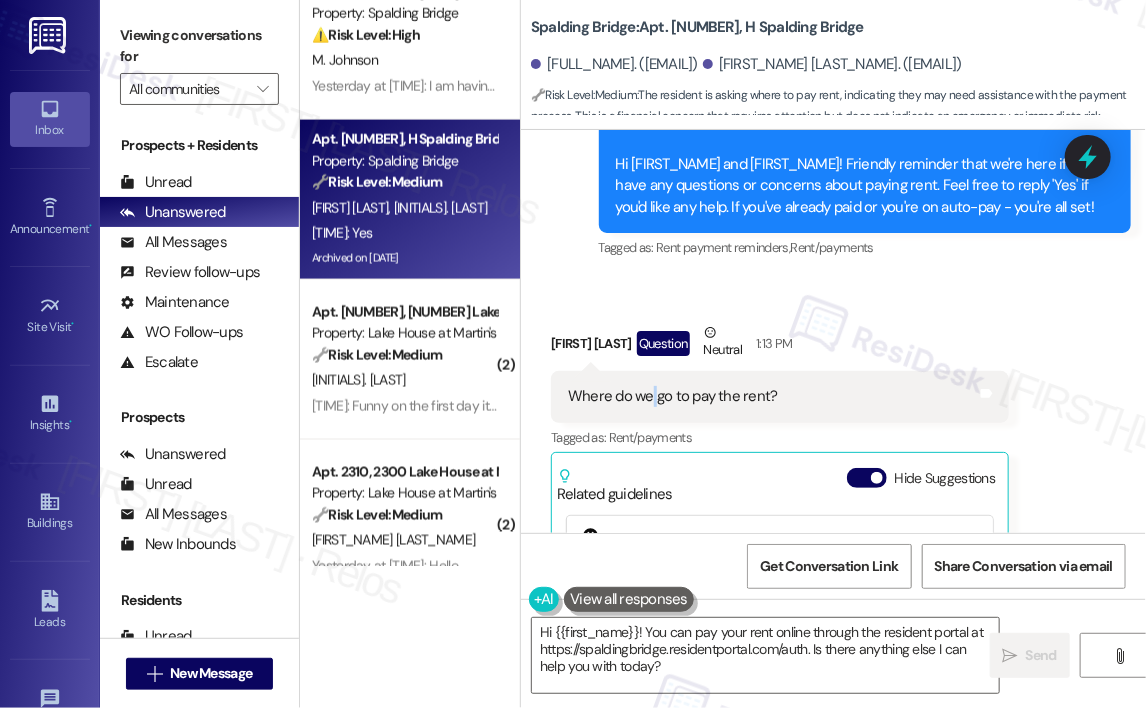 click on "Where do we go to pay the rent?" at bounding box center [673, 396] 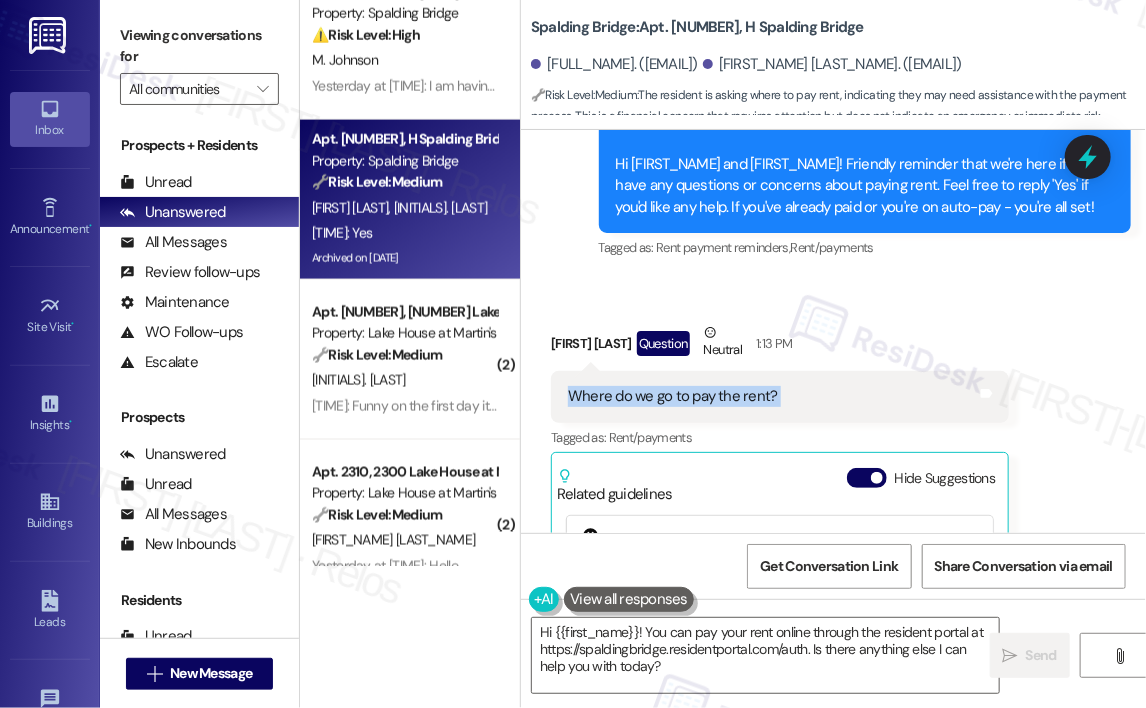 click on "Where do we go to pay the rent?" at bounding box center [673, 396] 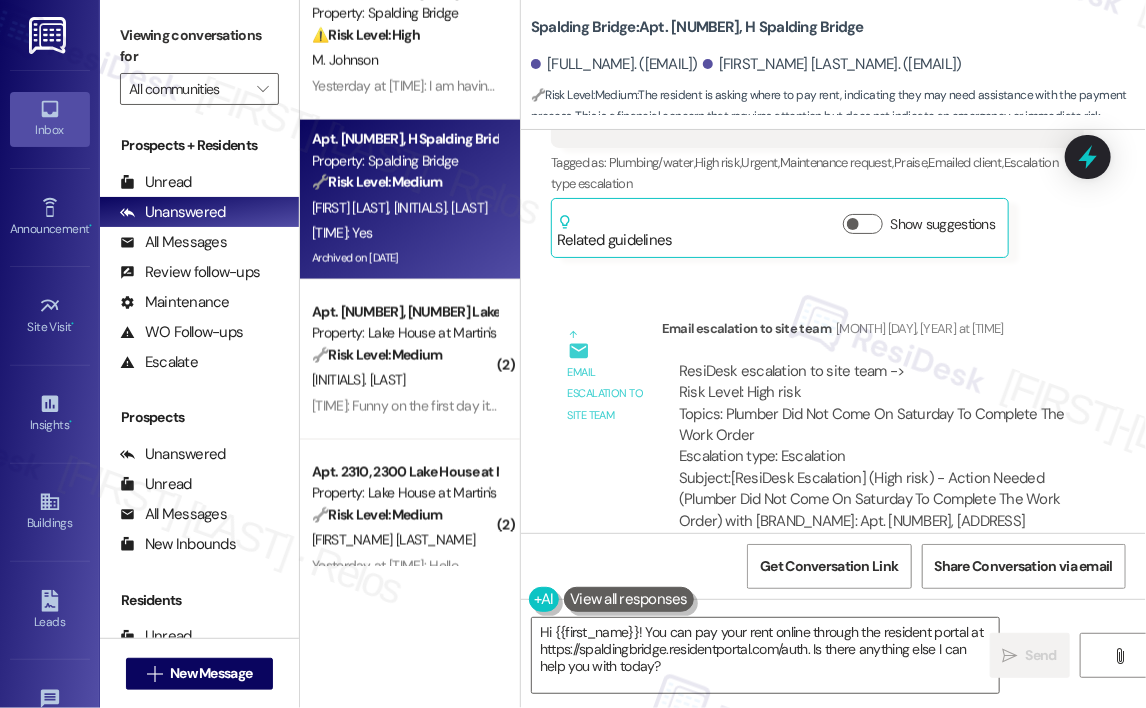 scroll, scrollTop: 27051, scrollLeft: 0, axis: vertical 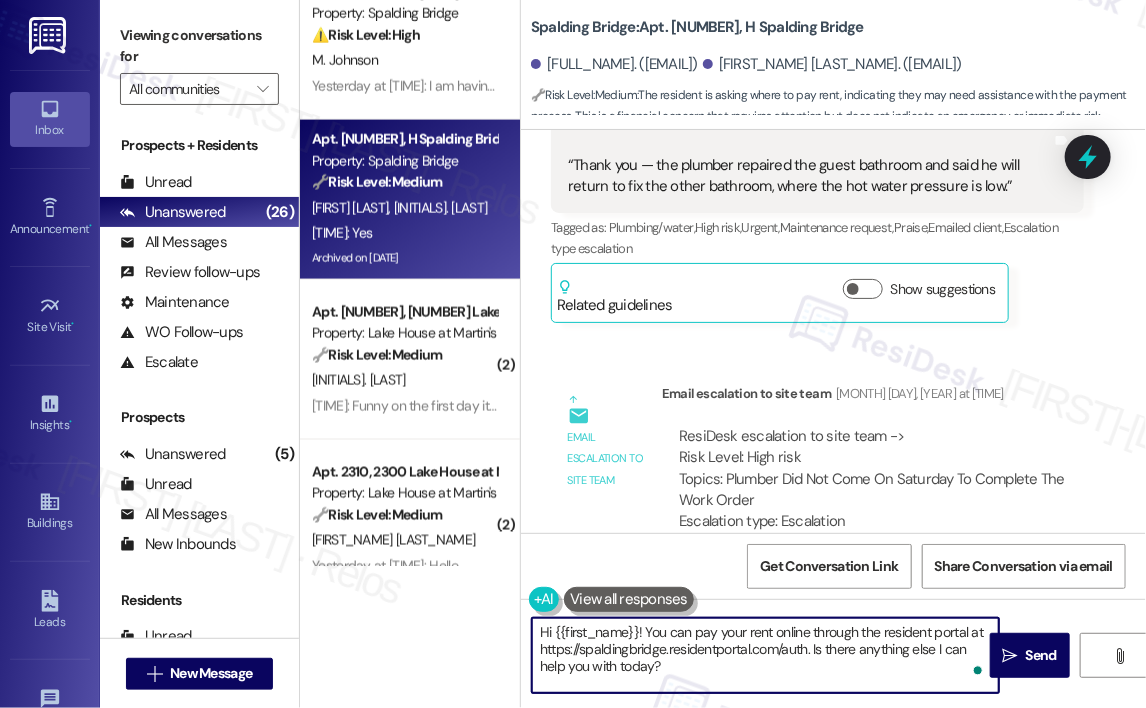 drag, startPoint x: 694, startPoint y: 662, endPoint x: 644, endPoint y: 629, distance: 59.908264 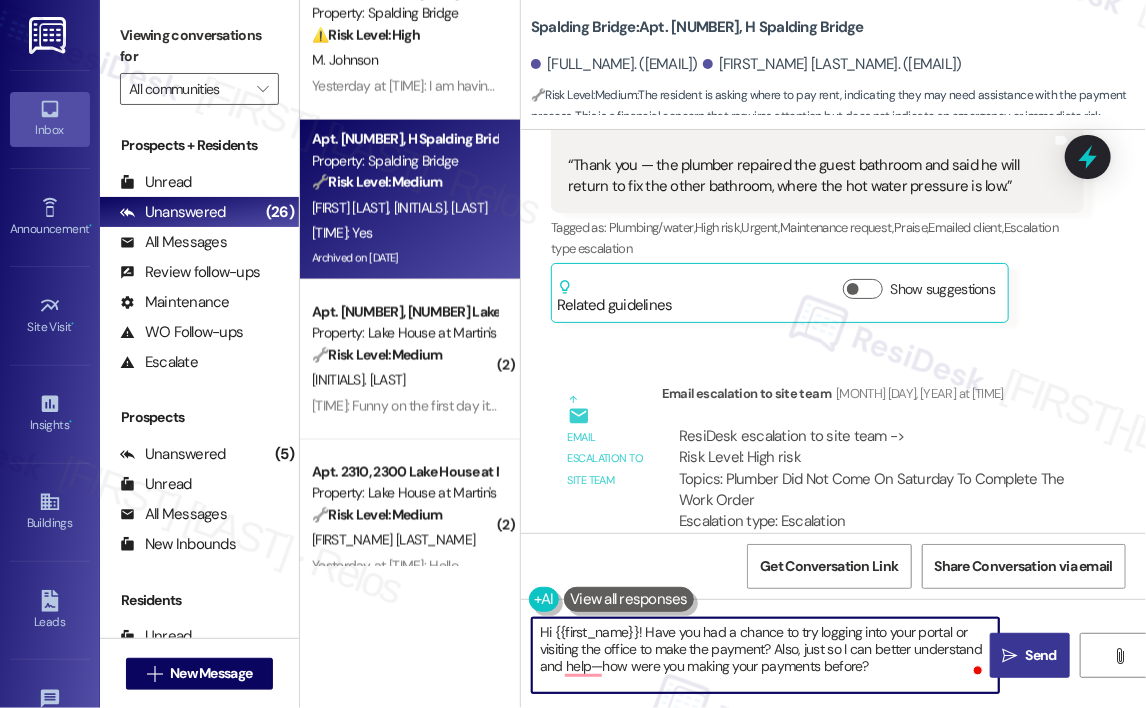 type on "Hi {{first_name}}! Have you had a chance to try logging into your portal or visiting the office to make the payment? Also, just so I can better understand and help—how were you making your payments before?" 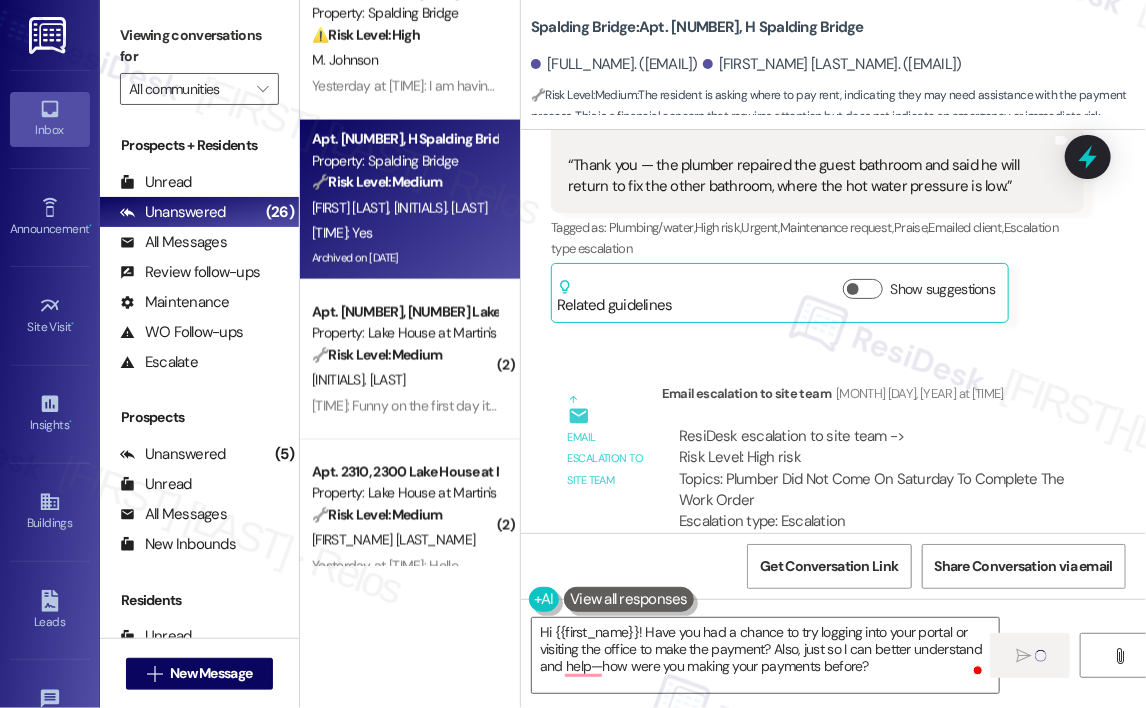 type 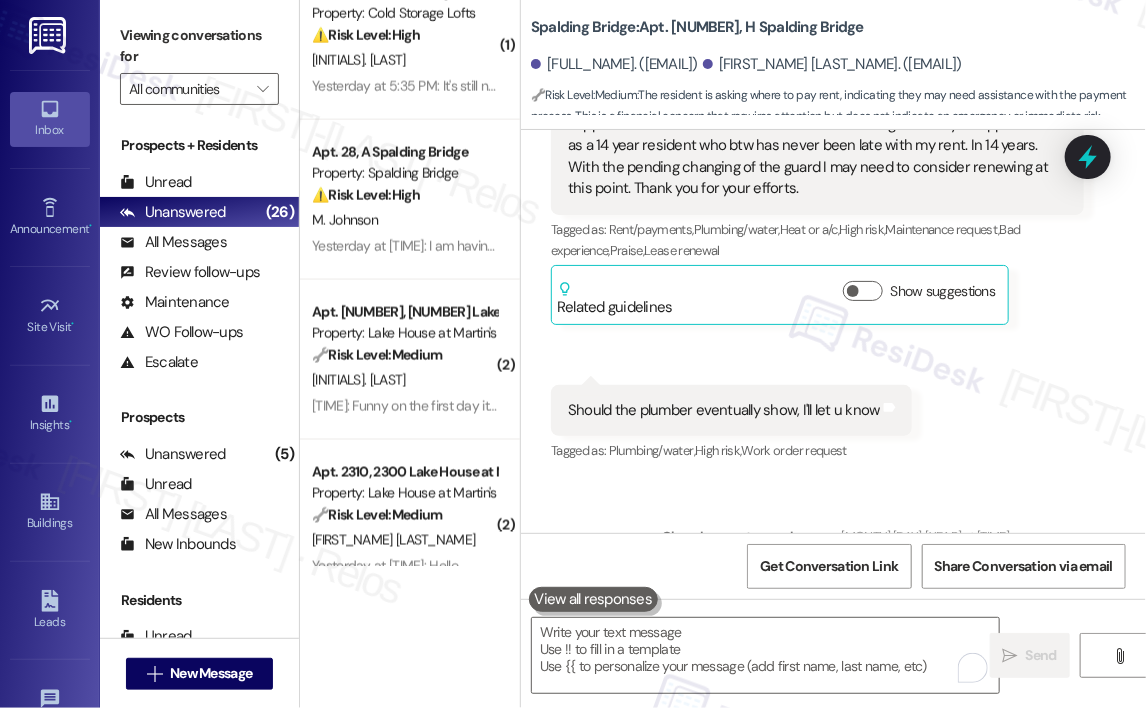 scroll, scrollTop: 25430, scrollLeft: 0, axis: vertical 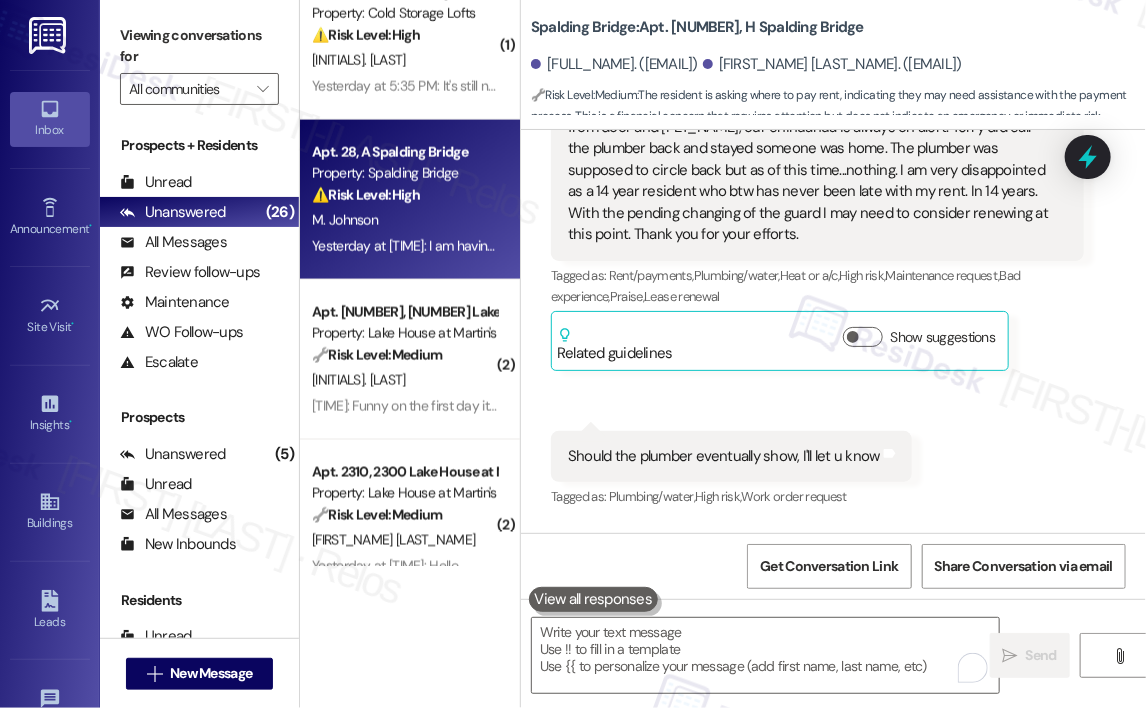 click on "[TIME]: I am having some financial difficulties with using the Flex app for [MONTH]. I don't have quite enough to pay the first payment by the [DAY]. I wouldn't have the full amount until [MONTH] [DAY] + the late fee unfortunately. Is that possible? Thank you in advance! [TIME]: I am having some financial difficulties with using the Flex app for [MONTH]. I don't have quite enough to pay the first payment by the [DAY]. I wouldn't have the full amount until [MONTH] [DAY] + the late fee unfortunately. Is that possible? Thank you in advance!" at bounding box center (1112, 246) 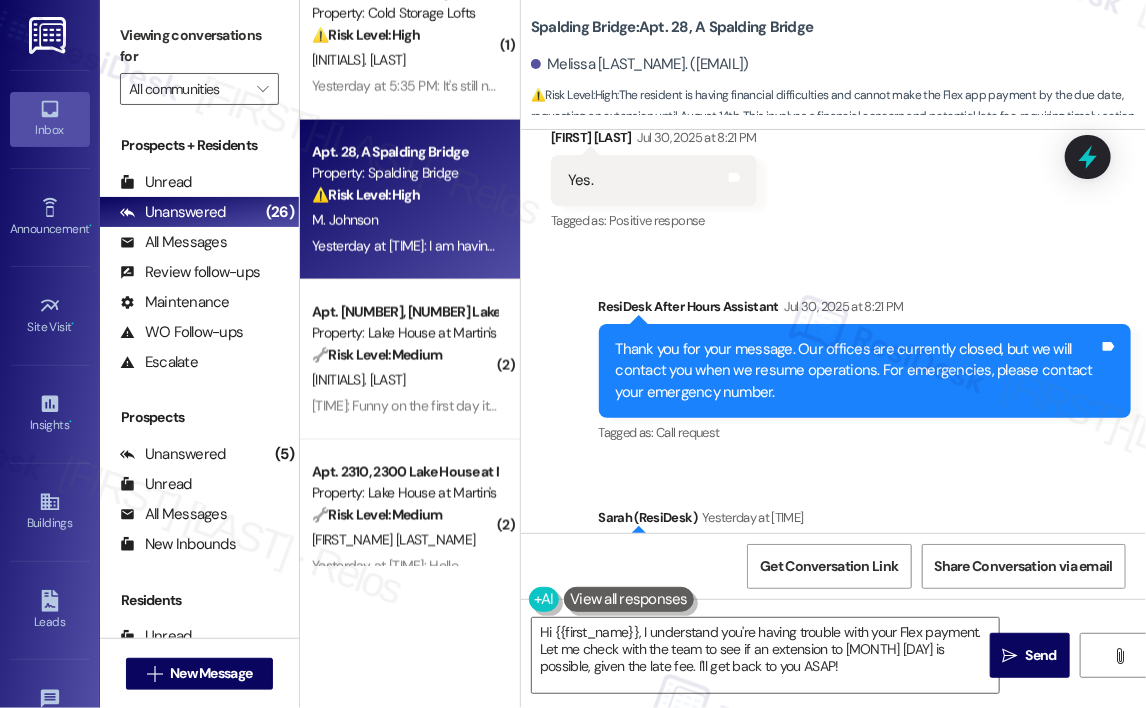 scroll, scrollTop: 9790, scrollLeft: 0, axis: vertical 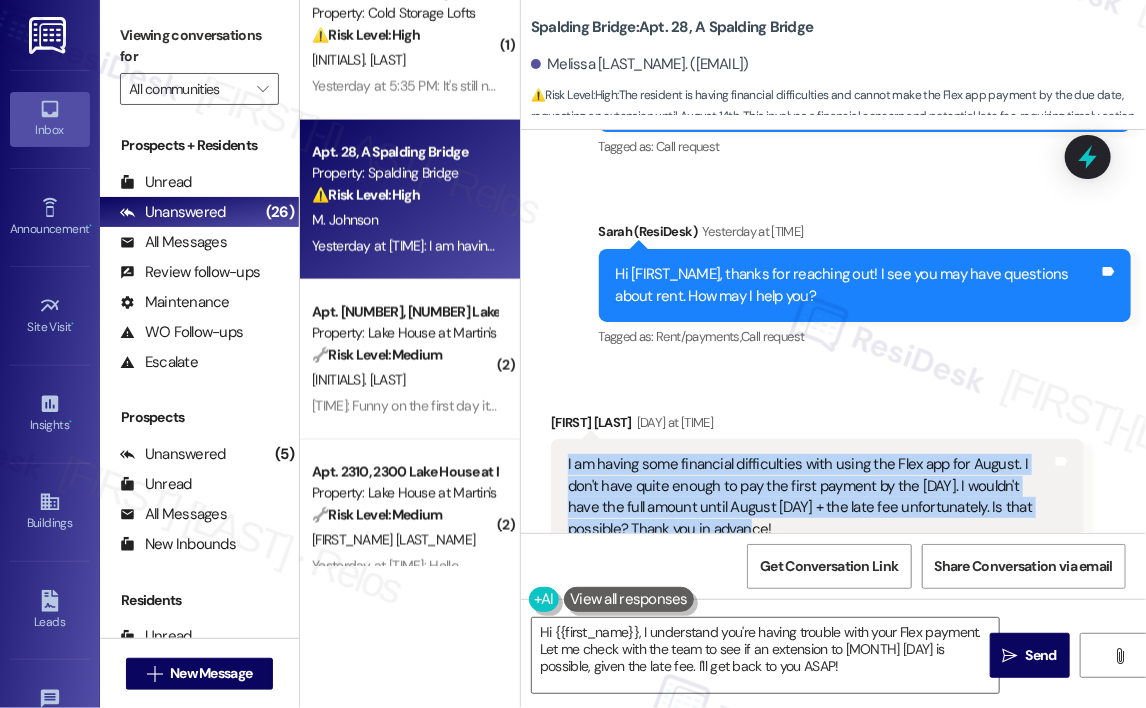 drag, startPoint x: 724, startPoint y: 416, endPoint x: 553, endPoint y: 359, distance: 180.24983 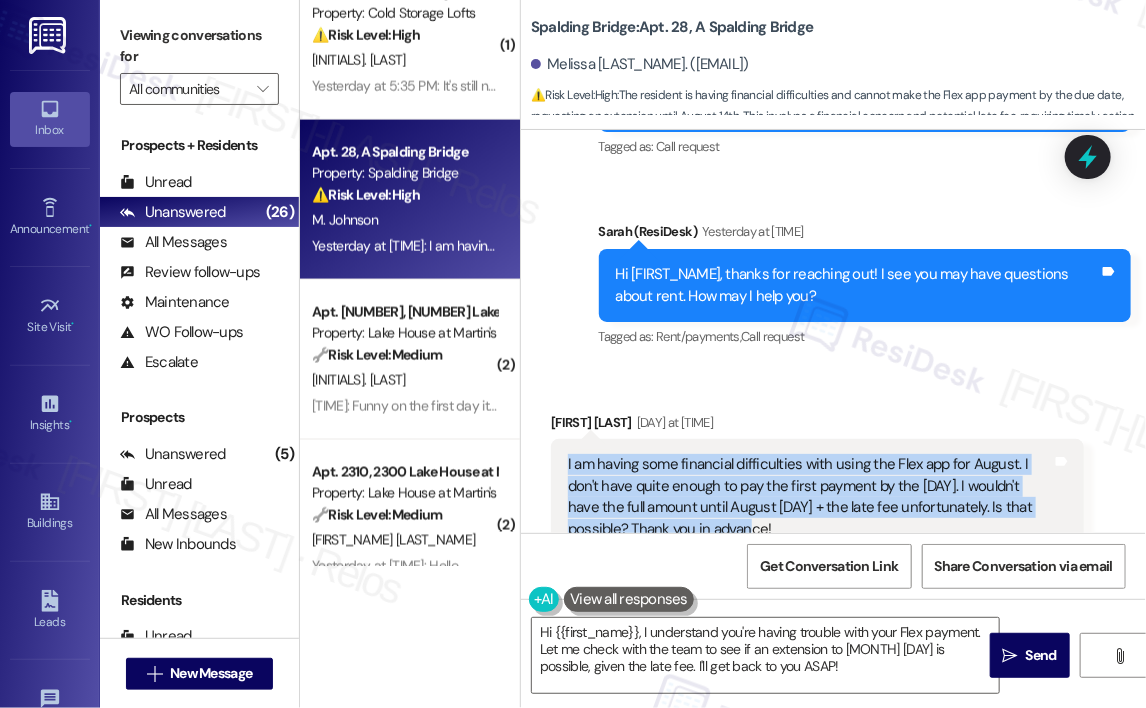 copy on "I am having some financial difficulties with using the Flex app for August. I don't have quite enough to pay the first payment by the [DAY]. I wouldn't have the full amount until August [DAY] + the late fee unfortunately. Is that possible? Thank you in advance!" 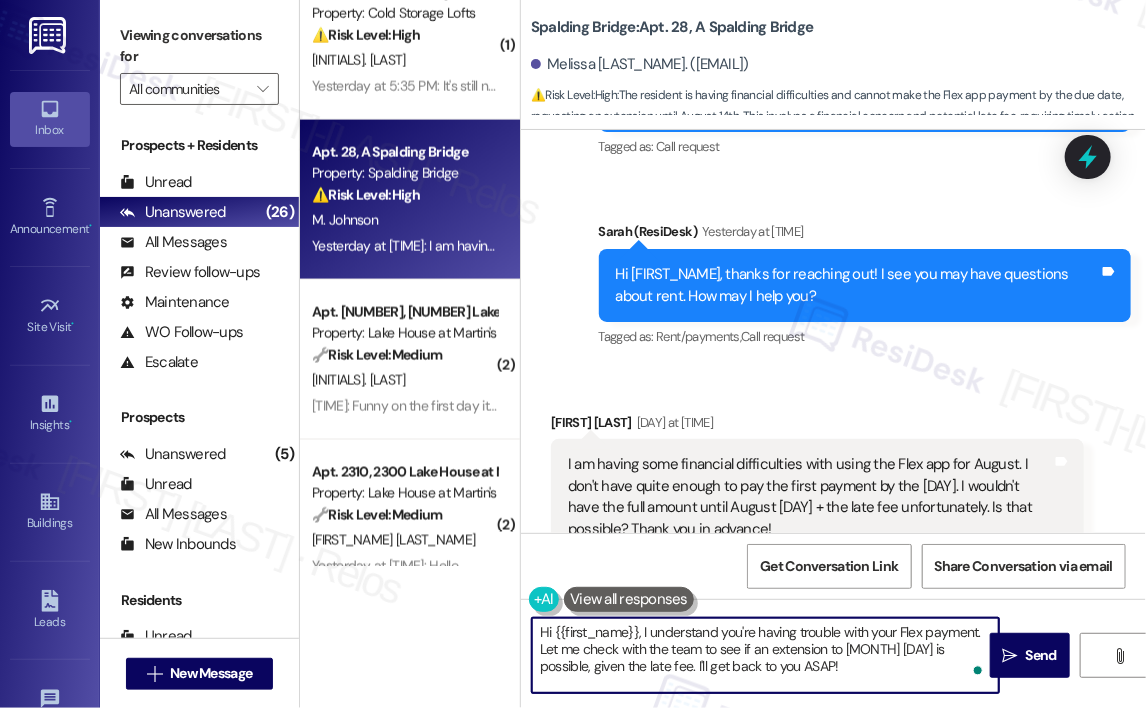 drag, startPoint x: 813, startPoint y: 665, endPoint x: 638, endPoint y: 627, distance: 179.0782 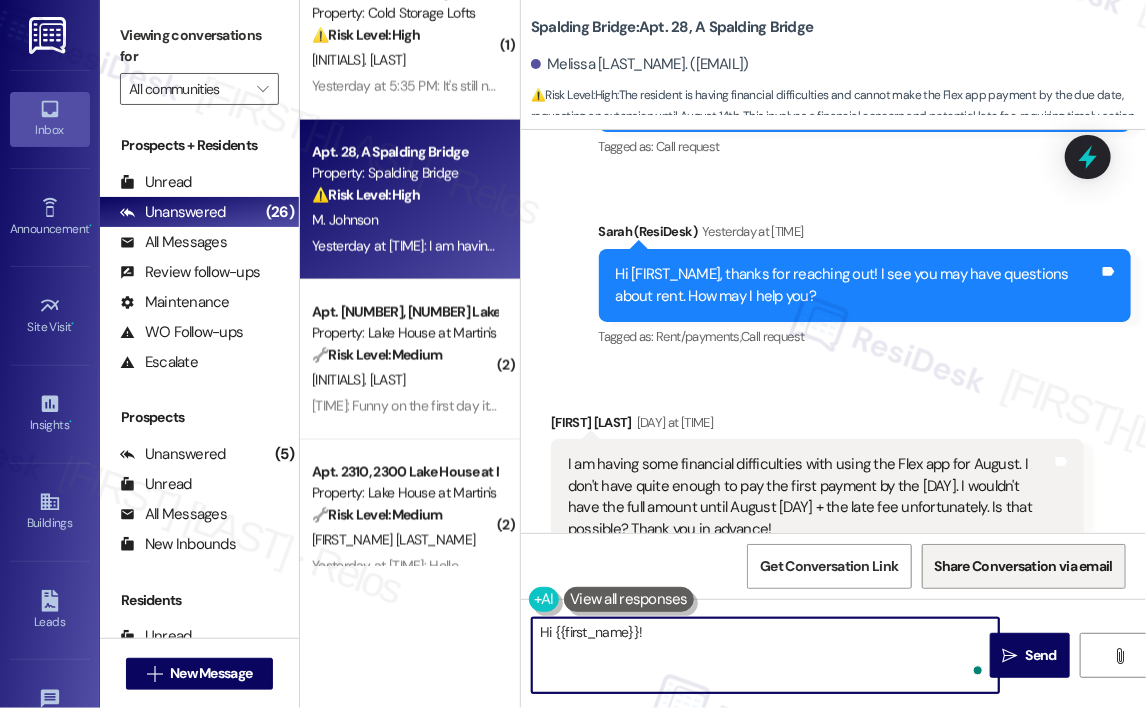 paste on "Thanks for reaching out and explaining your situation. I’m sorry to hear you're having some financial difficulties this month. Just to confirm—are you planning to make the full August rent payment, including any applicable late fees, by August 14th? I can check with the site team to see what options may be available in this case. Let me know so I can help further!" 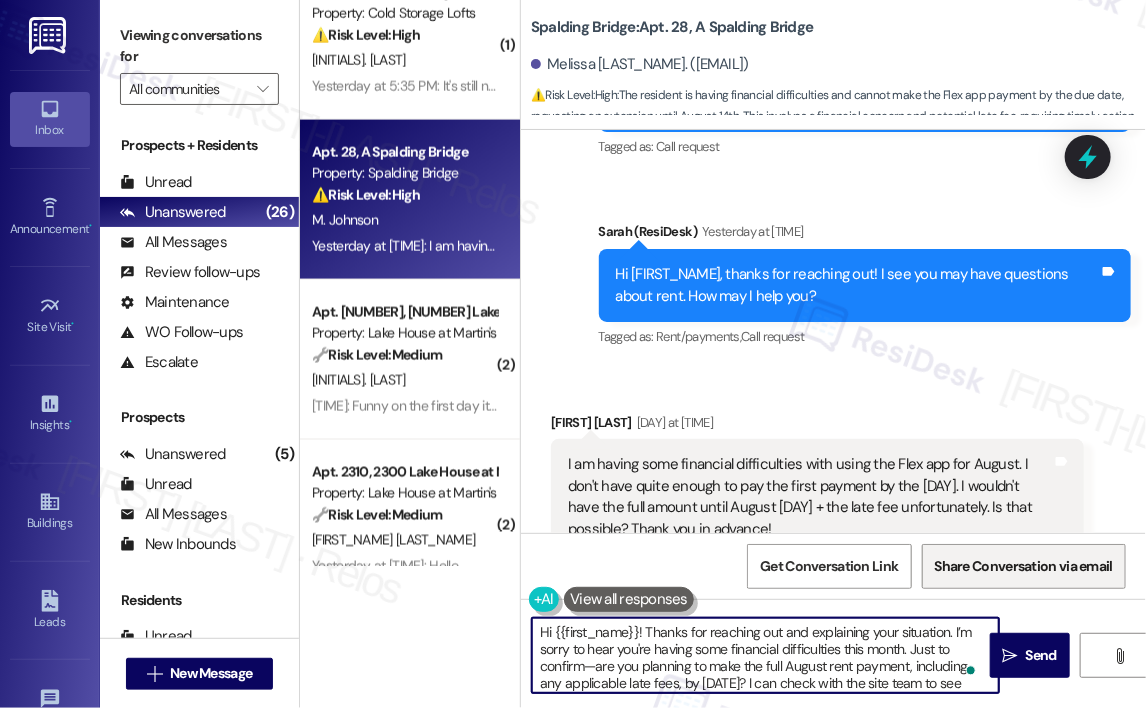 scroll, scrollTop: 33, scrollLeft: 0, axis: vertical 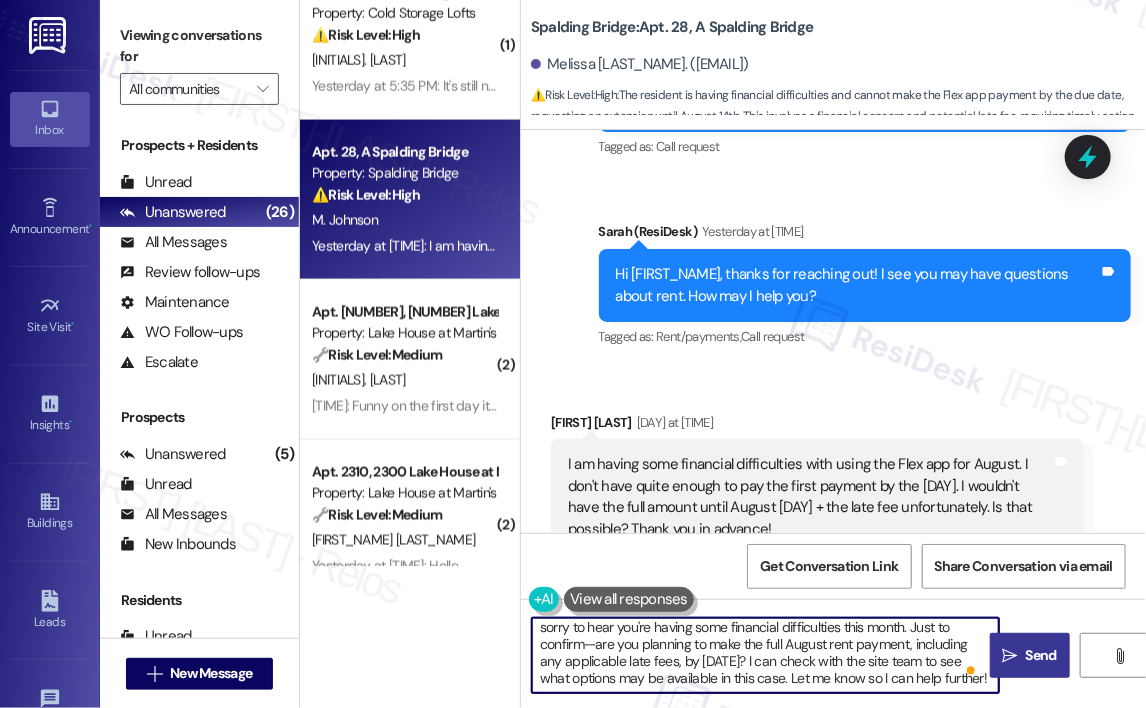 type on "Hi {{first_name}}! Thanks for reaching out and explaining your situation. I’m sorry to hear you're having some financial difficulties this month. Just to confirm—are you planning to make the full August rent payment, including any applicable late fees, by [DATE]? I can check with the site team to see what options may be available in this case. Let me know so I can help further!" 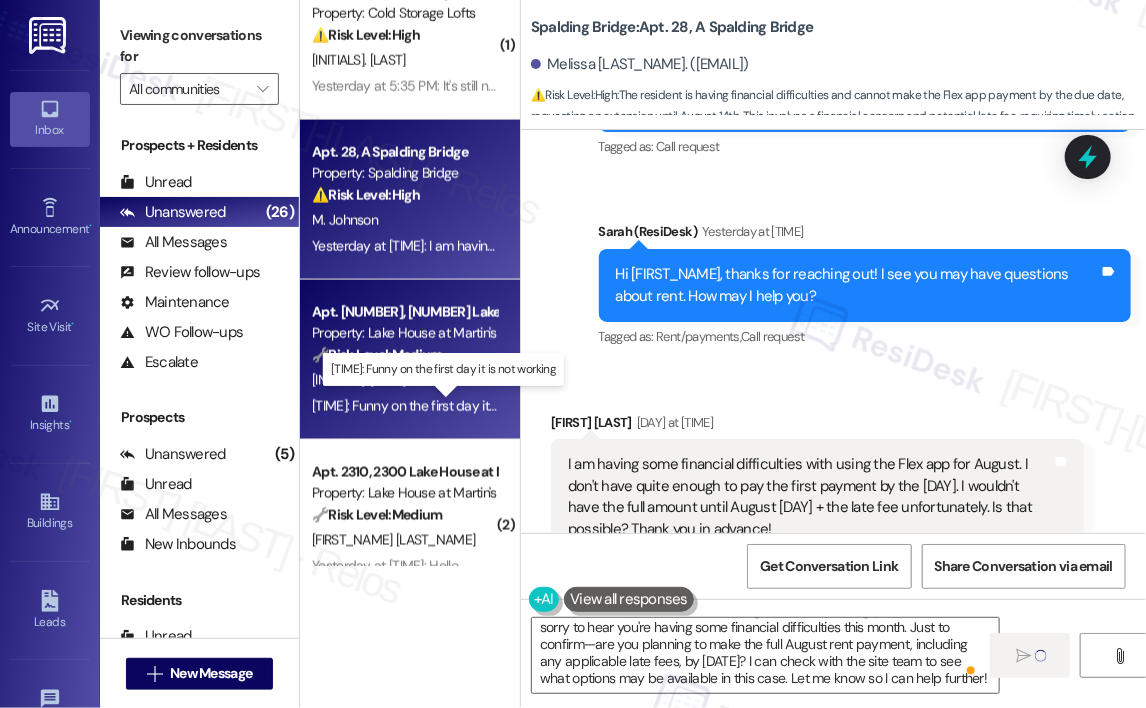 type 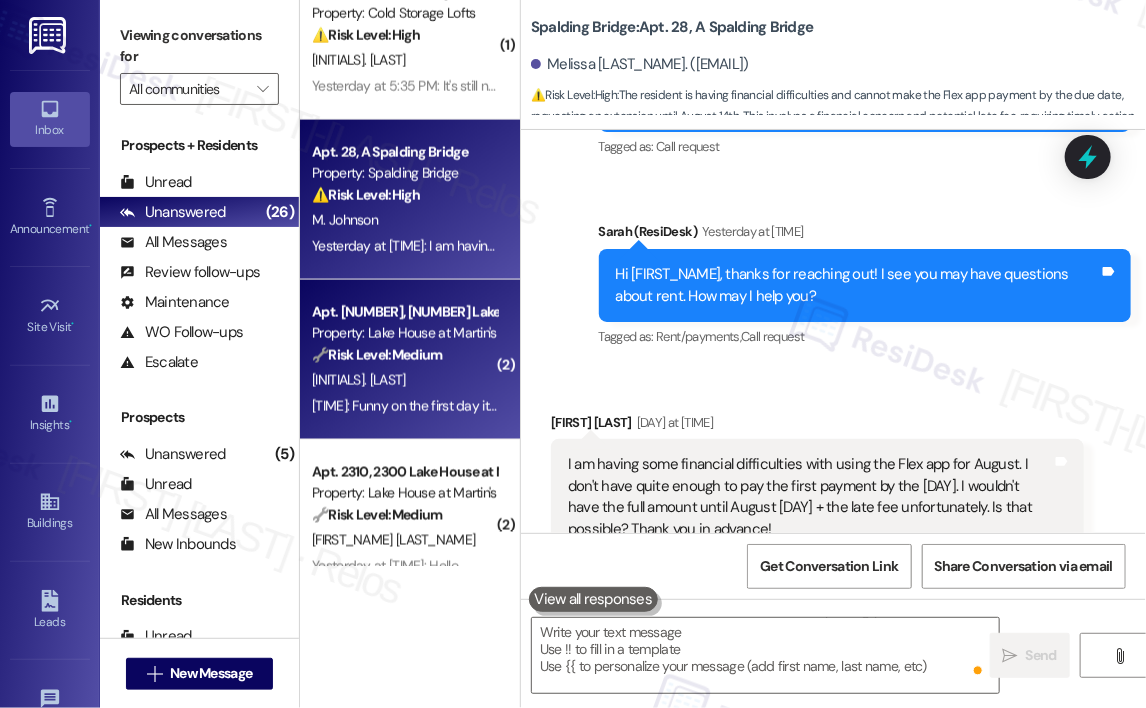 scroll, scrollTop: 0, scrollLeft: 0, axis: both 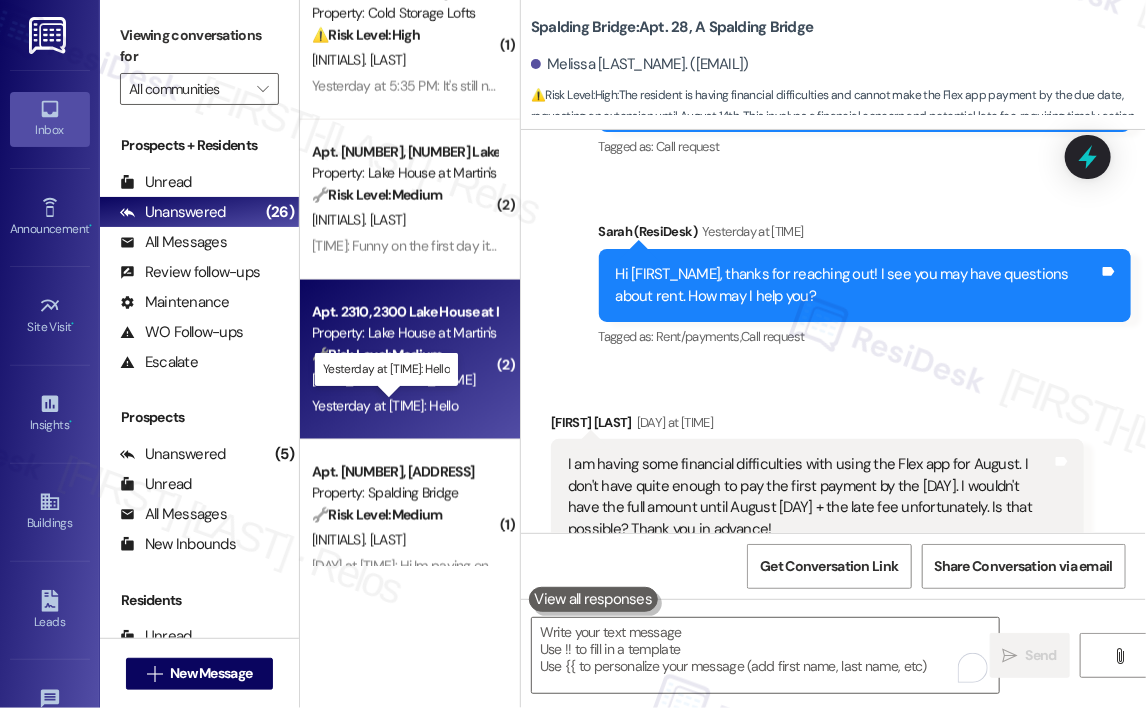 click on "Yesterday at [TIME]: Hello  Yesterday at [TIME]: Hello" at bounding box center (385, 406) 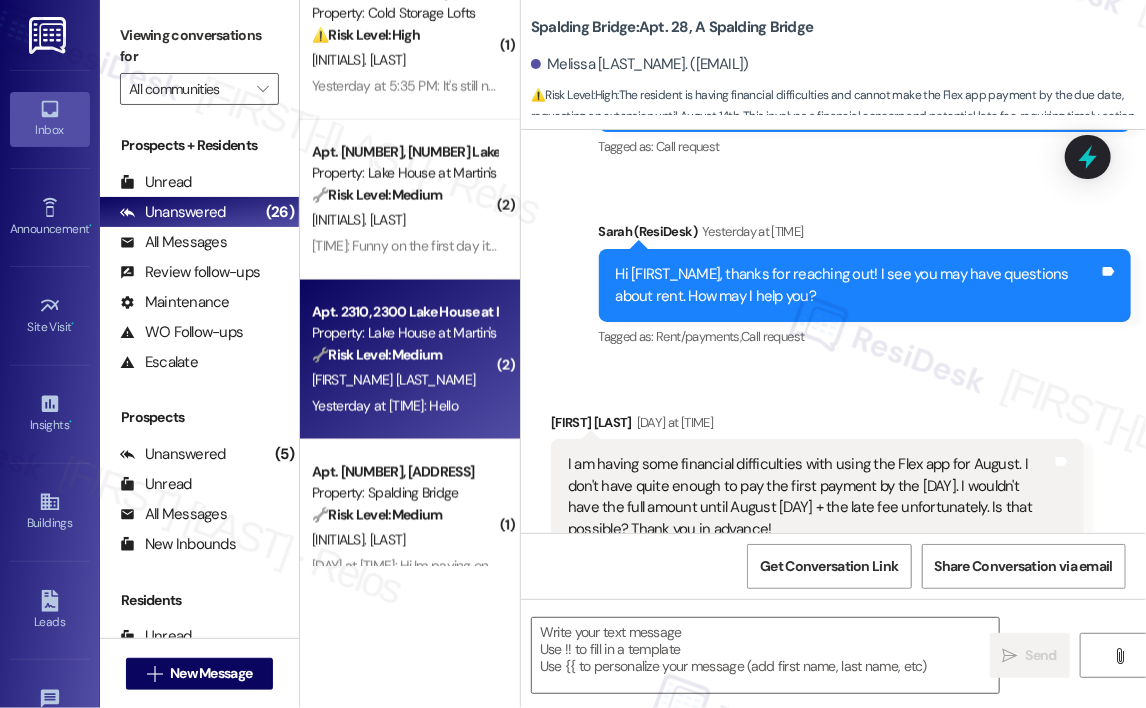 type on "Fetching suggested responses. Please feel free to read through the conversation in the meantime." 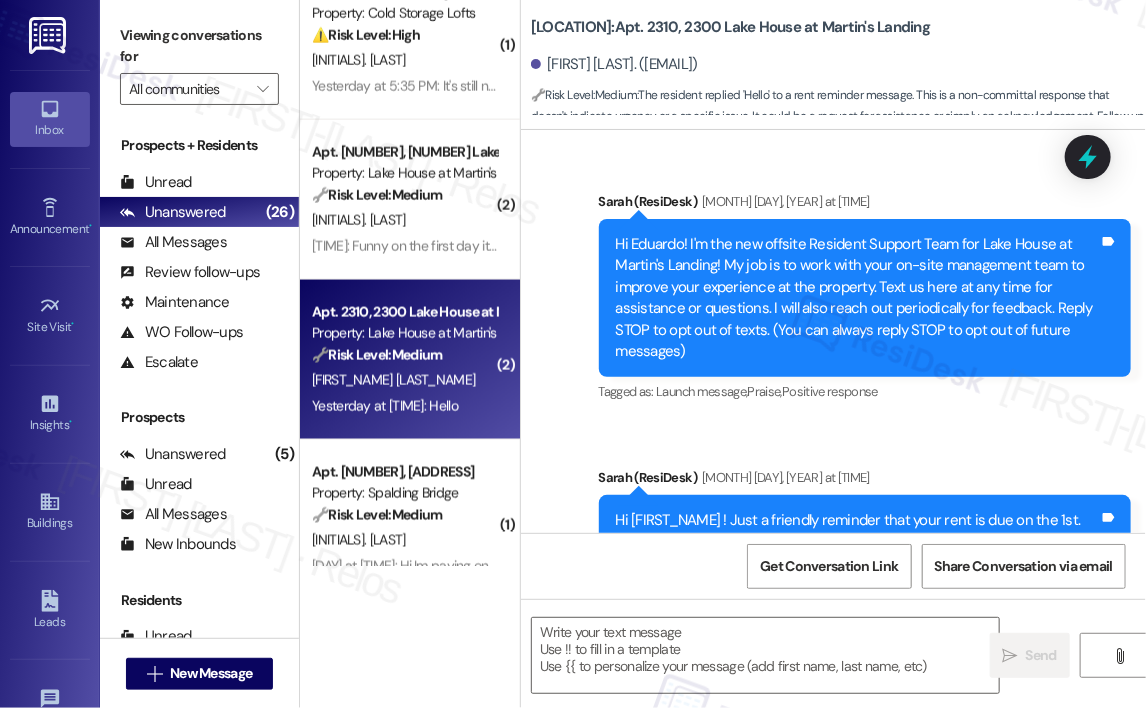 scroll, scrollTop: 8744, scrollLeft: 0, axis: vertical 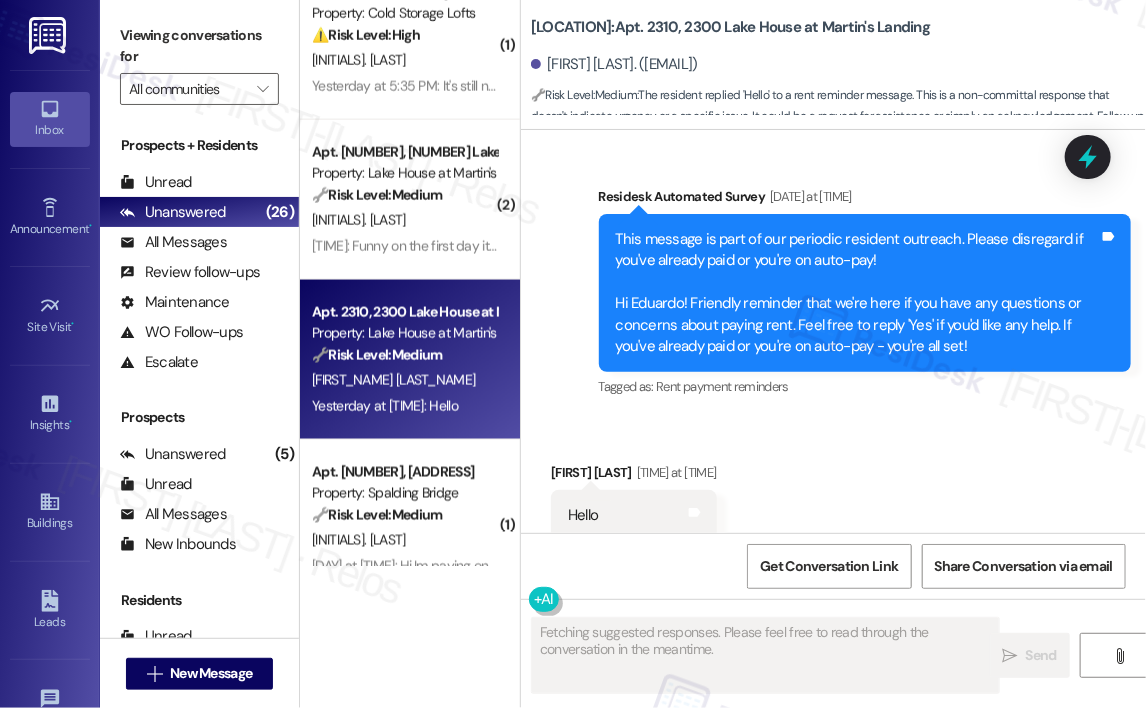 click on "Received via SMS [FIRST] [LAST] Yesterday at [TIME]: Hello Tags and notes" at bounding box center [833, 486] 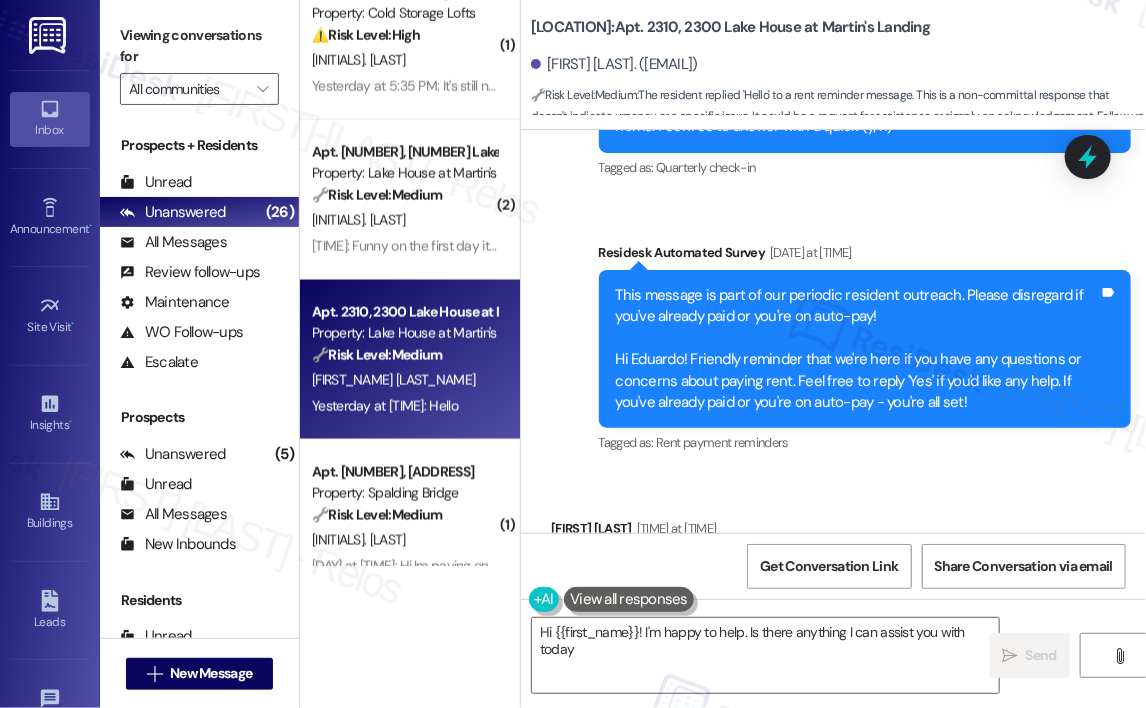 type on "Hi {{first_name}}! I'm happy to help. Is there anything I can assist you with today?" 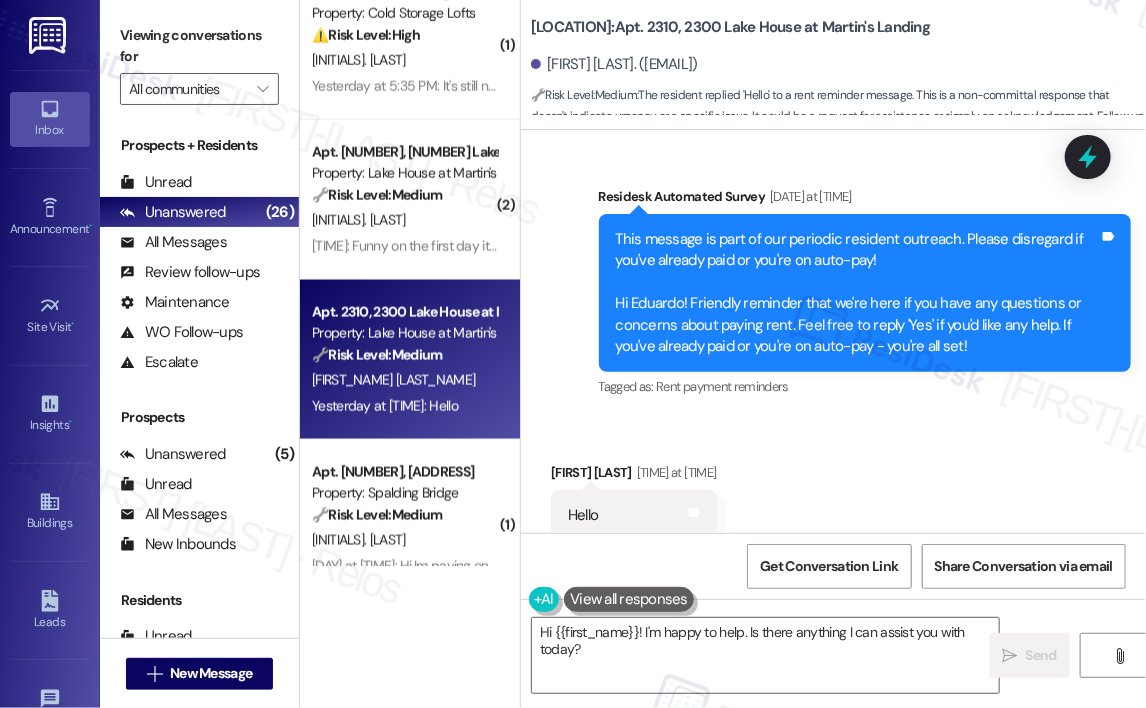 scroll, scrollTop: 8744, scrollLeft: 0, axis: vertical 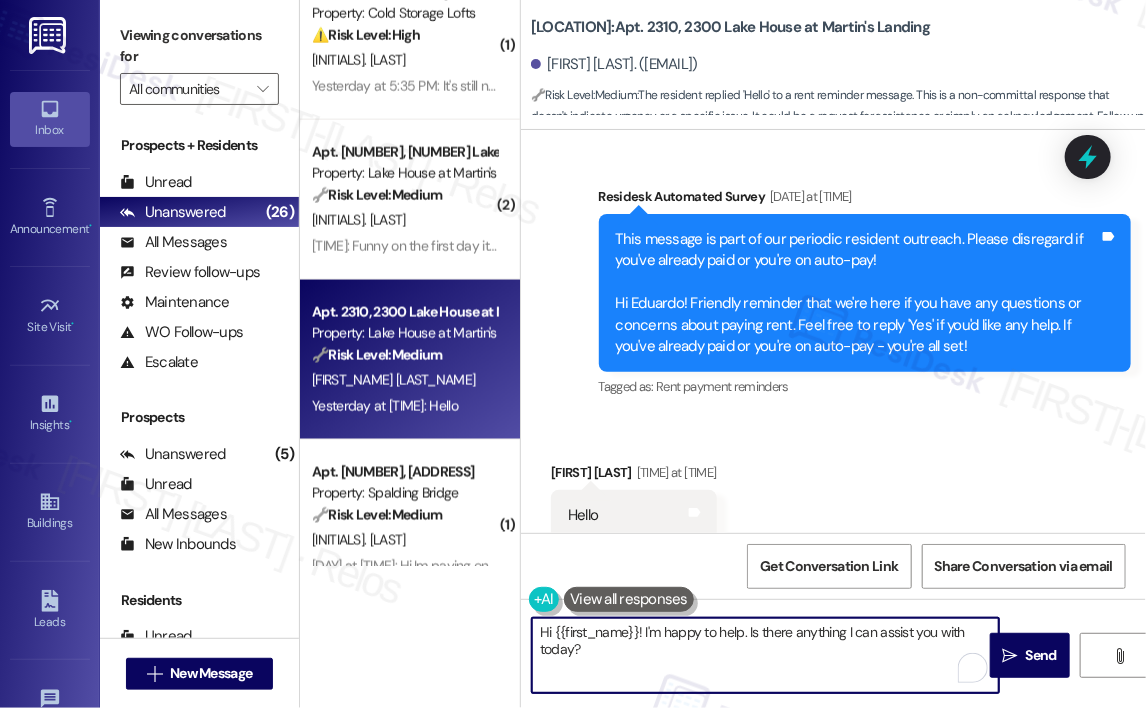 click on "Hi {{first_name}}! I'm happy to help. Is there anything I can assist you with today?" at bounding box center (765, 655) 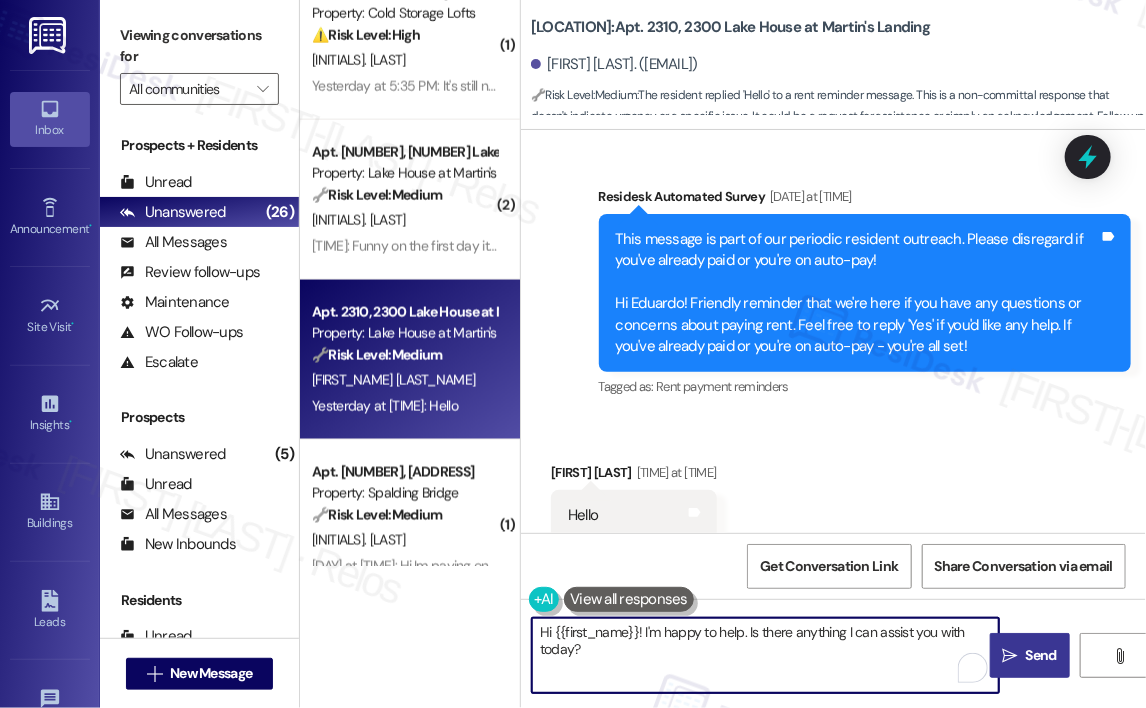 click on "Send" at bounding box center [1041, 655] 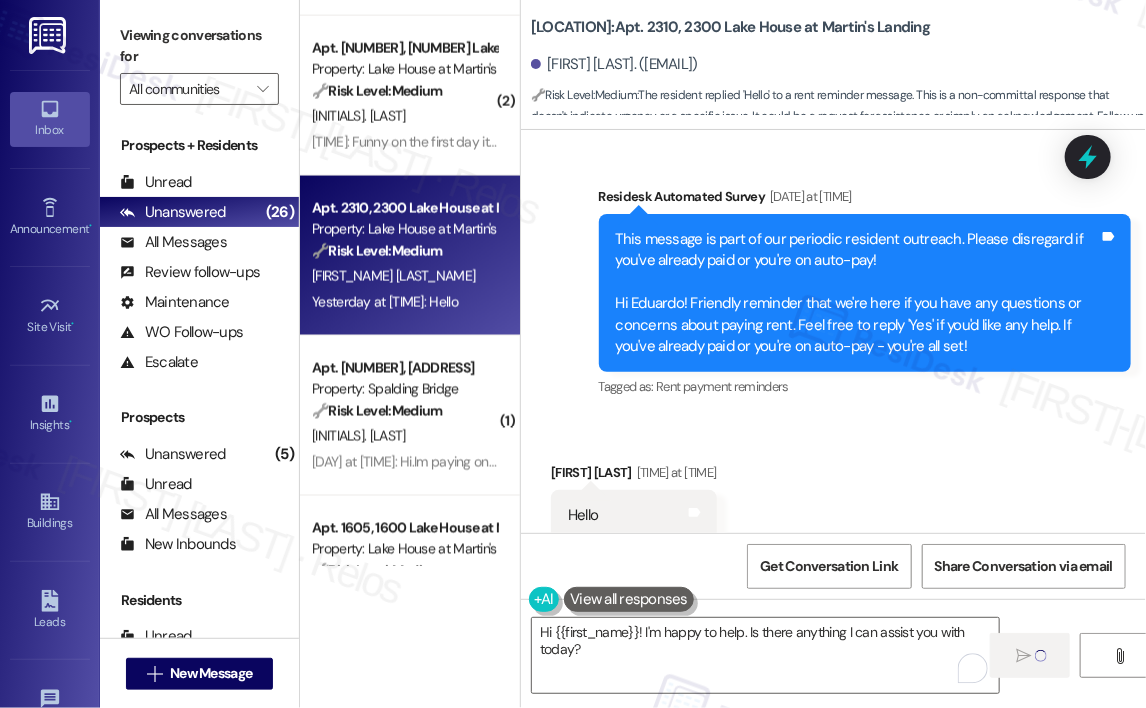 scroll, scrollTop: 1200, scrollLeft: 0, axis: vertical 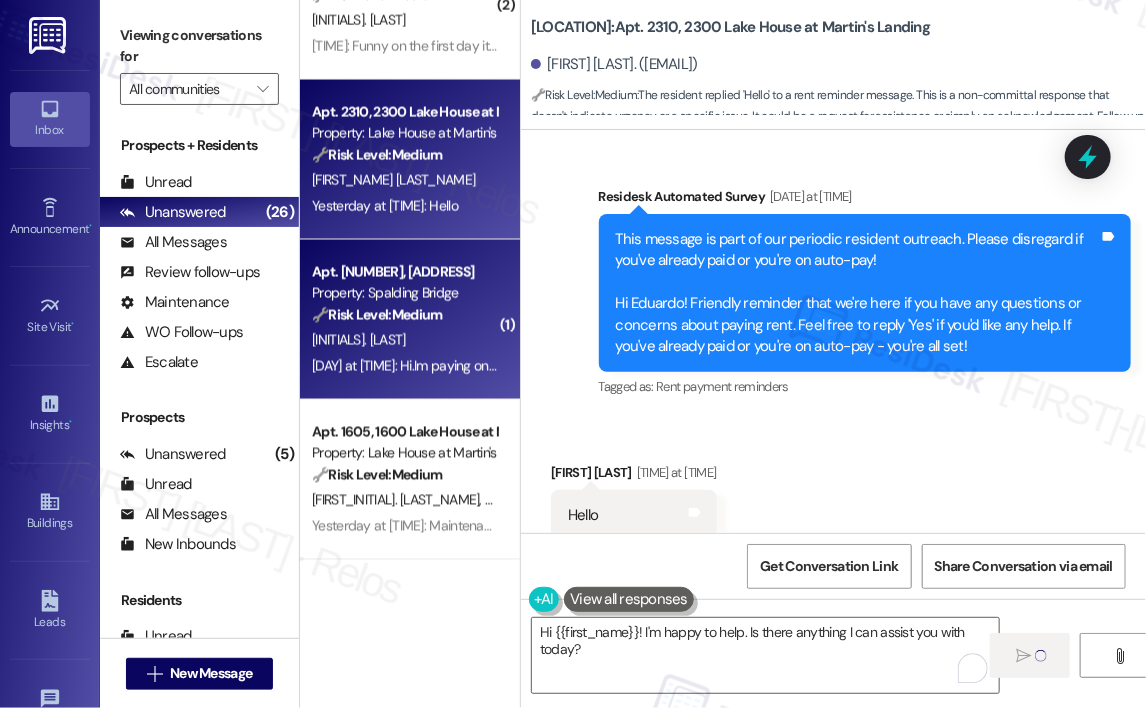 type 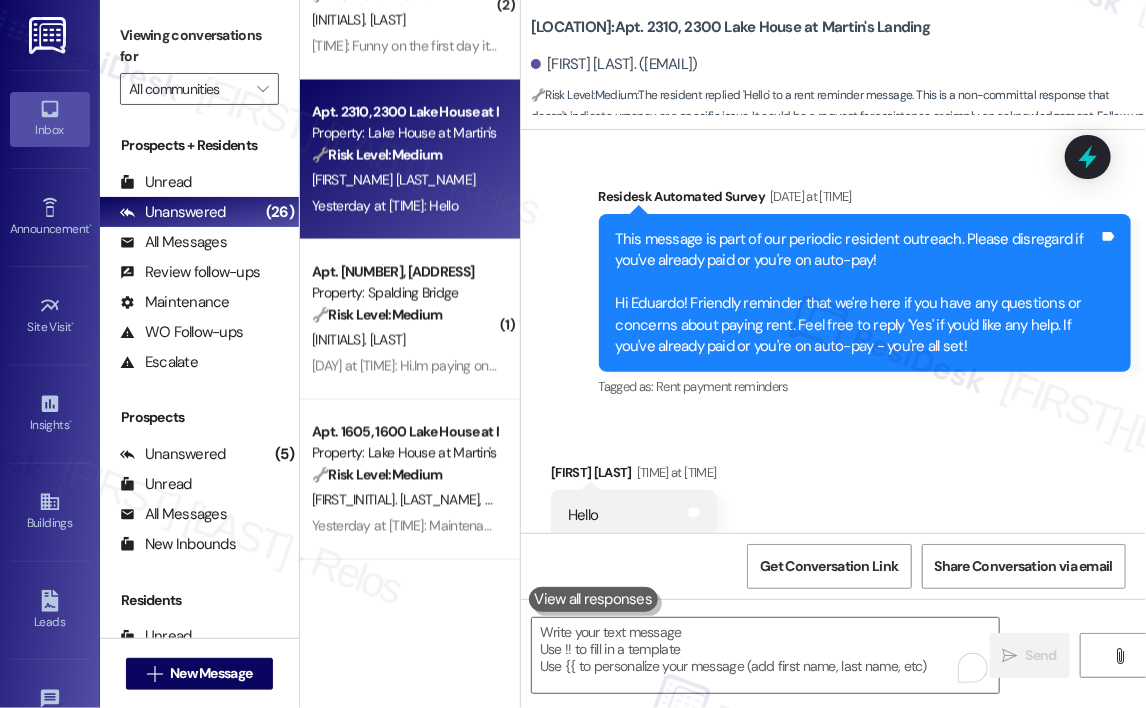 scroll, scrollTop: 8744, scrollLeft: 0, axis: vertical 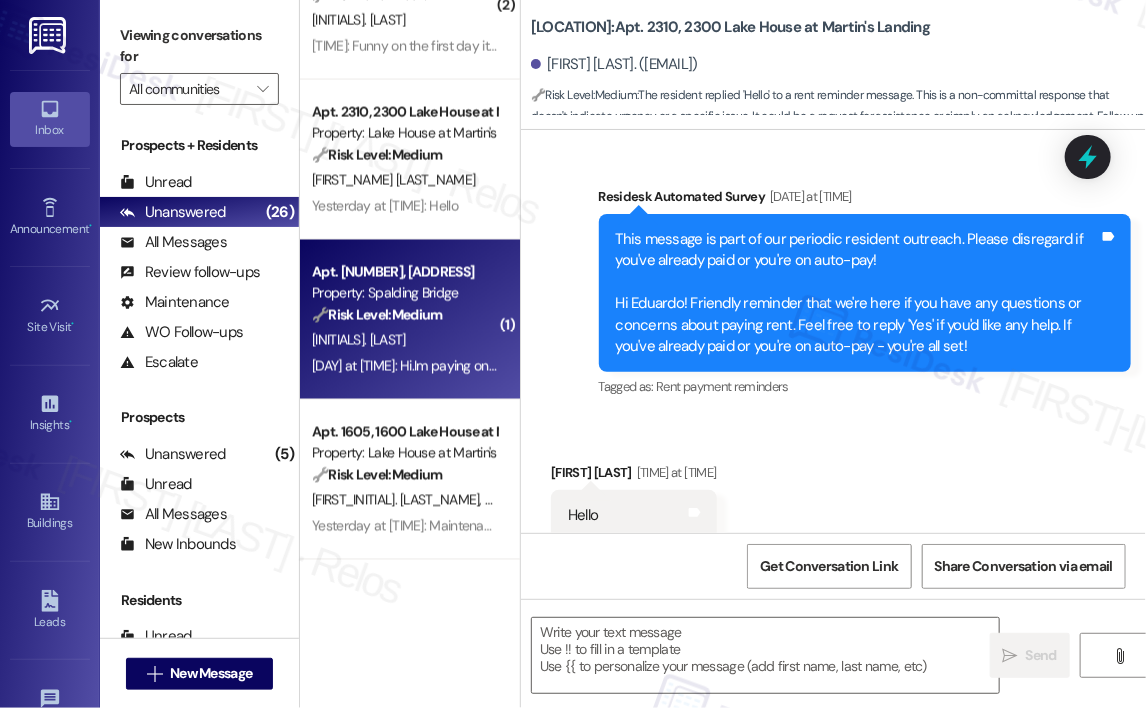 type on "Fetching suggested responses. Please feel free to read through the conversation in the meantime." 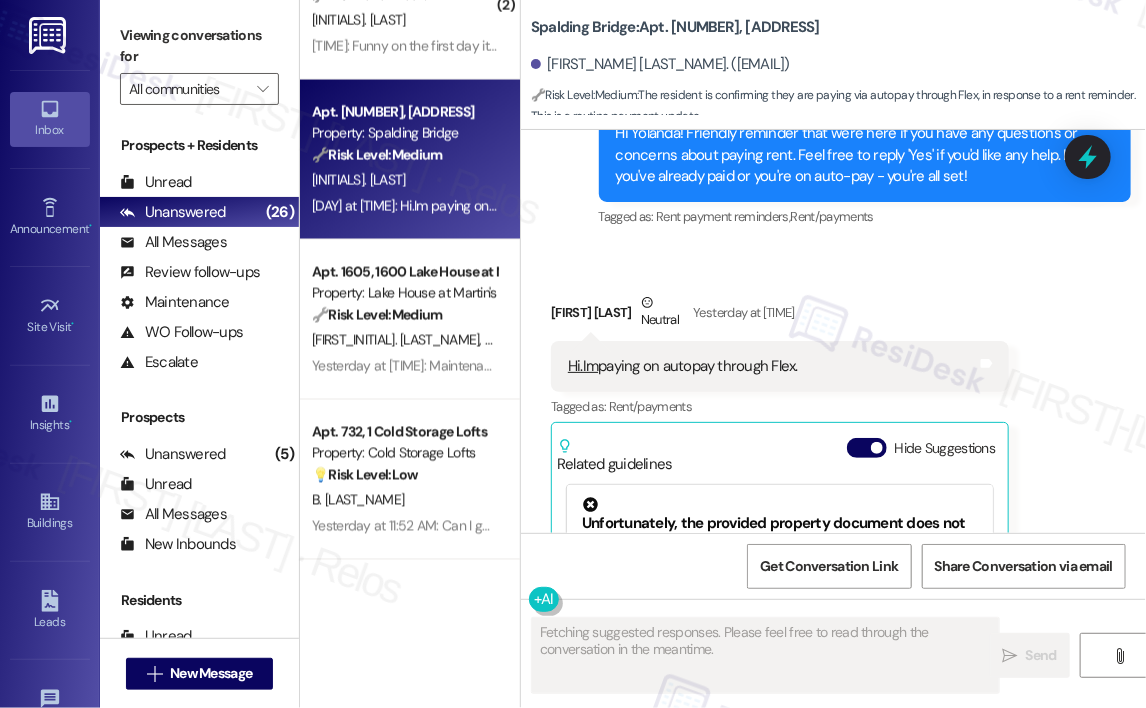 scroll, scrollTop: 6691, scrollLeft: 0, axis: vertical 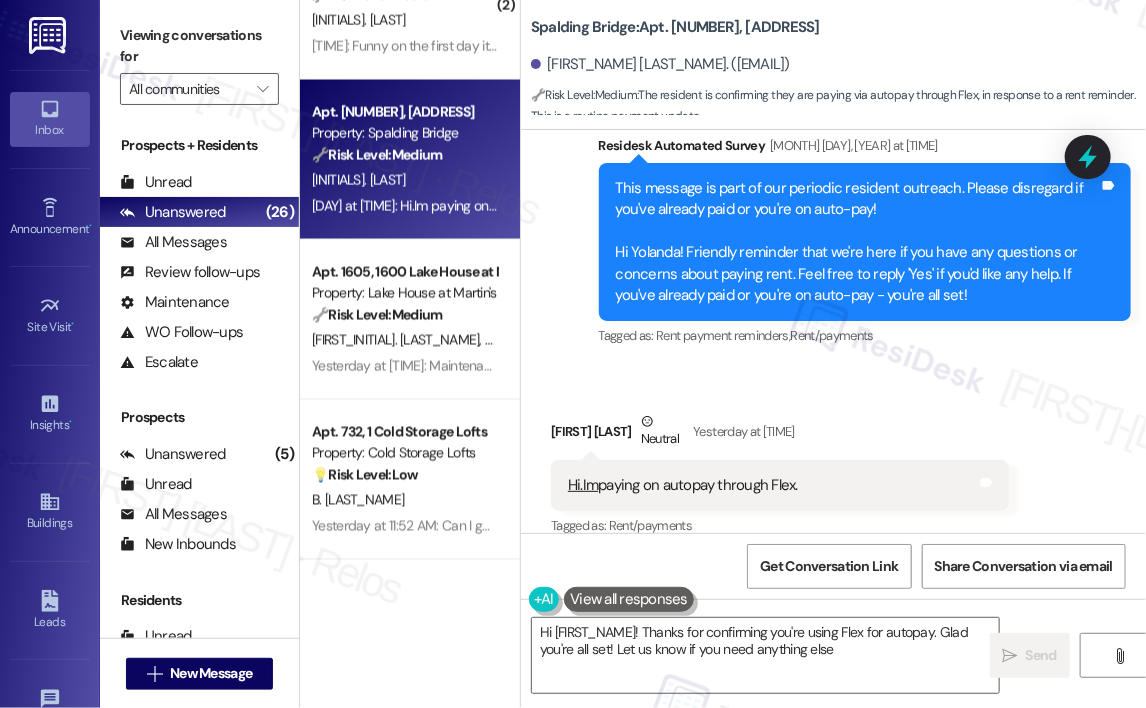 type on "Hi {{first_name}}! Thanks for confirming you're using Flex for autopay. Glad you're all set! Let us know if you need anything else." 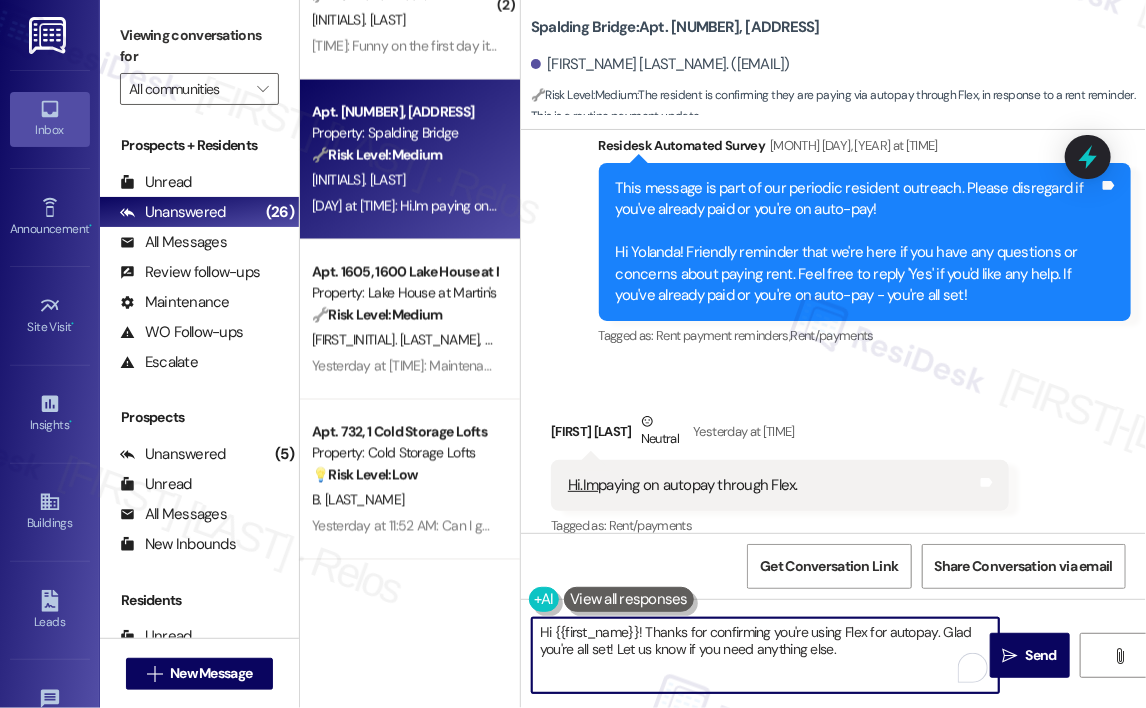 click on "Hi {{first_name}}! Thanks for confirming you're using Flex for autopay. Glad you're all set! Let us know if you need anything else." at bounding box center (765, 655) 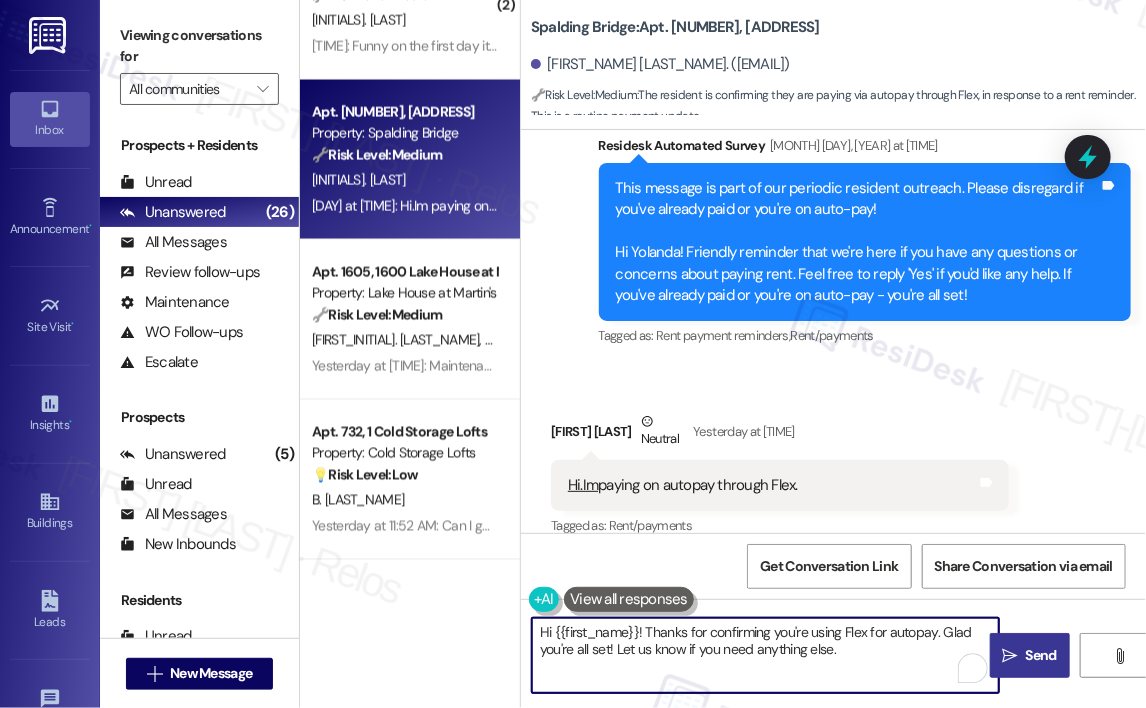 click on "Send" at bounding box center [1041, 655] 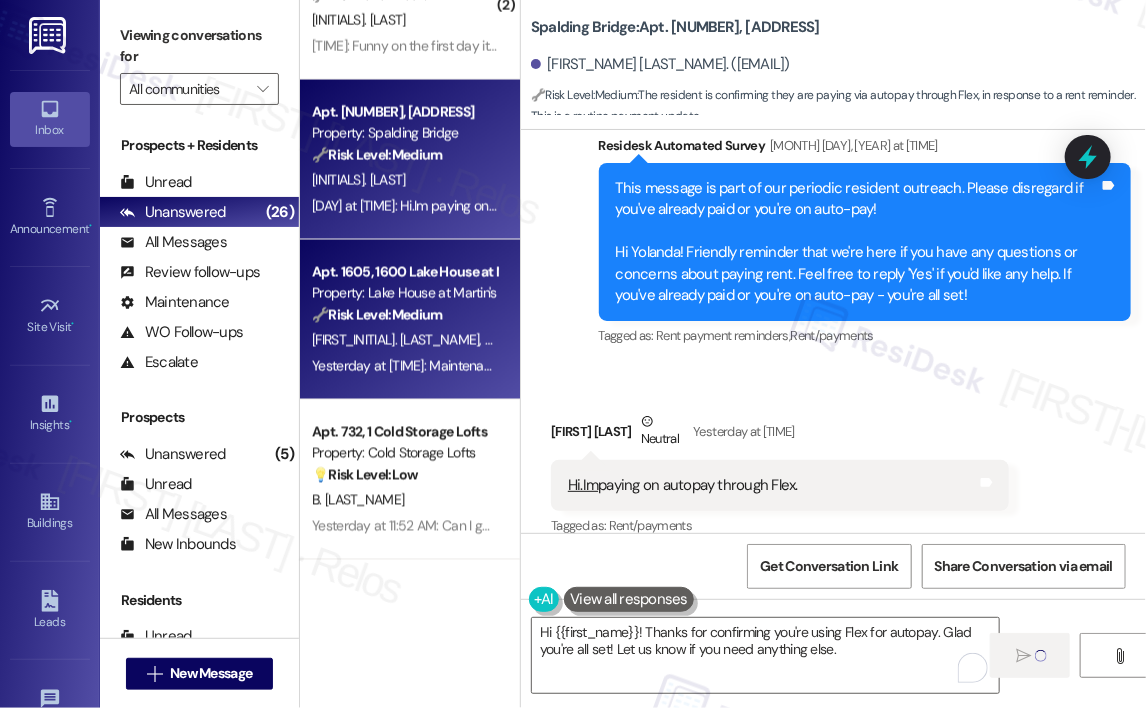 type 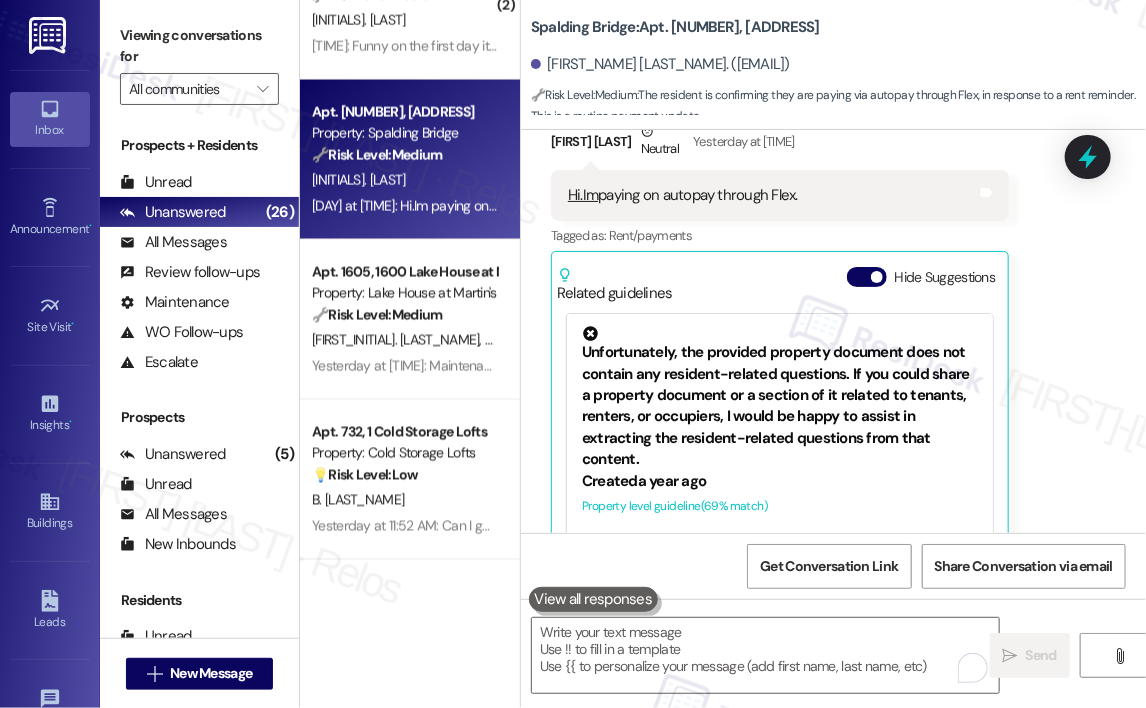 scroll, scrollTop: 6990, scrollLeft: 0, axis: vertical 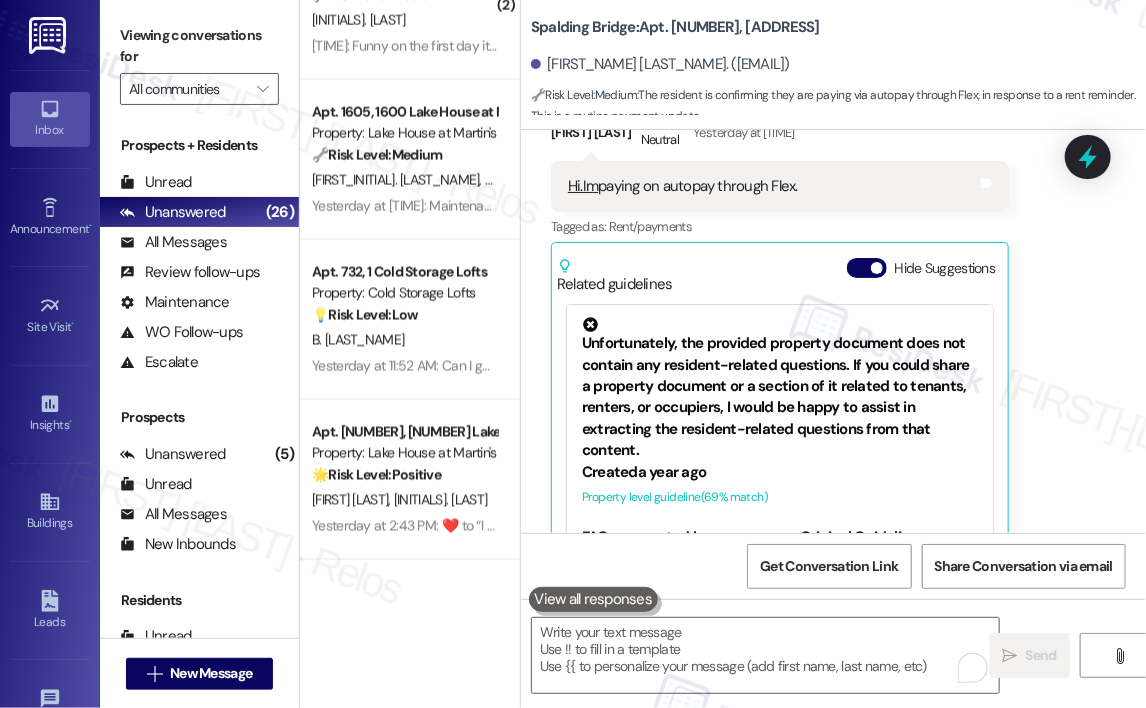 click on "Received via SMS [FIRST_NAME] [LAST_NAME] Neutral Yesterday at [TIME] Hi.Im paying on autopay through Flex. Tags and notes Tagged as: Rent/payments Click to highlight conversations about Rent/payments Related guidelines Hide Suggestions Unfortunately, the provided property document does not contain any resident-related questions. If you could share a property document or a section of it related to tenants, renters, or occupiers, I would be happy to assist in extracting the resident-related questions from that content. Created a year ago Property level guideline ( 69 % match) FAQs generated by ResiDesk AI How can I make a flexible payment? You can make a flexible payment through a third-party group called FLEX. You can learn more about the program and sign-up for it at [URL] What is FLEX and how does it work? FLEX is a third-party group that offers flexible payment options. To know more about the program and how it works, you can visit [URL] Where can I sign up for the FLEX program?" at bounding box center (833, 333) 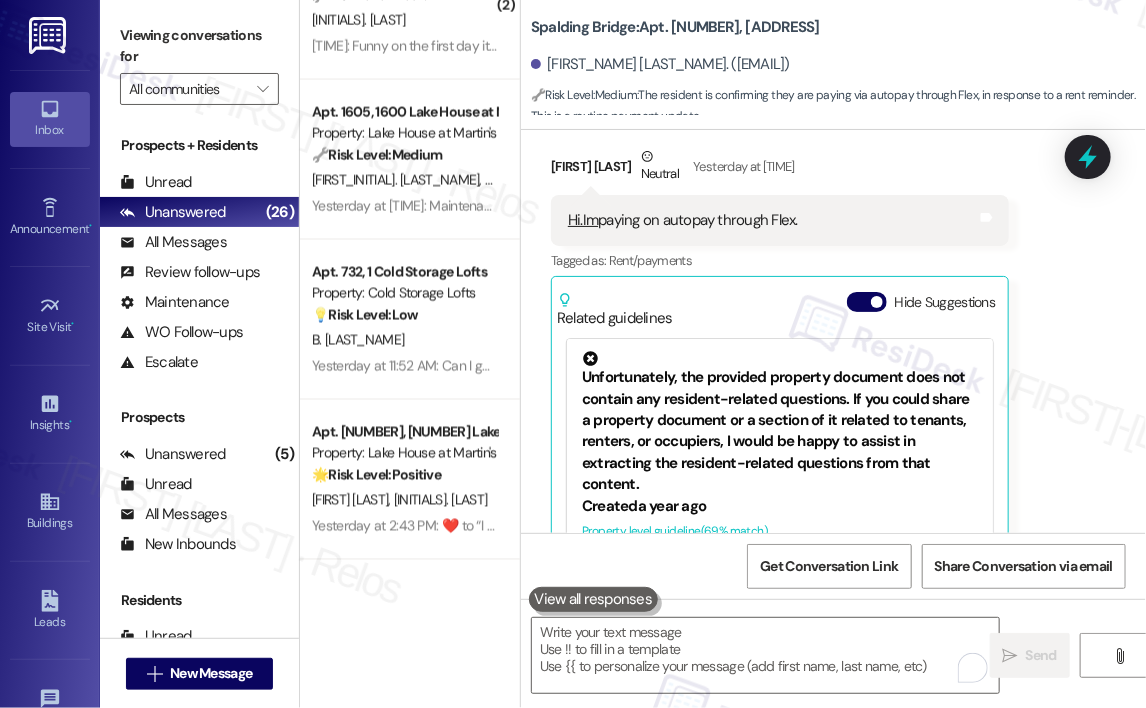 scroll, scrollTop: 7152, scrollLeft: 0, axis: vertical 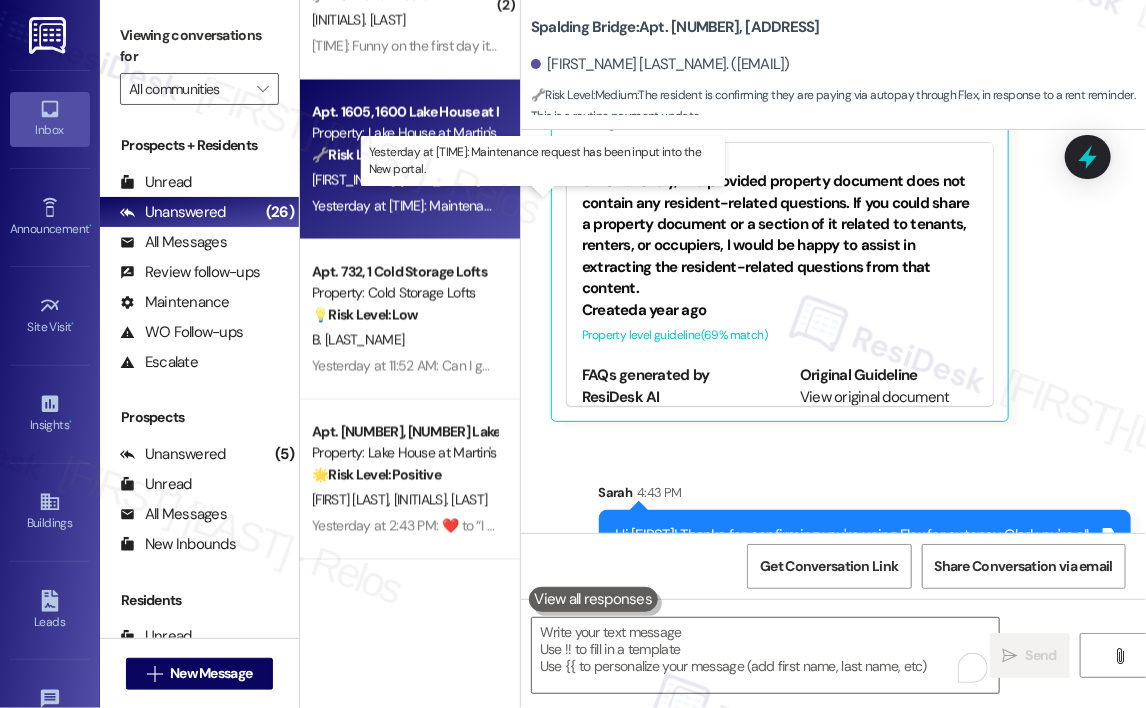 click on "Yesterday at [TIME]: Maintenance request has been input into the New portal.  Yesterday at [TIME]: Maintenance request has been input into the New portal." at bounding box center (536, 206) 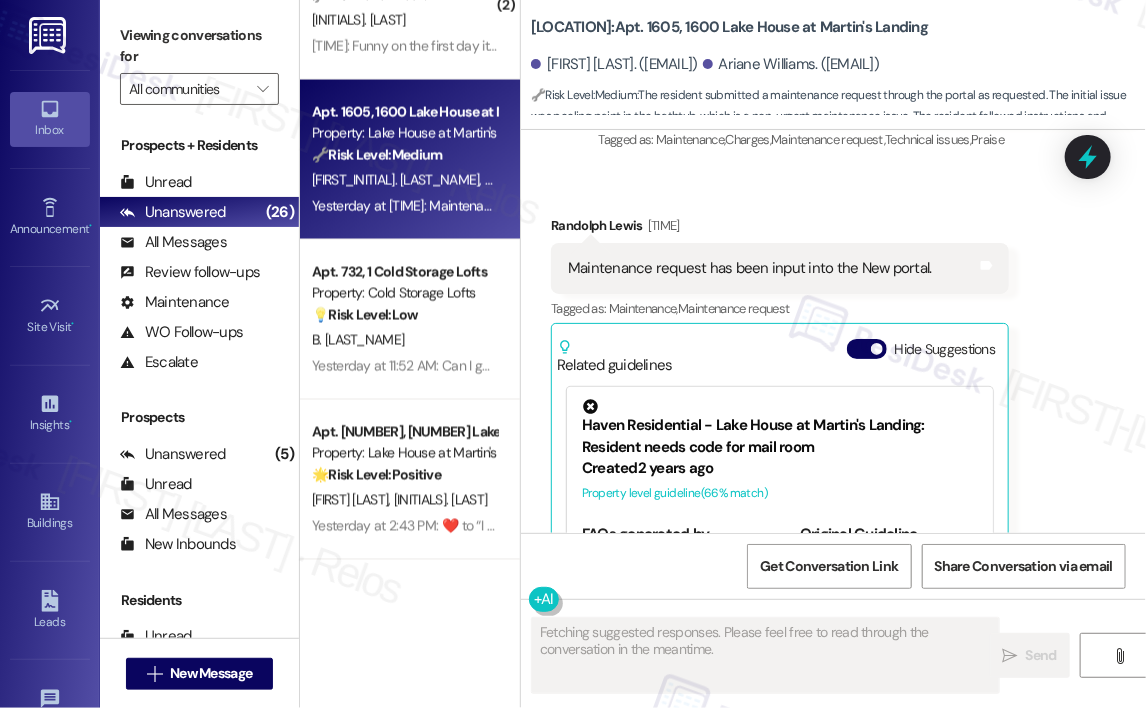 scroll, scrollTop: 11112, scrollLeft: 0, axis: vertical 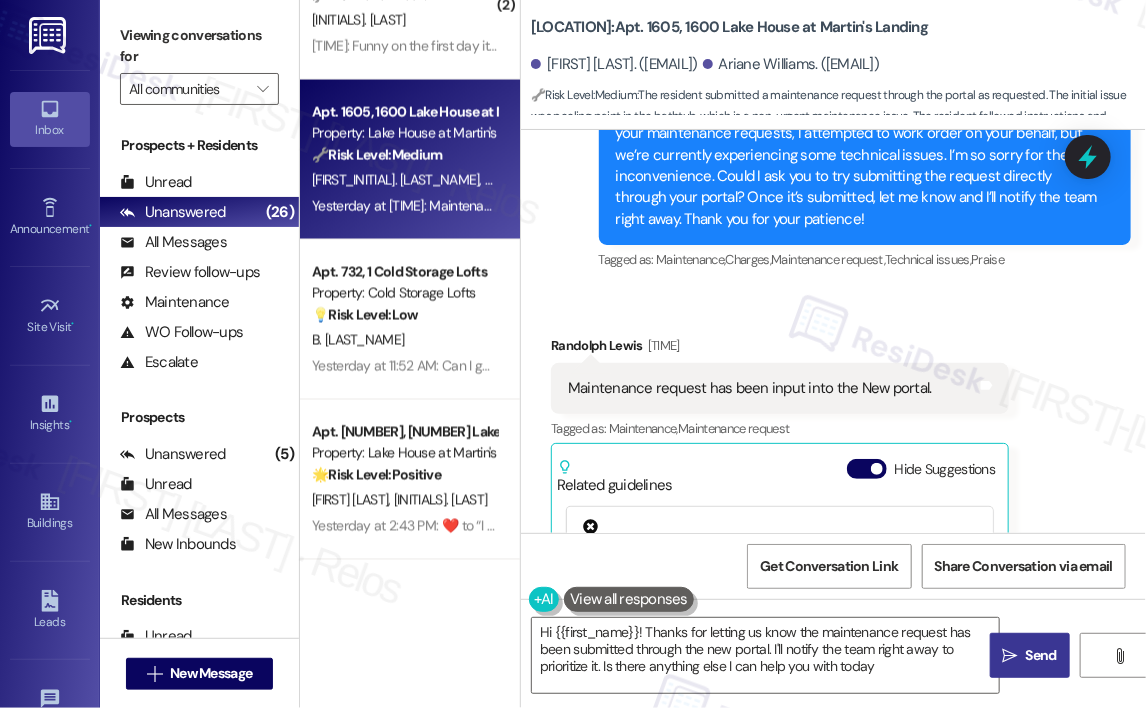 type on "Hi {{first_name}}! Thanks for letting us know the maintenance request has been submitted through the new portal. I'll notify the team right away to prioritize it. Is there anything else I can help you with today?" 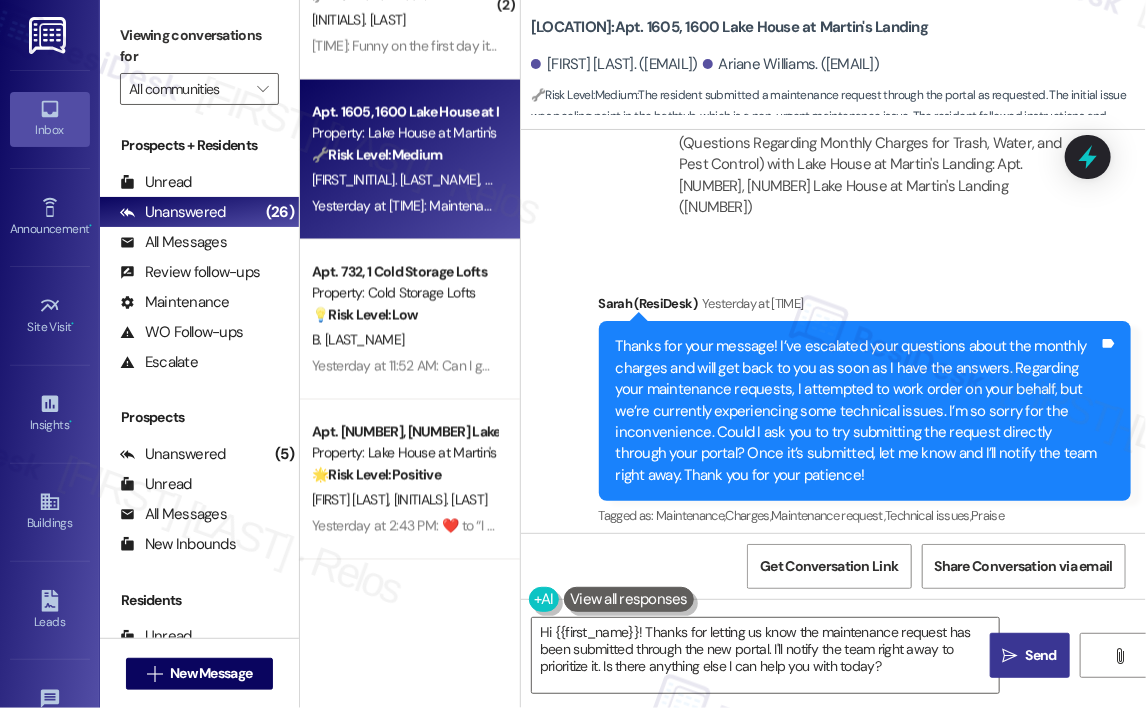 scroll, scrollTop: 10912, scrollLeft: 0, axis: vertical 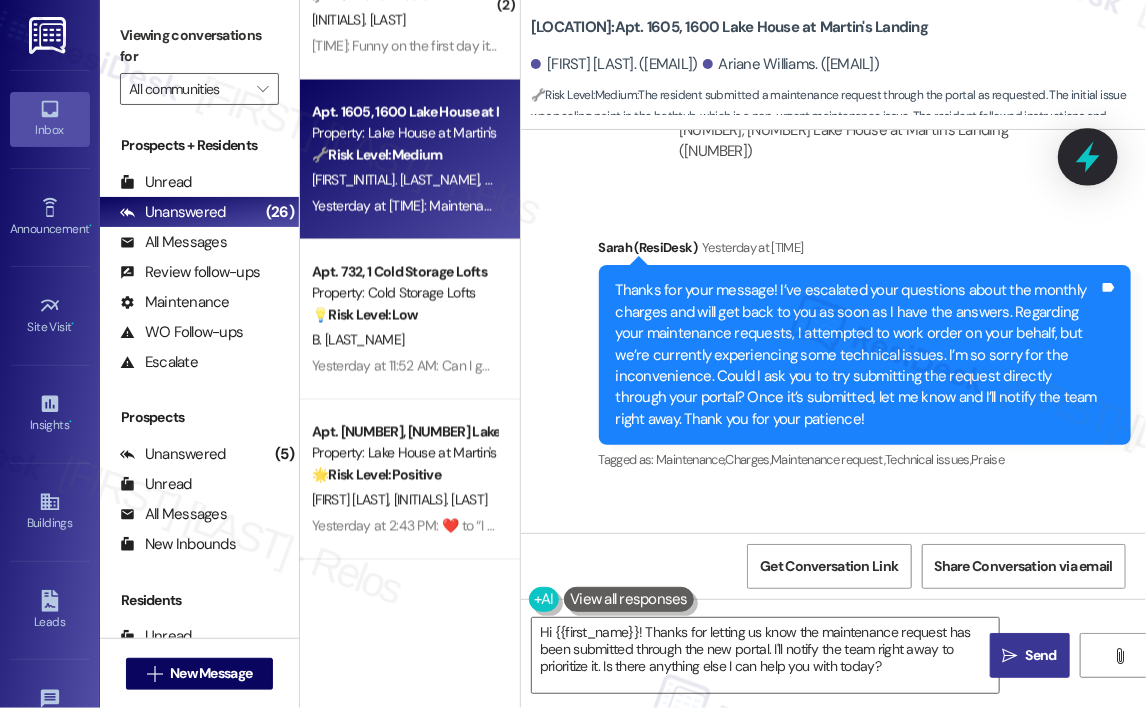 click 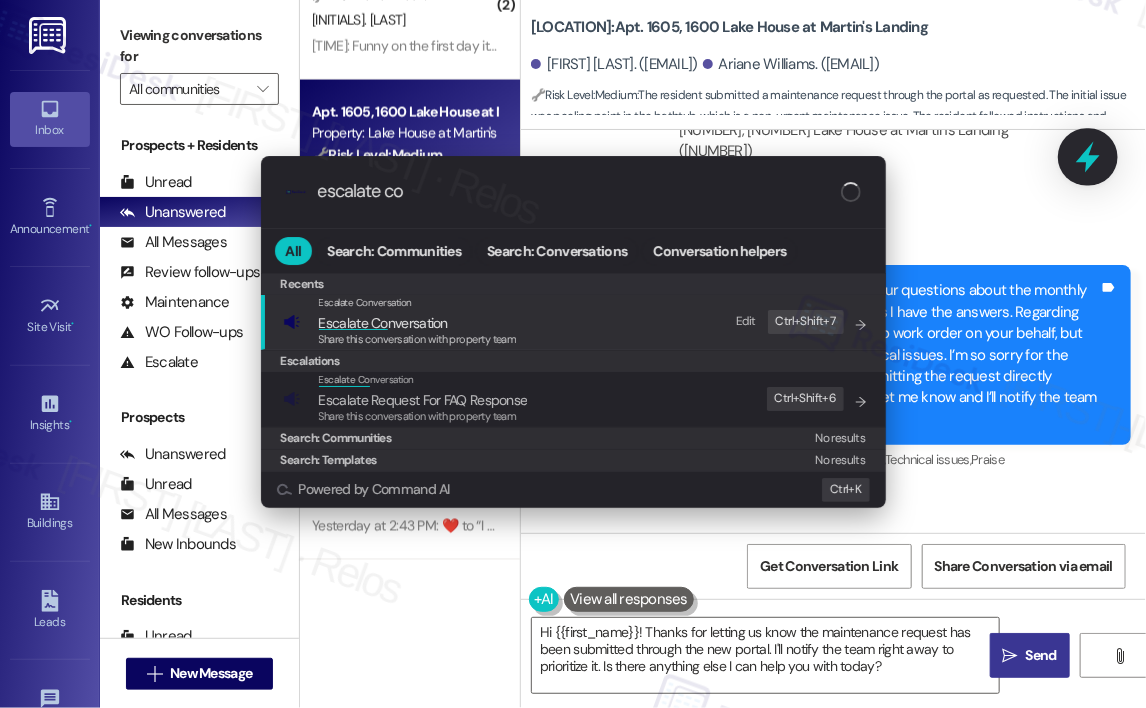 type on "escalate con" 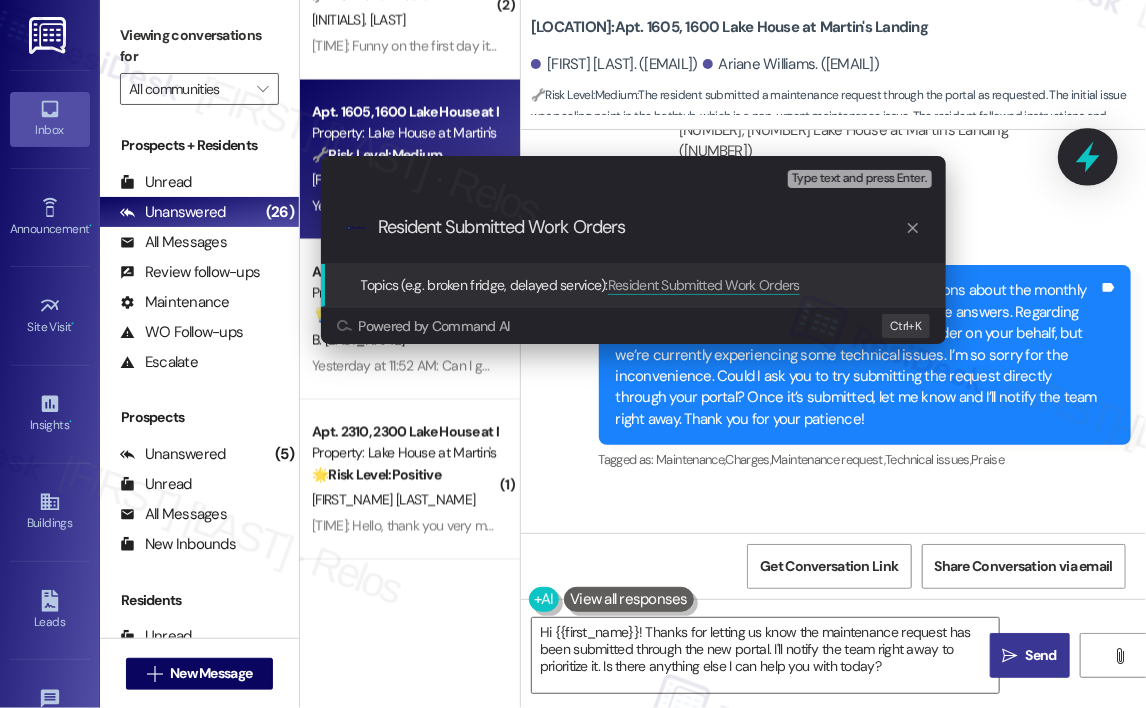 type on "Resident Submitted Work Order" 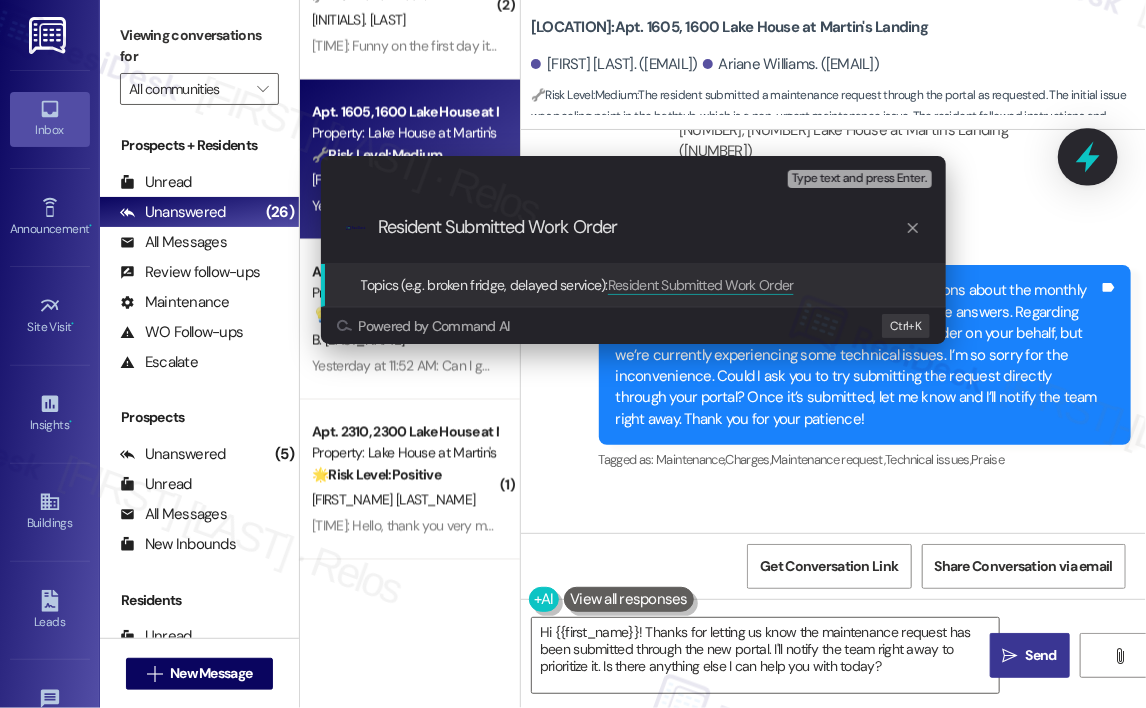 type 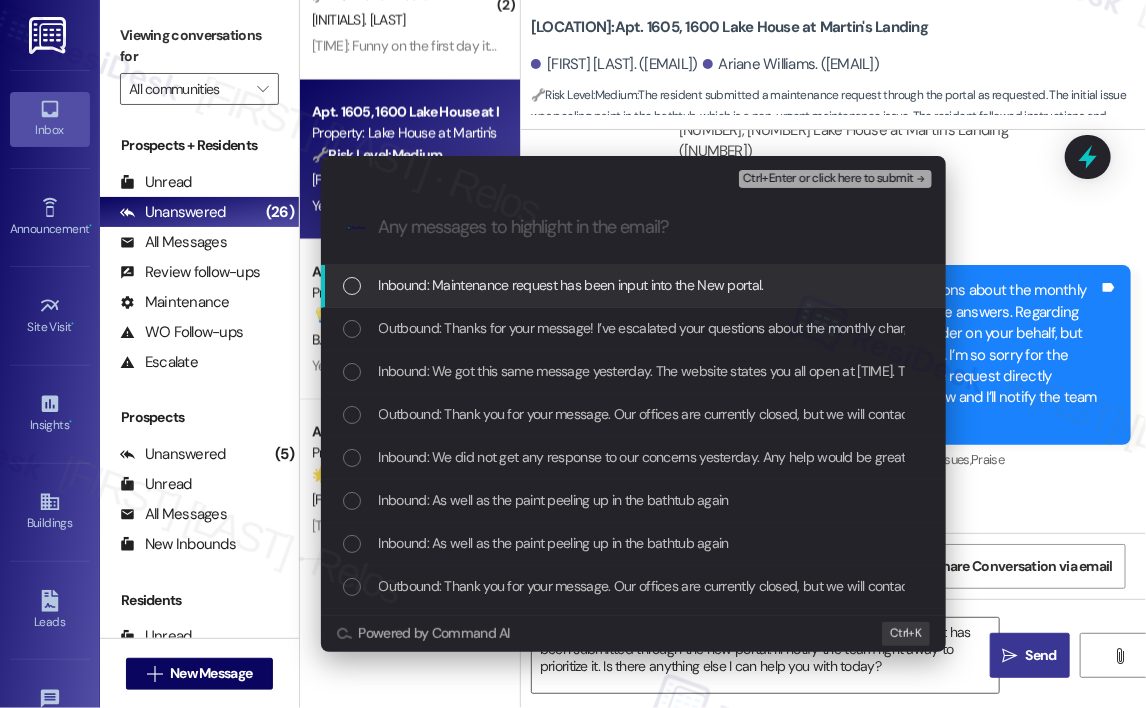 click on "Inbound: Maintenance request has been input into the New portal." at bounding box center (571, 285) 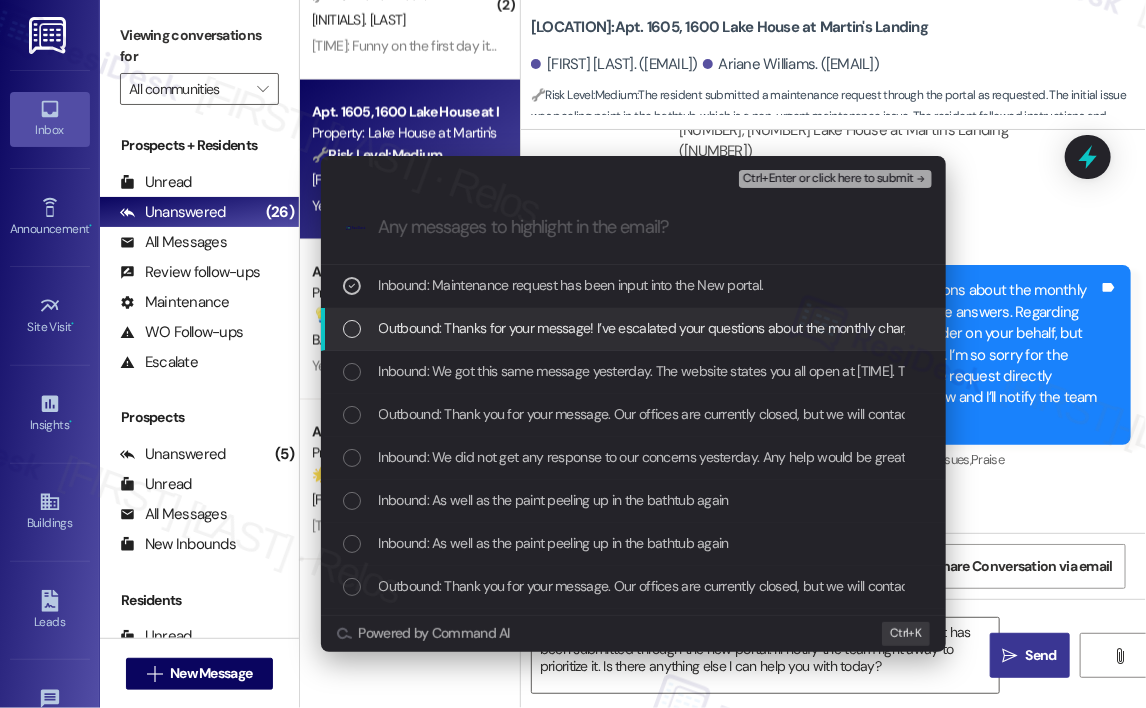 click on "Outbound: Thanks for your message! I’ve escalated your questions about the monthly charges and will get back to you as soon as I have the answers. Regarding your maintenance requests, I attempted to submit a work order on your behalf, but we’re currently experiencing some technical issues. I’m so sorry for the inconvenience. Could I ask you to try submitting the request directly through your portal? Once it’s submitted, let me know and I’ll notify the team right away. Thank you for your patience!" at bounding box center [633, 329] 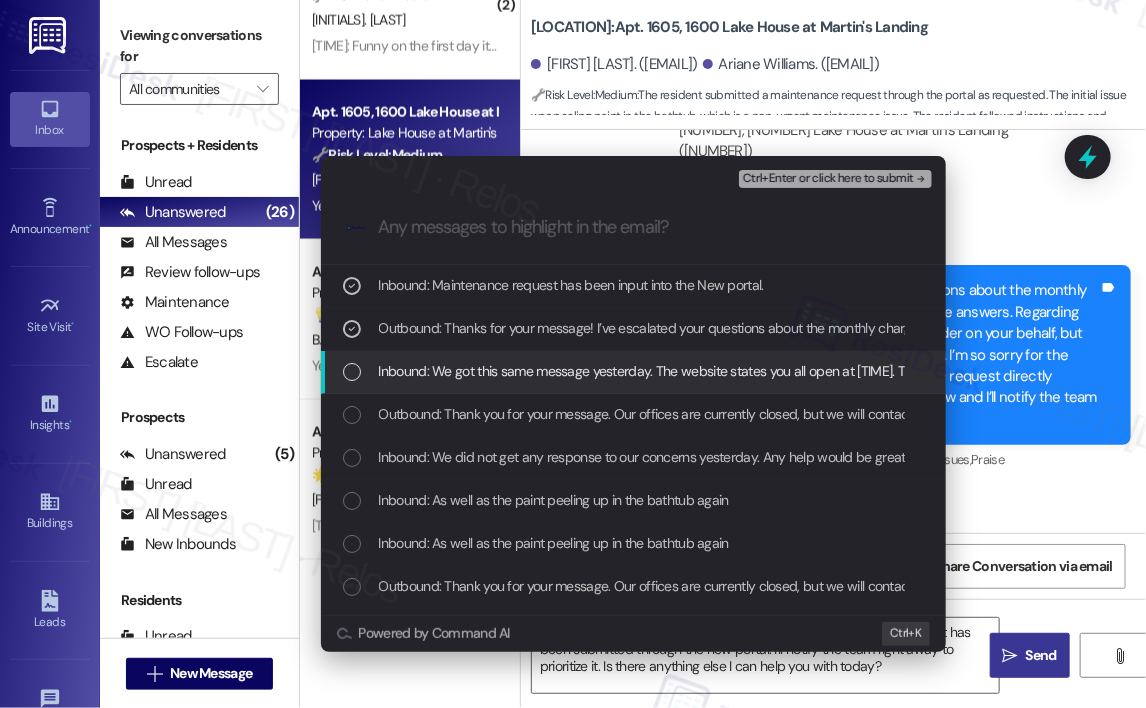 click on "Inbound: We got this same message yesterday. The website states you all open at [TIME]. This message is being sent at [TIME]. We did not get a response all day yesterday." at bounding box center [875, 371] 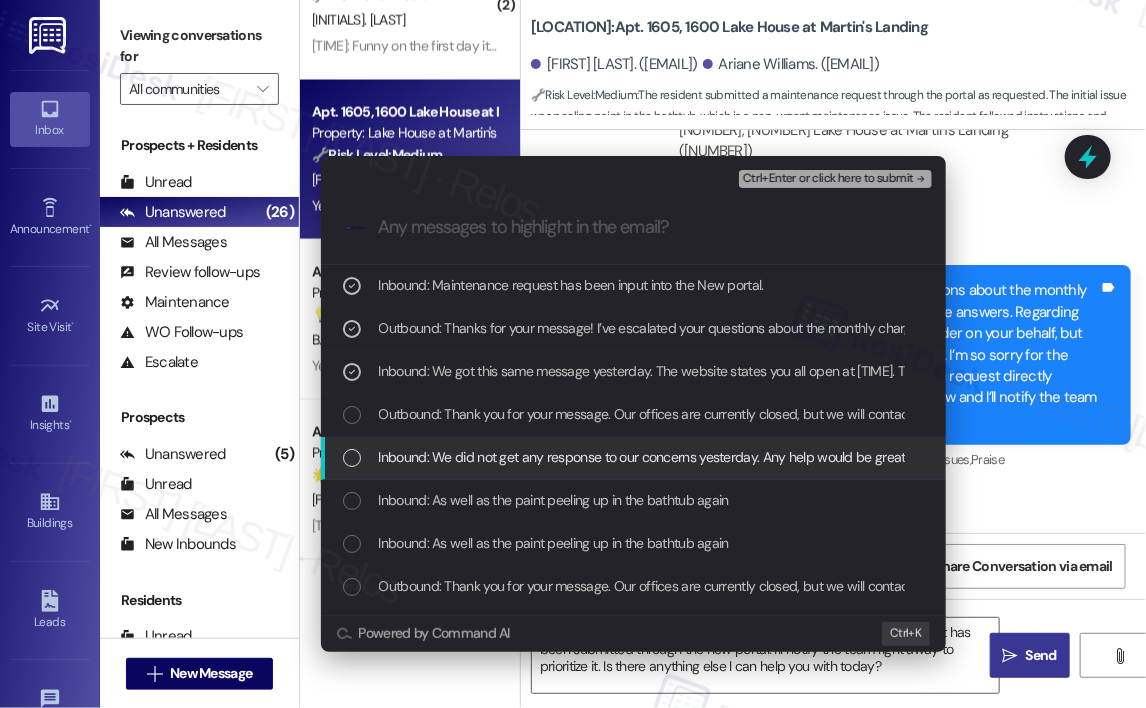 click on "Inbound: We did not get any response to our concerns yesterday. Any help would be greatly appreciated." at bounding box center (686, 457) 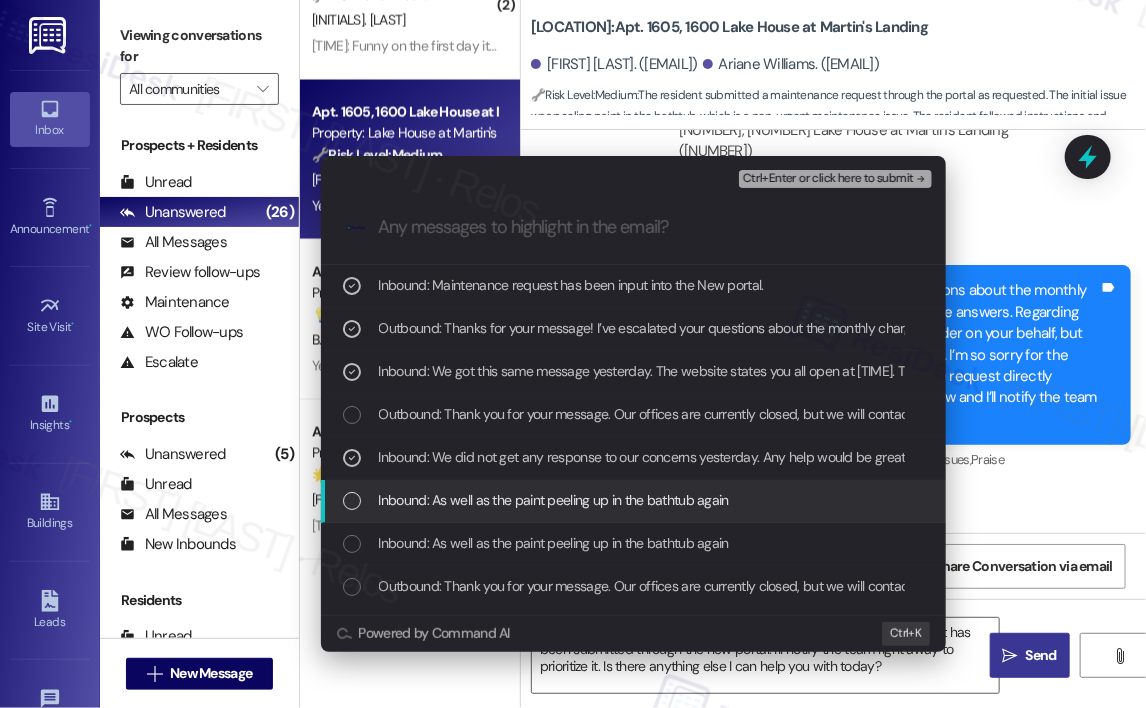 click on "Inbound: As well as the paint peeling up in the bathtub again" at bounding box center (554, 500) 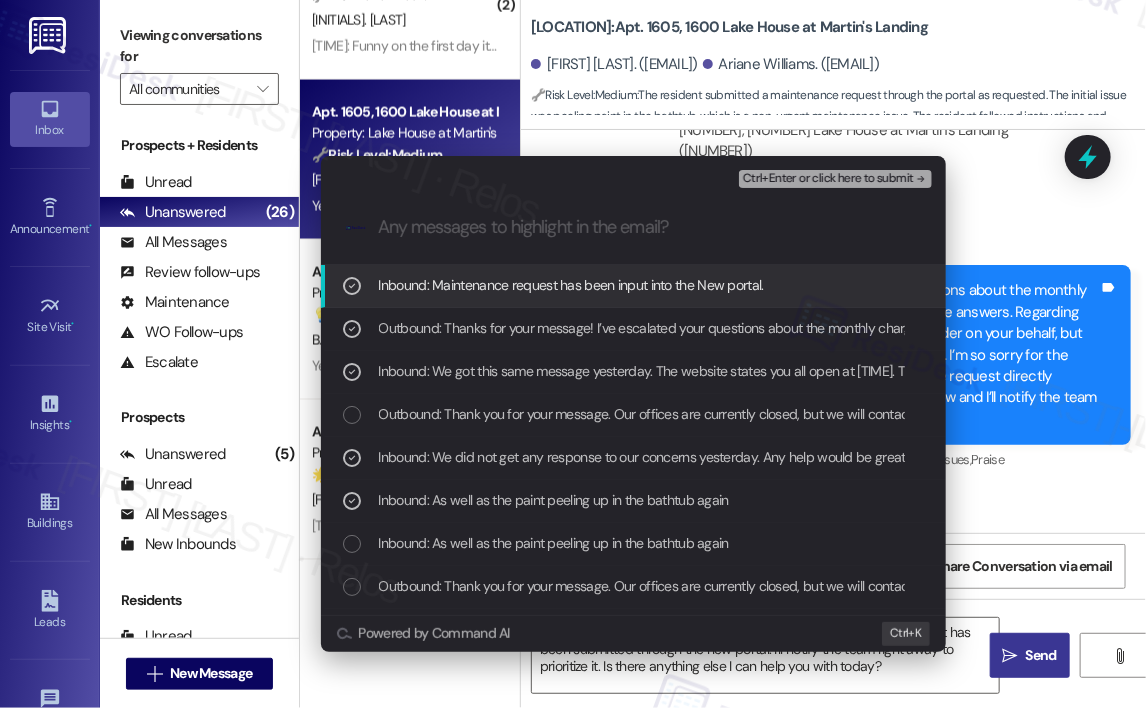 click on "Ctrl+Enter or click here to submit" at bounding box center [828, 179] 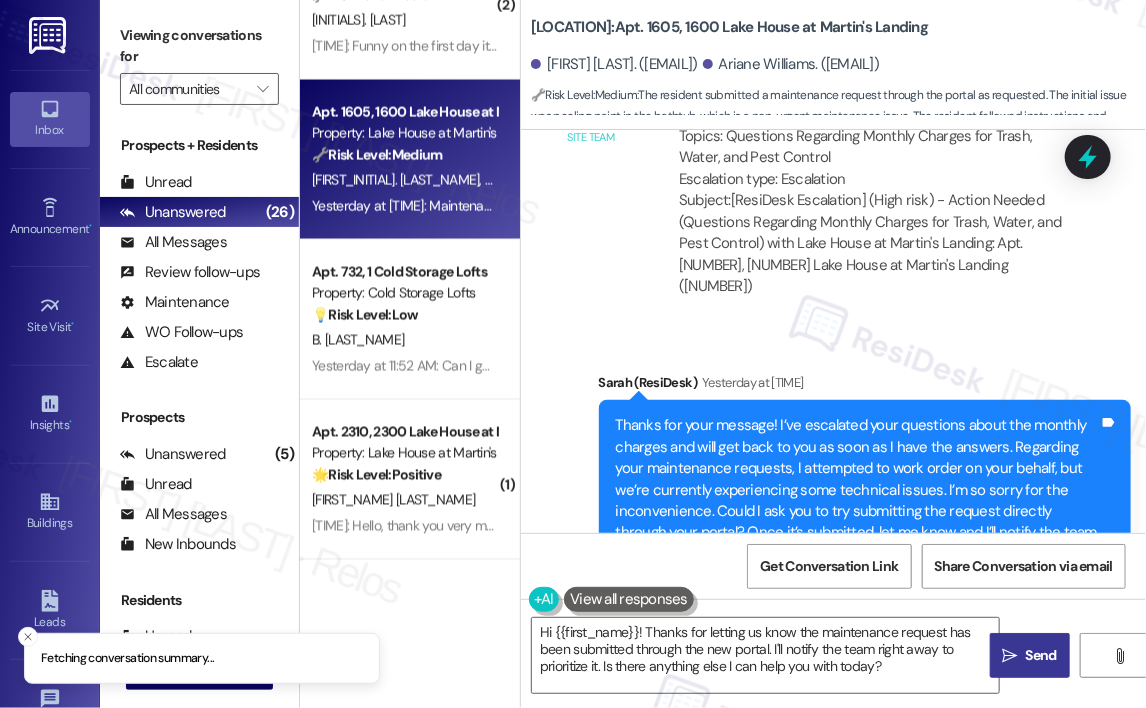 scroll, scrollTop: 10612, scrollLeft: 0, axis: vertical 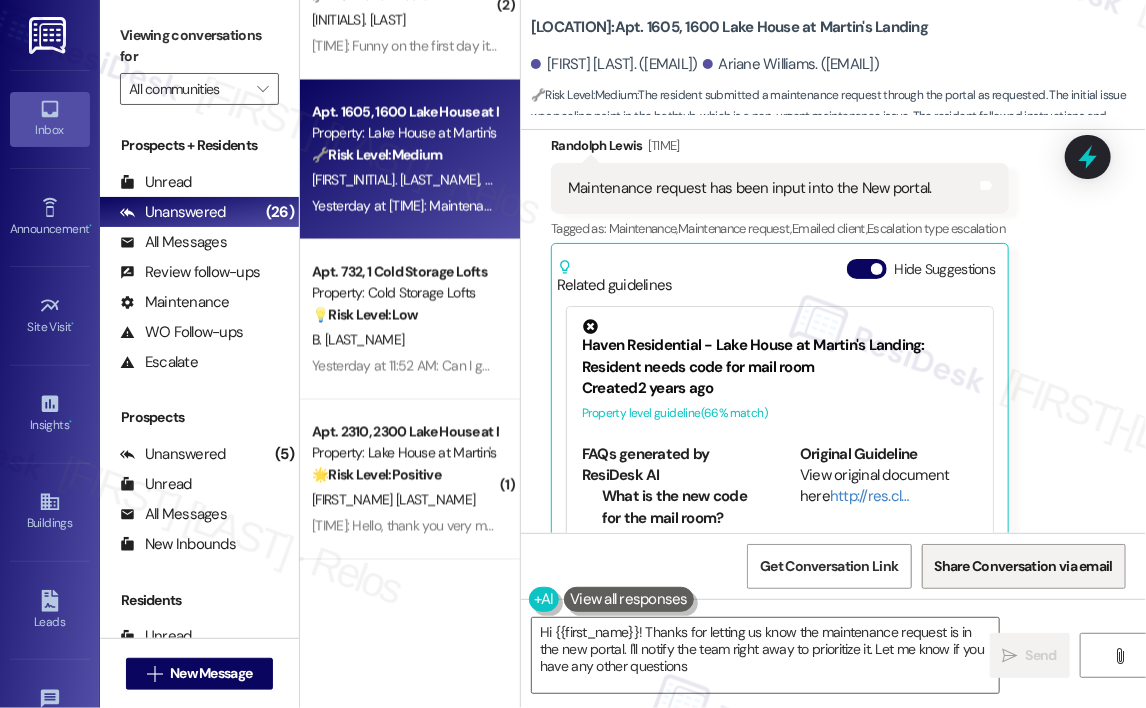 type on "Hi {{first_name}}! Thanks for letting us know the maintenance request is in the new portal. I'll notify the team right away to prioritize it. Let me know if you have any other questions!" 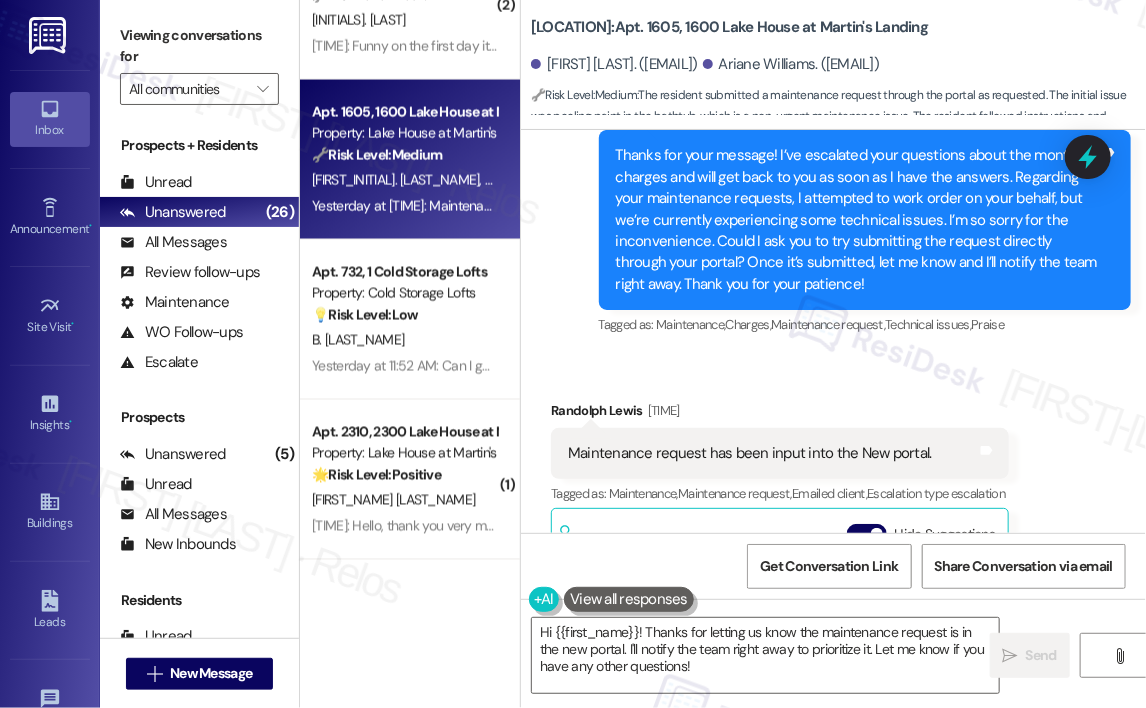 scroll, scrollTop: 11013, scrollLeft: 0, axis: vertical 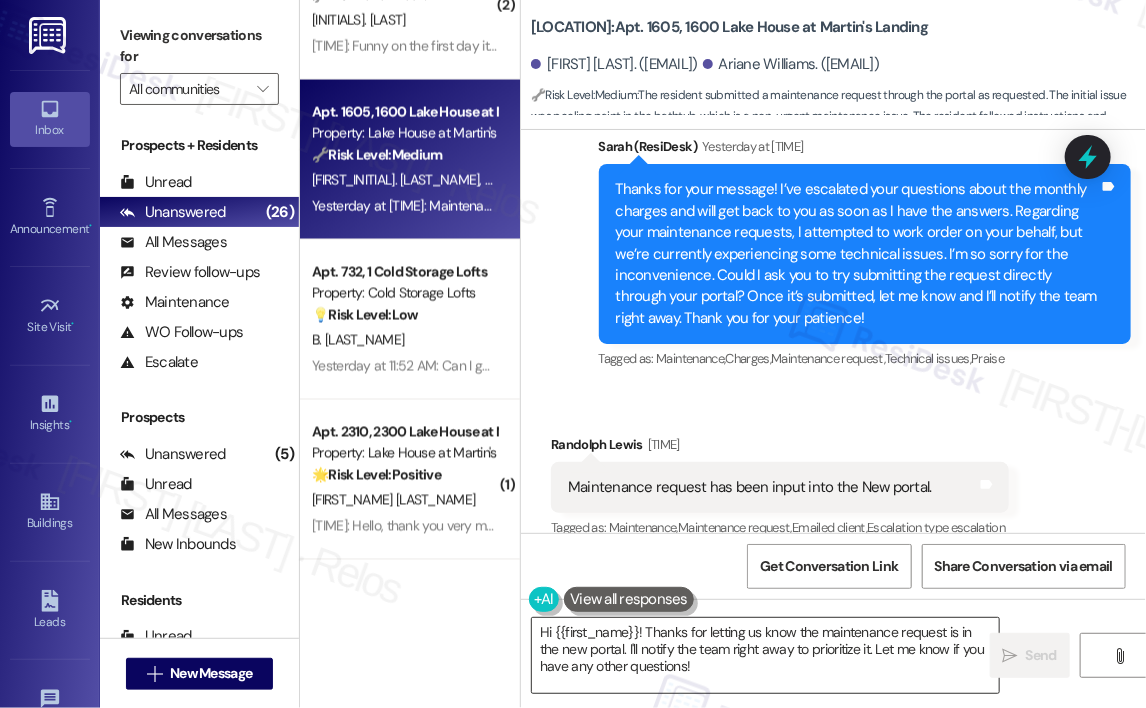 click on "Hi {{first_name}}! Thanks for letting us know the maintenance request is in the new portal. I'll notify the team right away to prioritize it. Let me know if you have any other questions!" at bounding box center [765, 655] 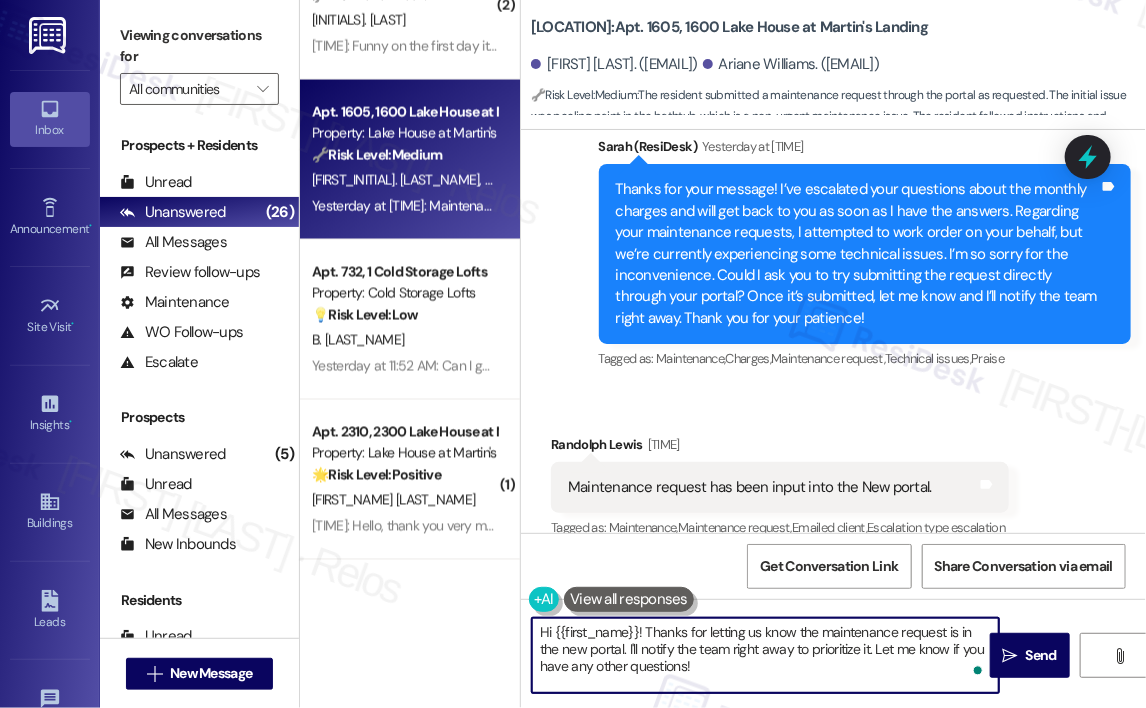 click on "Hi {{first_name}}! Thanks for letting us know the maintenance request is in the new portal. I'll notify the team right away to prioritize it. Let me know if you have any other questions!" at bounding box center [765, 655] 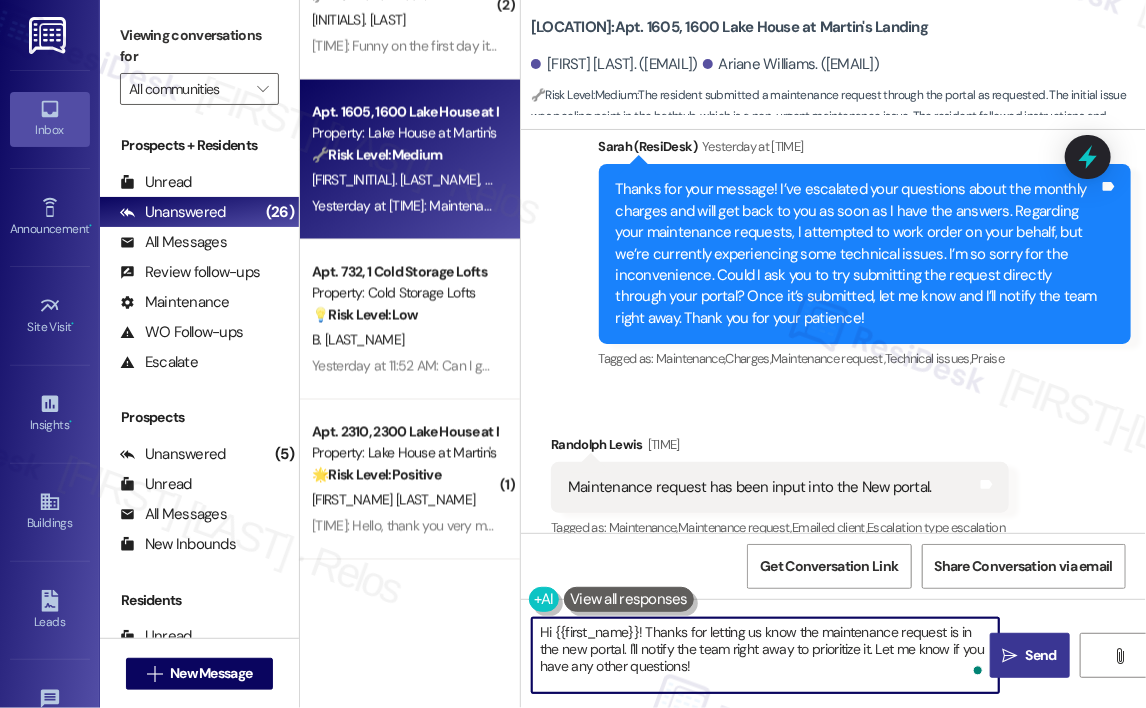 click on "Send" at bounding box center (1041, 655) 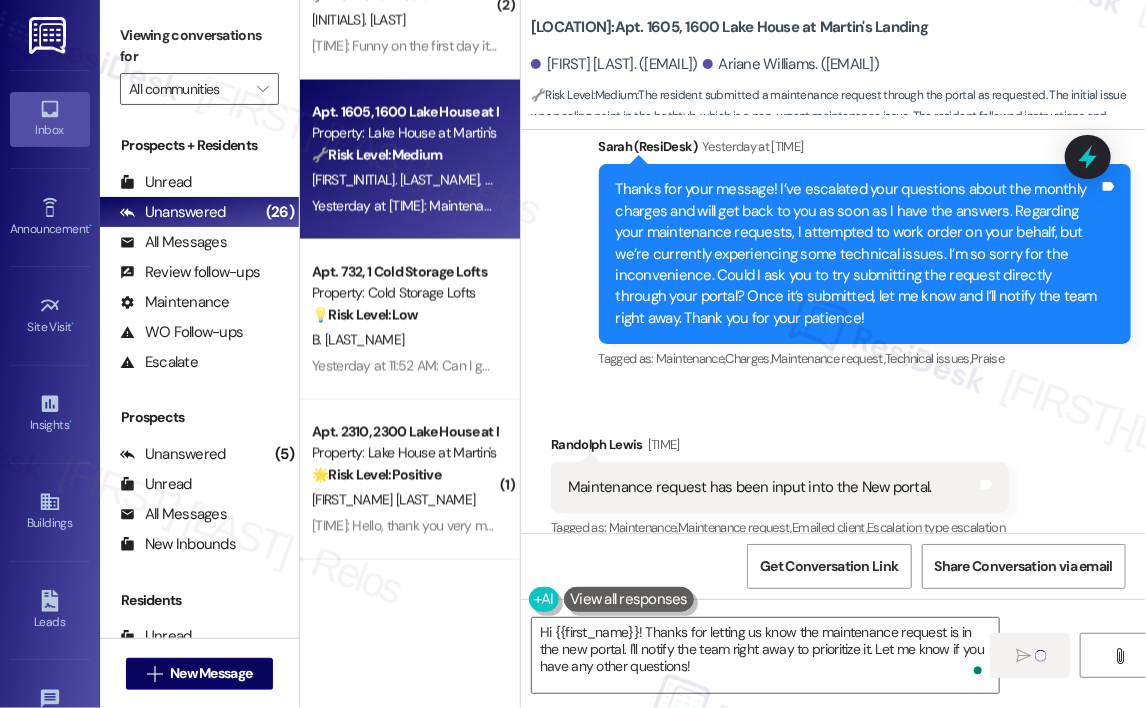 type 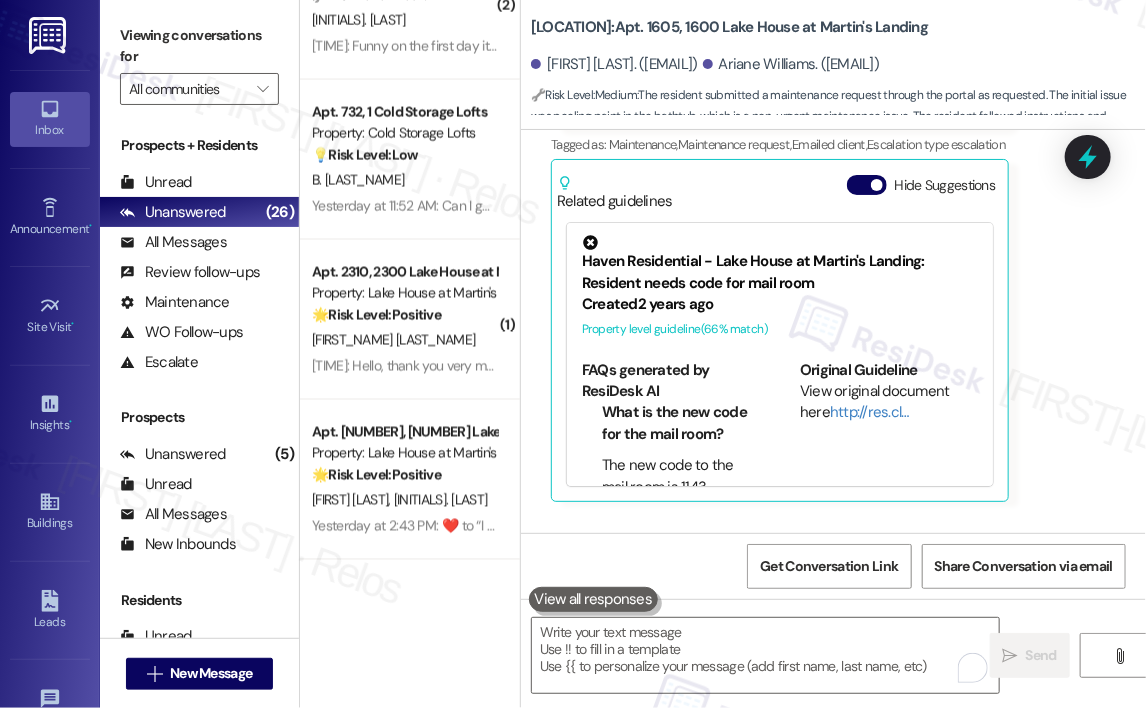 scroll, scrollTop: 11495, scrollLeft: 0, axis: vertical 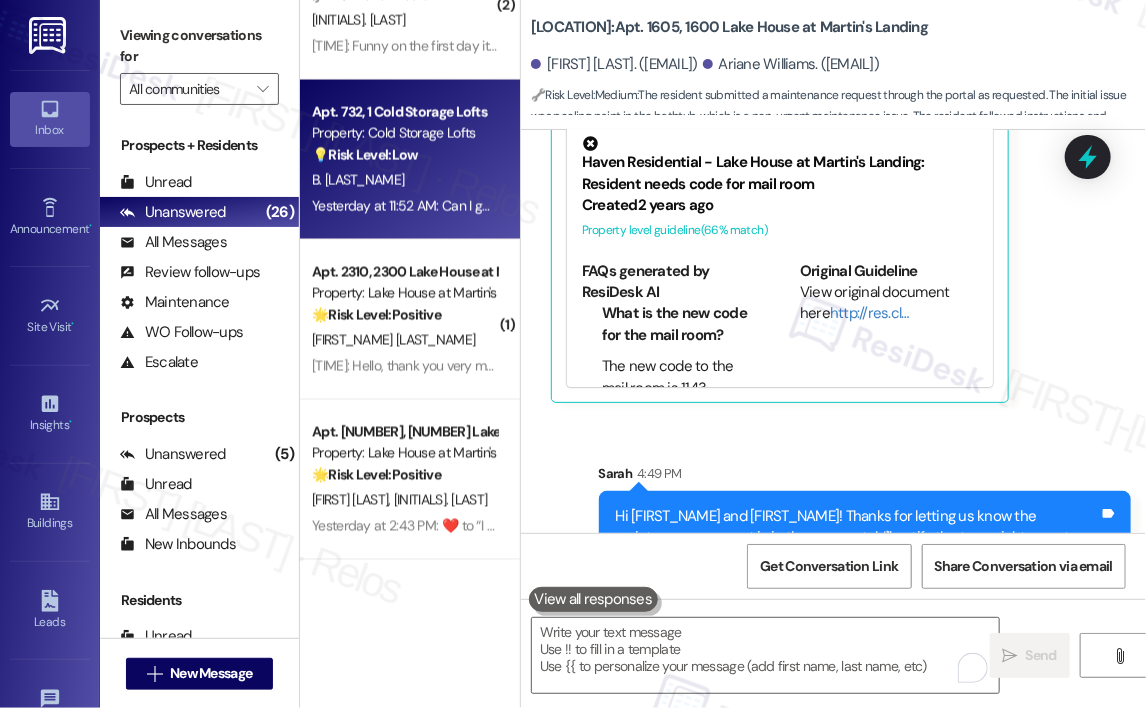 click on "Yesterday at [TIME]: Can I get an email for [FIRST] Yesterday at [TIME]: Can I get an email for [FIRST]" at bounding box center [463, 206] 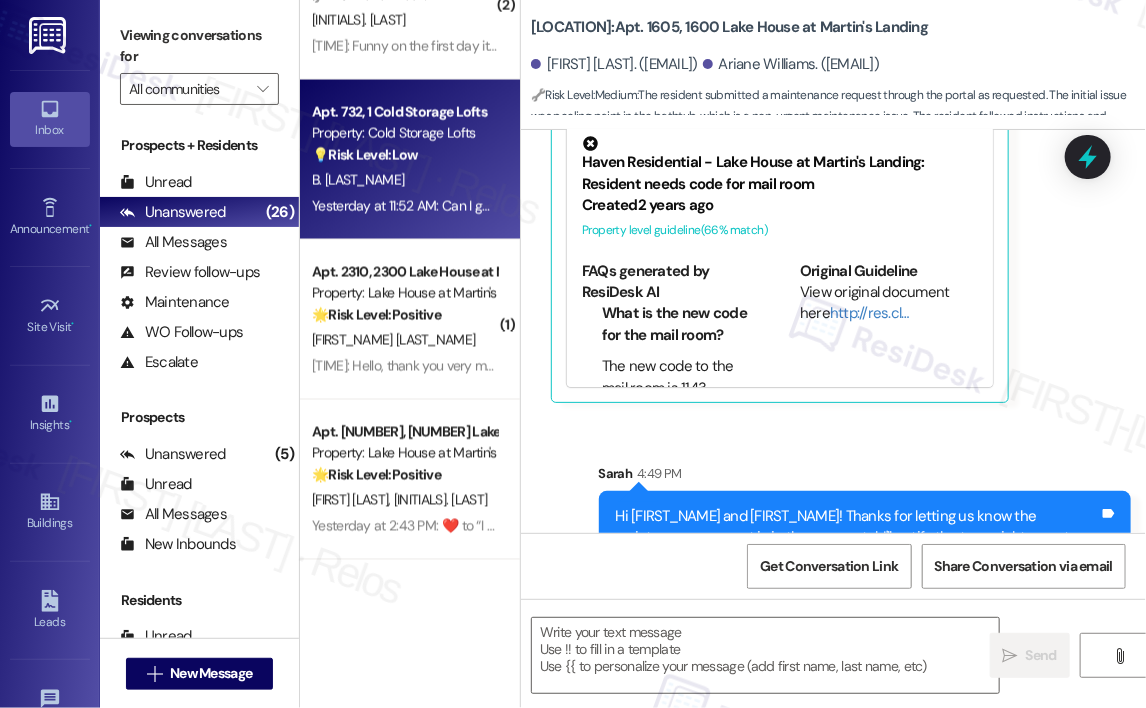 type on "Fetching suggested responses. Please feel free to read through the conversation in the meantime." 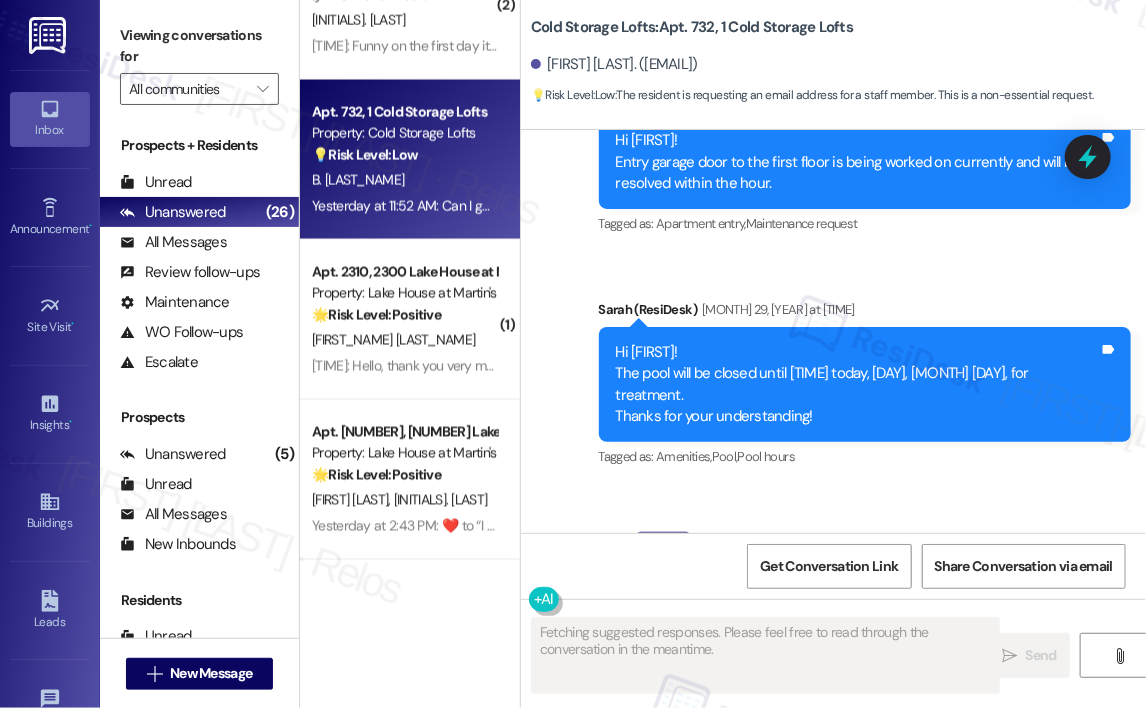 scroll, scrollTop: 16011, scrollLeft: 0, axis: vertical 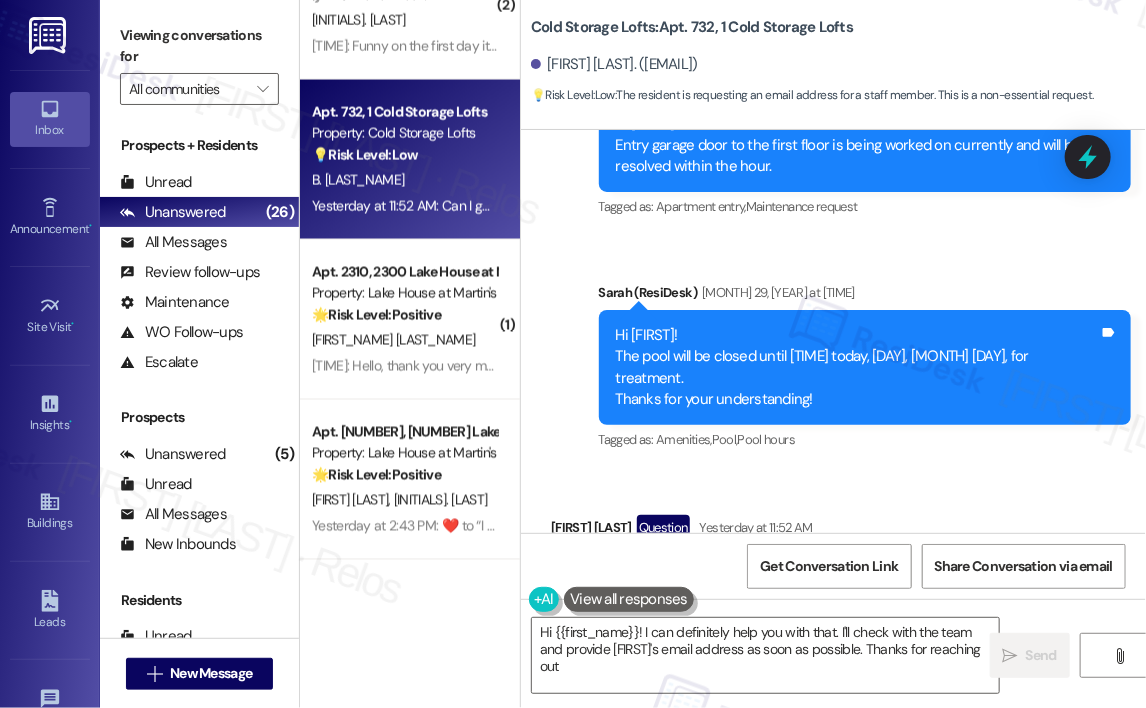type on "Hi [FIRST_NAME]! I can definitely help you with that. I'll check with the team and provide [FIRST_NAME]'s email address as soon as possible. Thanks for reaching out!" 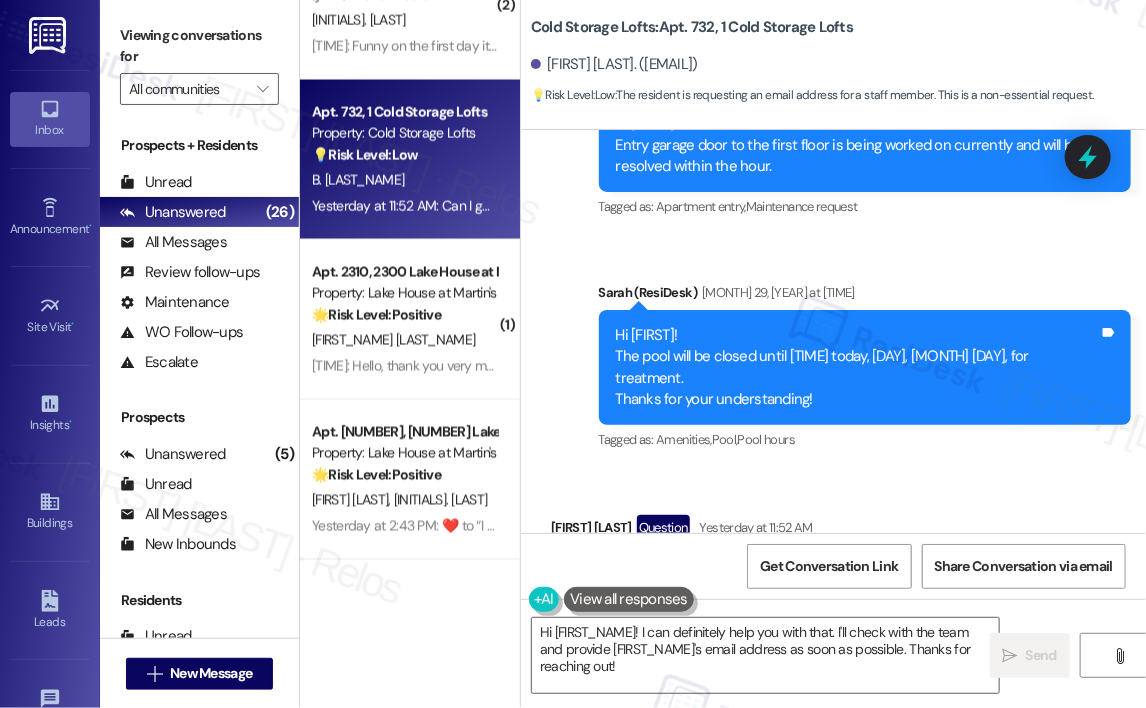 click on "Received via SMS Barbara [LAST_NAME] Question Yesterday at [TIME] Can I get an email for Jennifer Tags and notes Tagged as: Call request Click to highlight conversations about Call request" at bounding box center (833, 556) 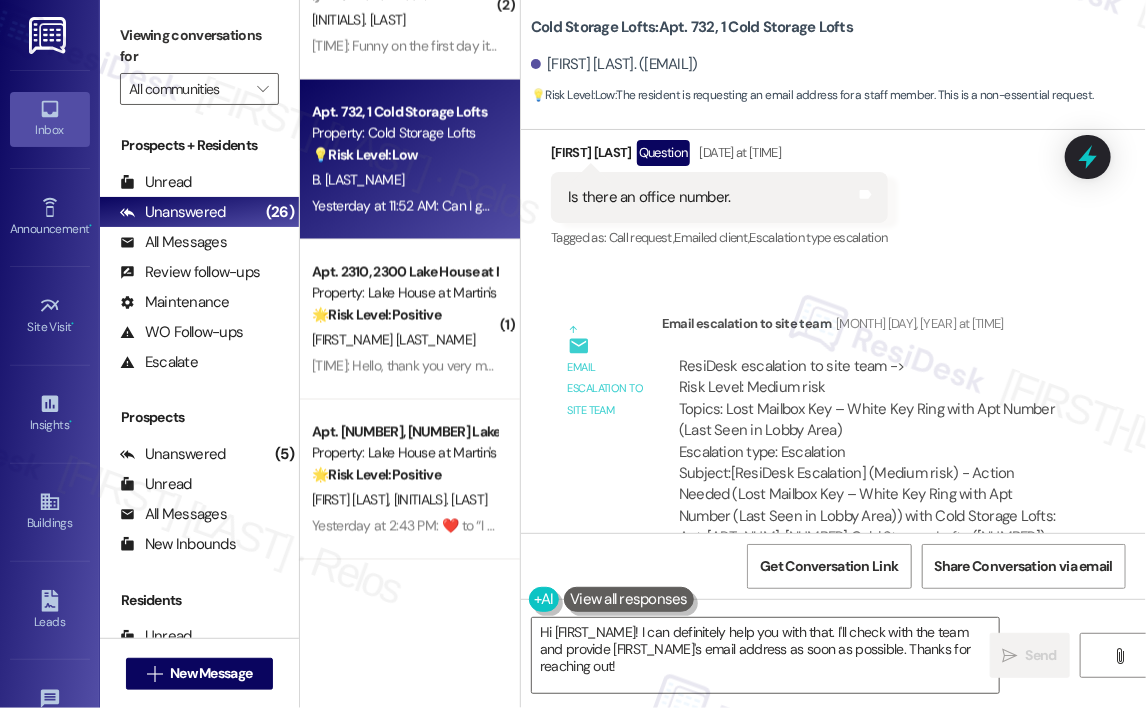 scroll, scrollTop: 15217, scrollLeft: 0, axis: vertical 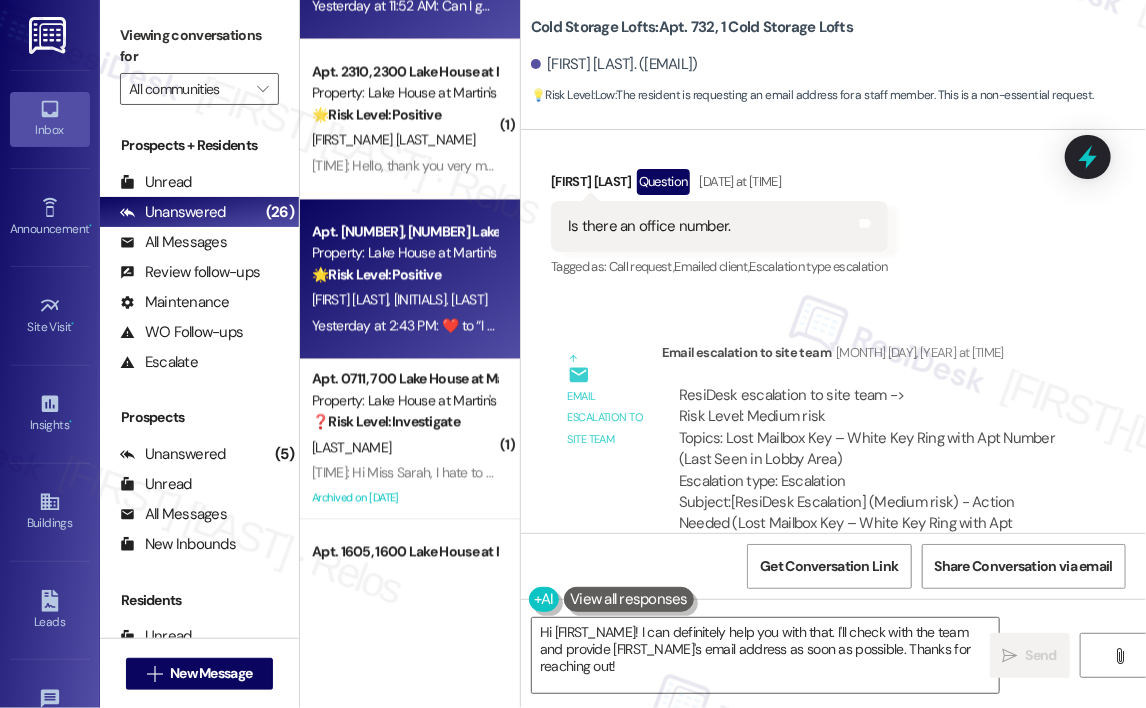 click on "Yesterday at [TIME]: ❤️ to “I think Sara needs to know how much I LOVE MY MAN!! That knowledge should make anyone want to do the right thing. ” Yesterday at [TIME]: ❤️ to “I think Sara needs to know how much I LOVE MY MAN!! That knowledge should make anyone want to do the right thing. ”" at bounding box center (744, 326) 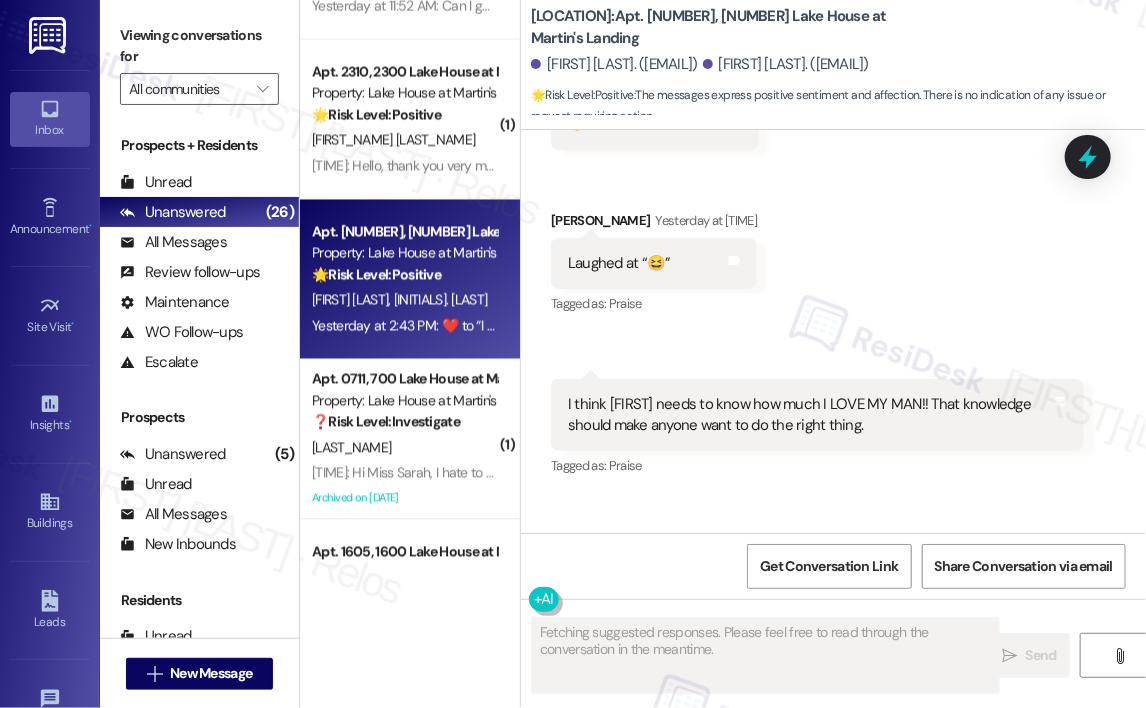 scroll, scrollTop: 3360, scrollLeft: 0, axis: vertical 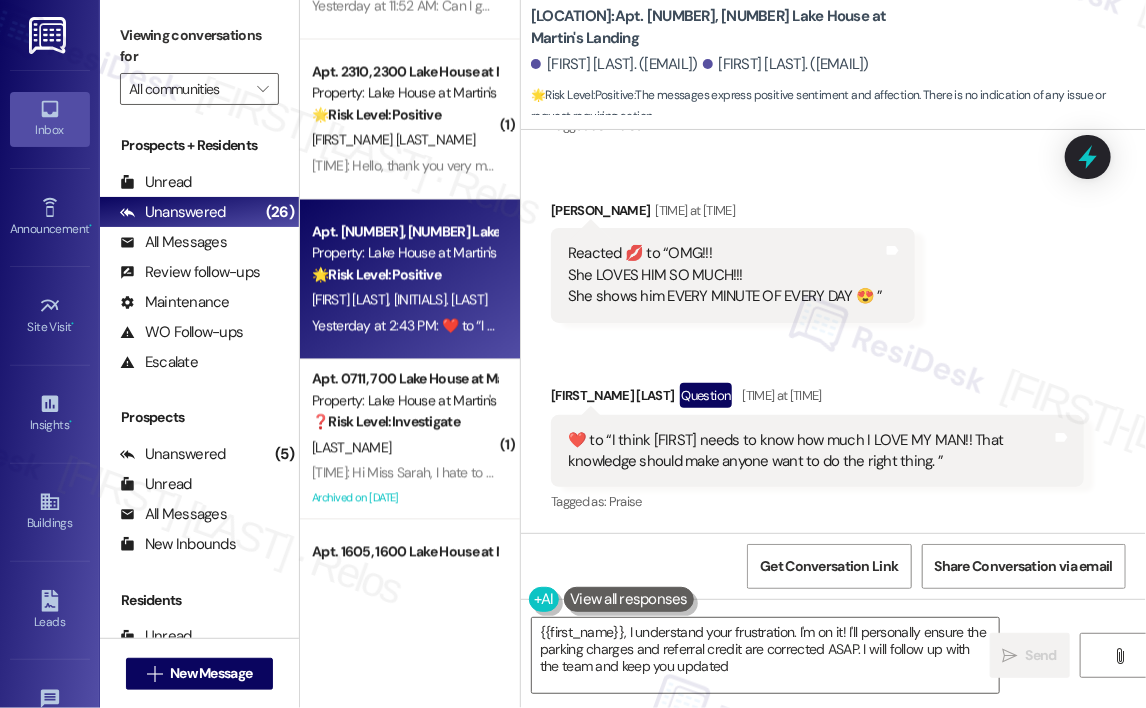 type on "{{first_name}}, I understand your frustration. I'm on it! I'll personally ensure the parking charges and referral credit are corrected ASAP. I will follow up with the team and keep you updated." 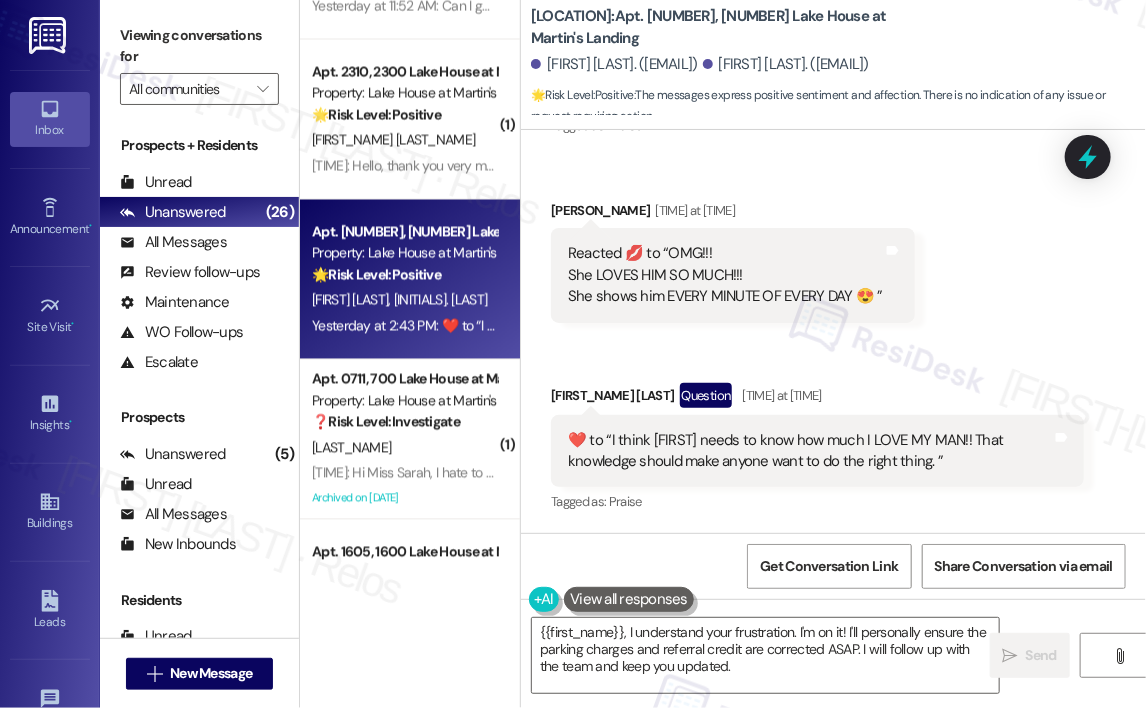 click on "Received via SMS Willard Diehl Question Yesterday at 2:43 PM  ​❤️​ to “ I think Sara needs to know how much I LOVE MY MAN!! That knowledge should make anyone want to do the right thing.  ”  Tags and notes Tagged as: Praise Click to highlight conversations about Praise" at bounding box center (817, 450) 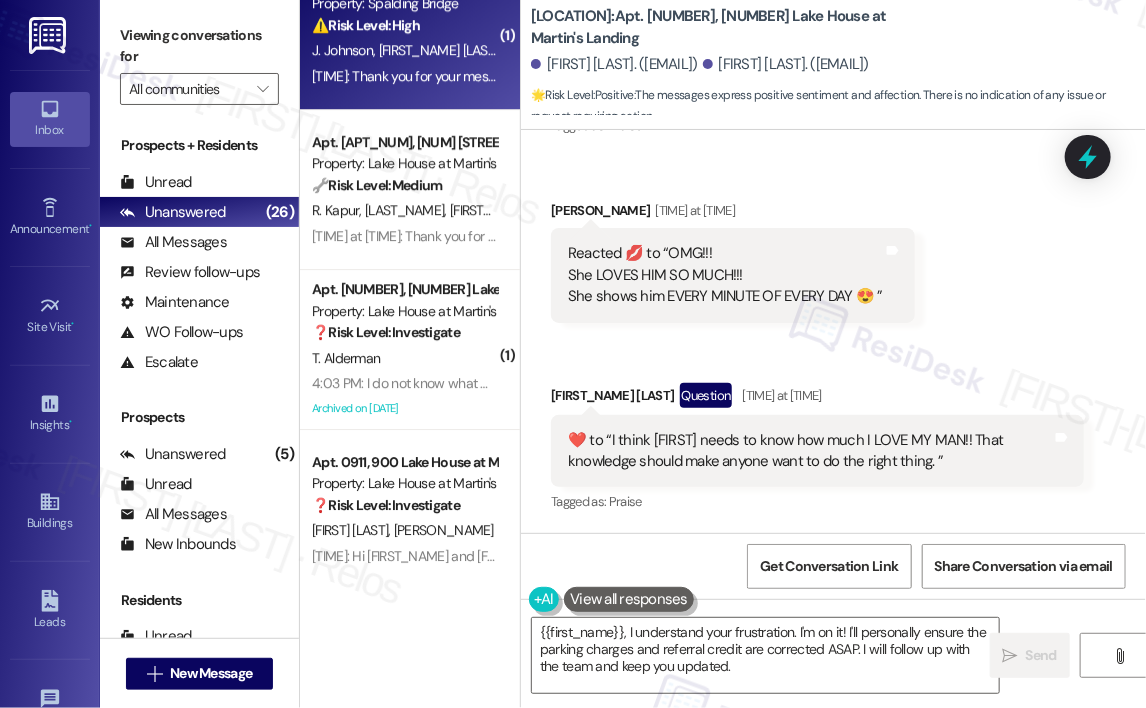 scroll, scrollTop: 2300, scrollLeft: 0, axis: vertical 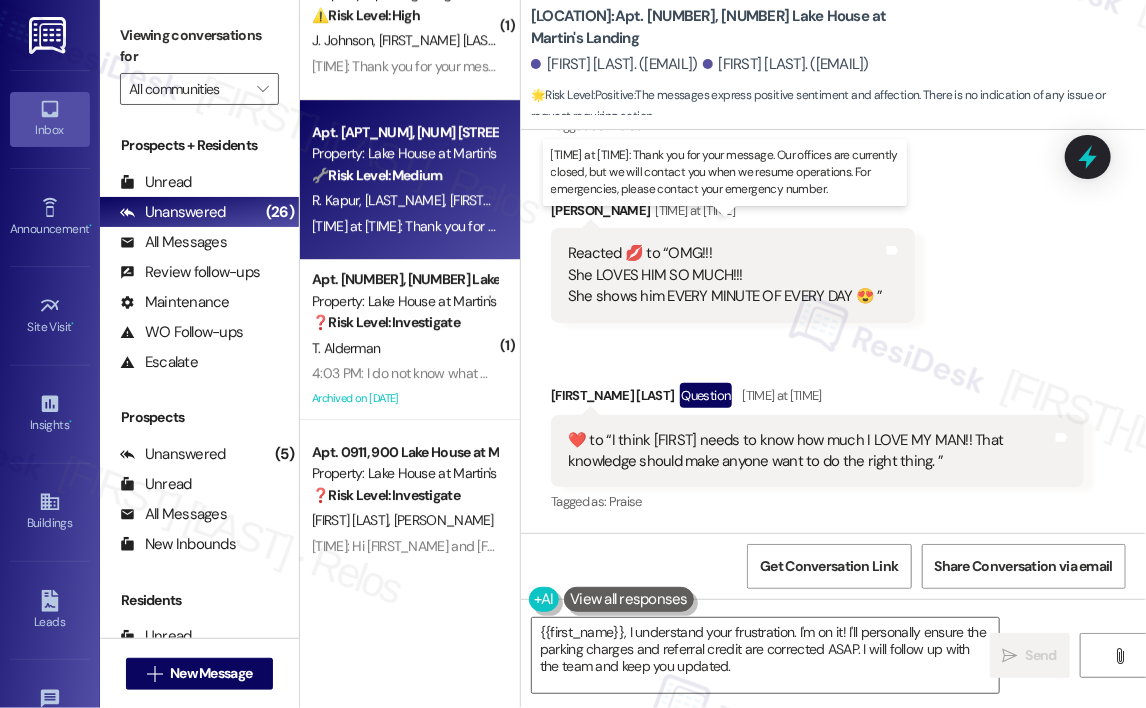 click on "Yesterday at [TIME]: Thank you for your message. Our offices are currently closed, but we will contact you when we resume operations. For emergencies, please contact your emergency number. Yesterday at [TIME]: Thank you for your message. Our offices are currently closed, but we will contact you when we resume operations. For emergencies, please contact your emergency number." at bounding box center [861, 226] 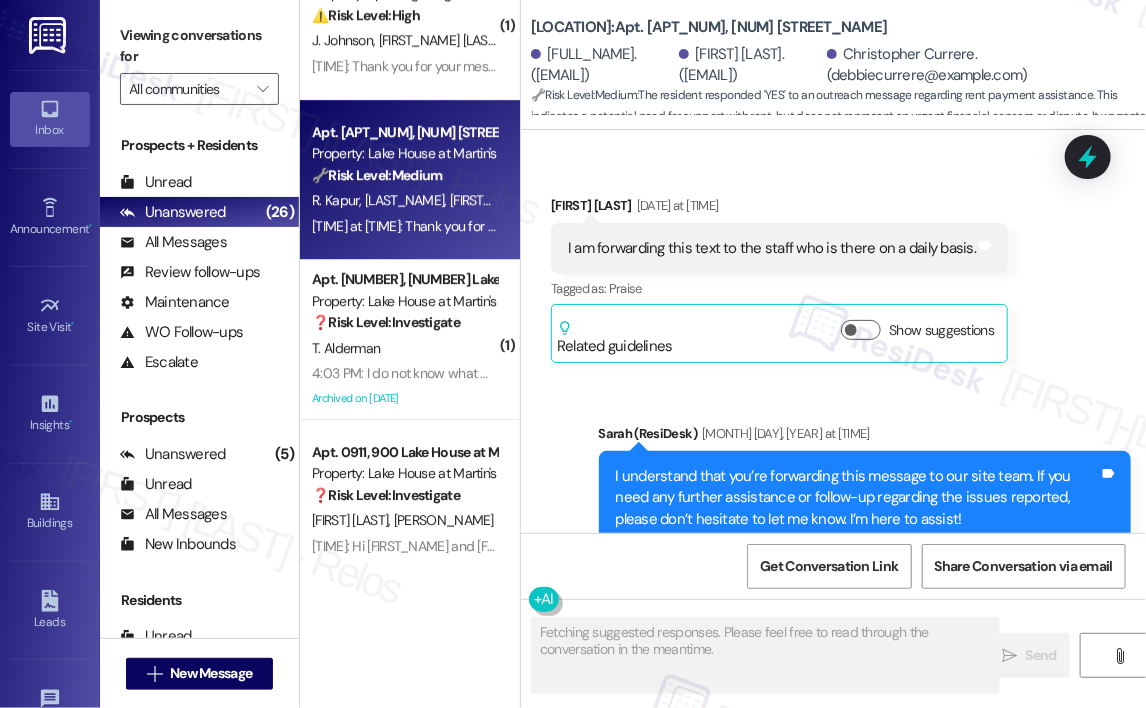 scroll, scrollTop: 4530, scrollLeft: 0, axis: vertical 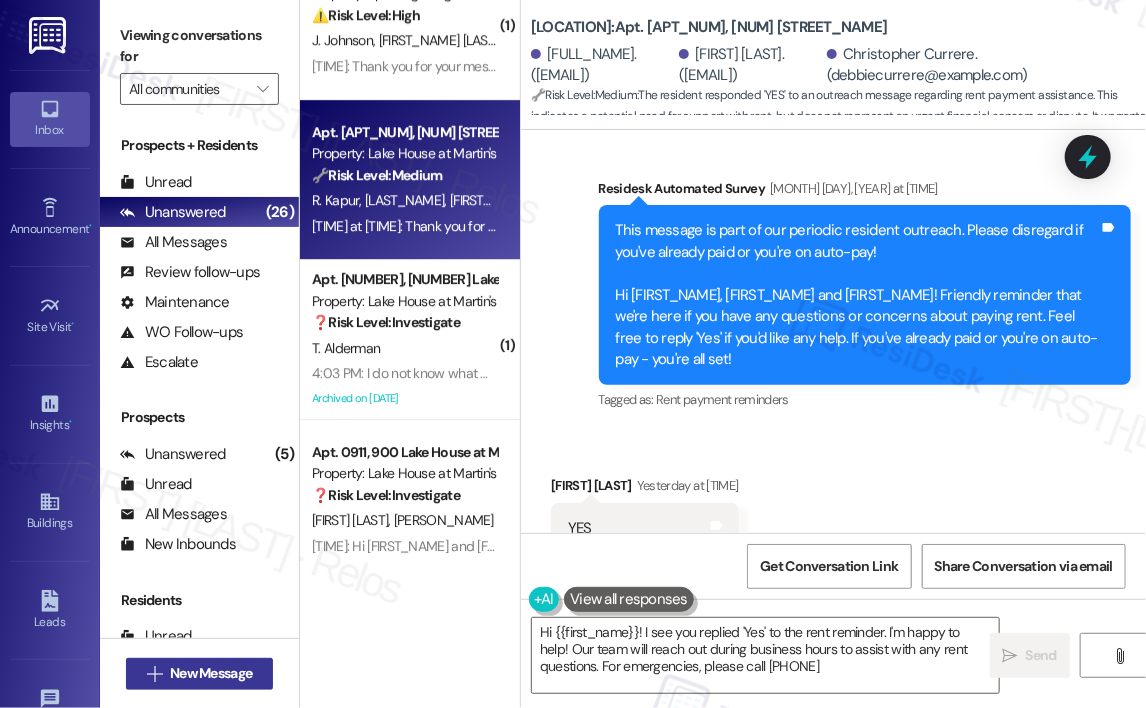 type on "Hi [FIRST]! I see you replied 'Yes' to the rent reminder. I'm happy to help! Our team will reach out during business hours to assist with any rent questions. For emergencies, please call [PHONE]." 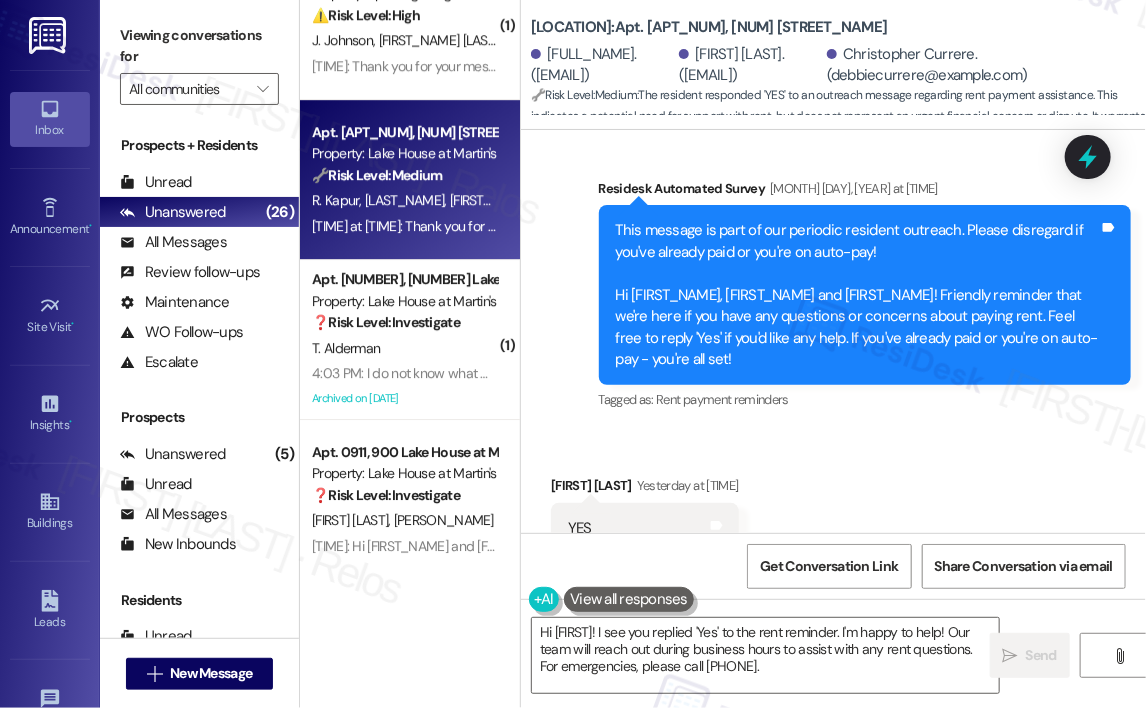 click on "Received via SMS [FULL_NAME] Yesterday at [TIME] YES Tags and notes Tagged as: Positive response Click to highlight conversations about Positive response" at bounding box center (833, 514) 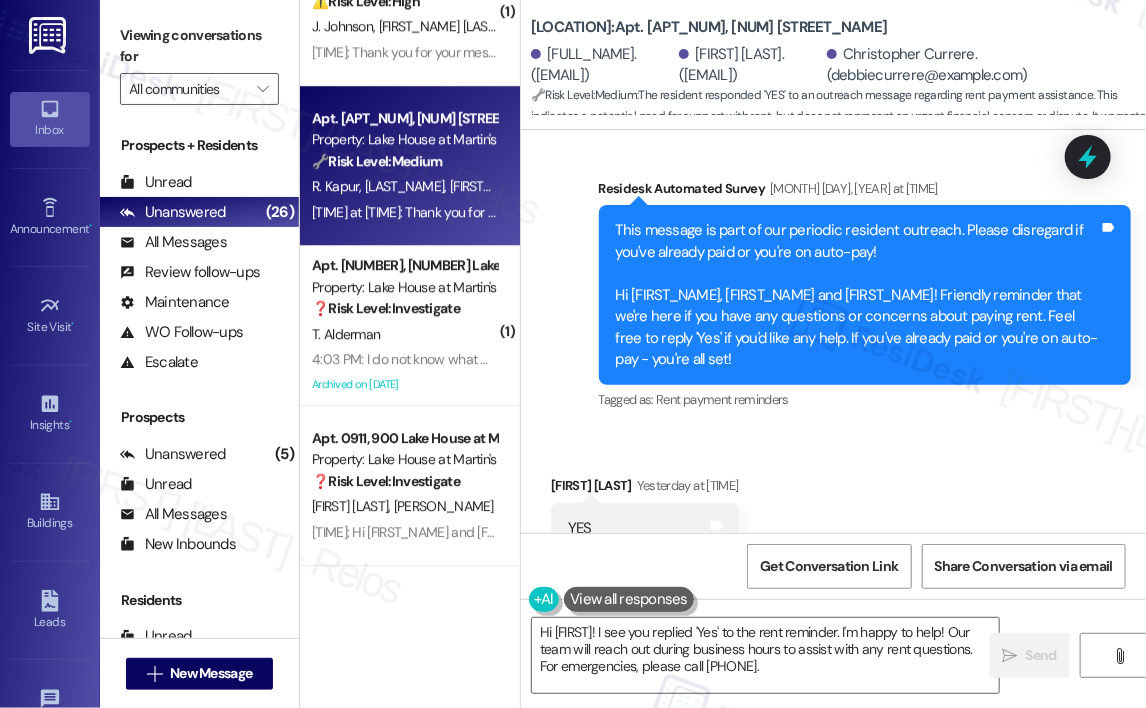 scroll, scrollTop: 2153, scrollLeft: 0, axis: vertical 